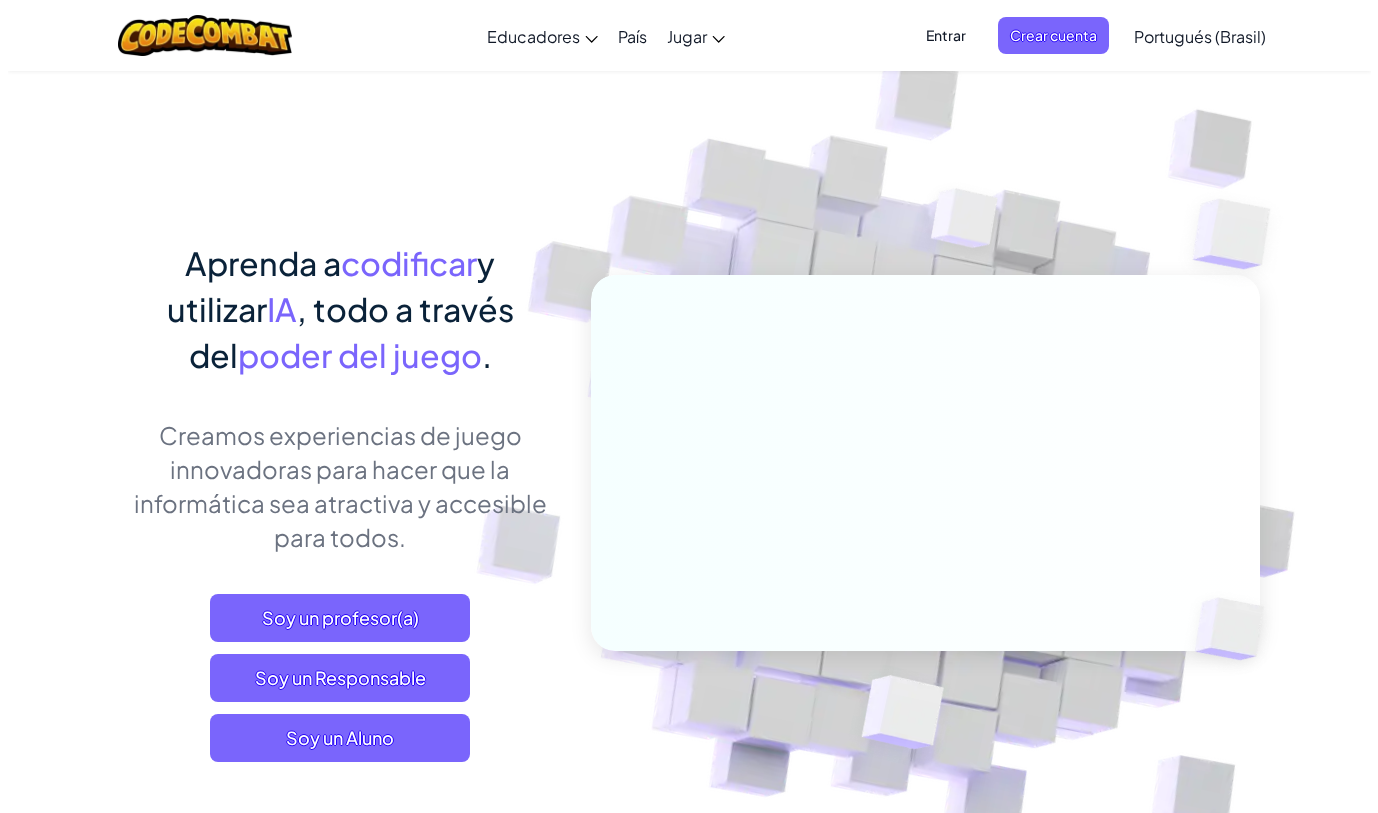scroll, scrollTop: 0, scrollLeft: 0, axis: both 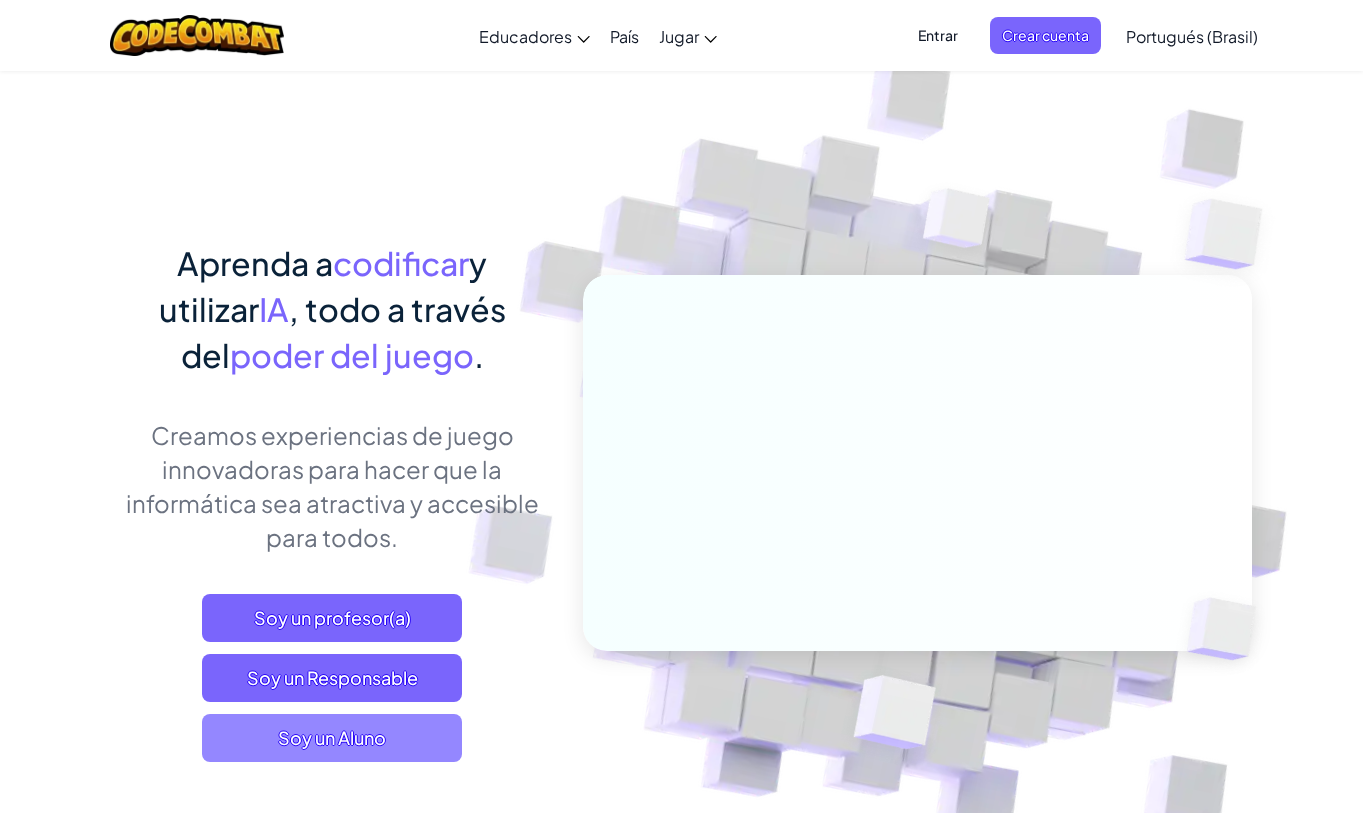 click on "Soy un Aluno" at bounding box center (332, 737) 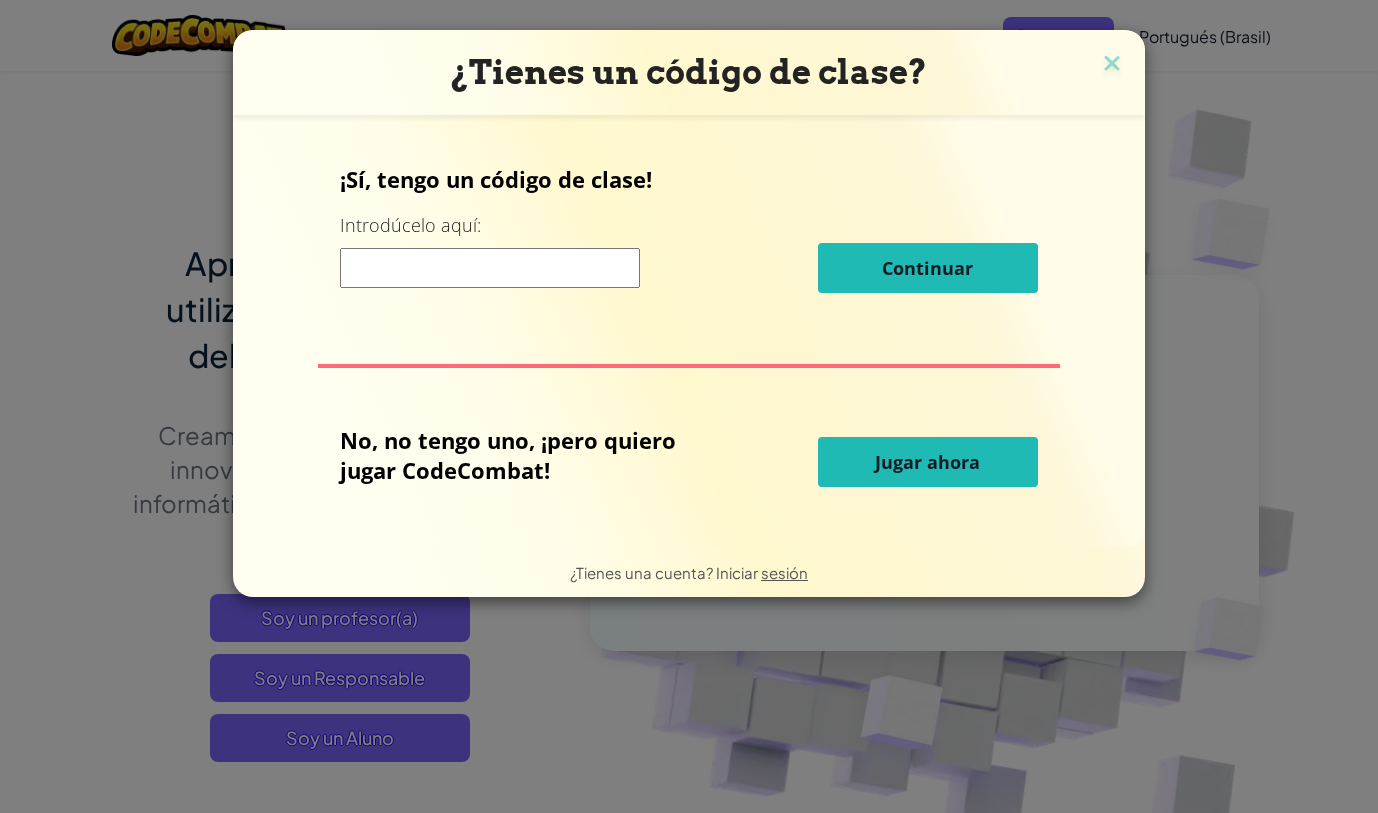 click on "Jugar ahora" at bounding box center [927, 462] 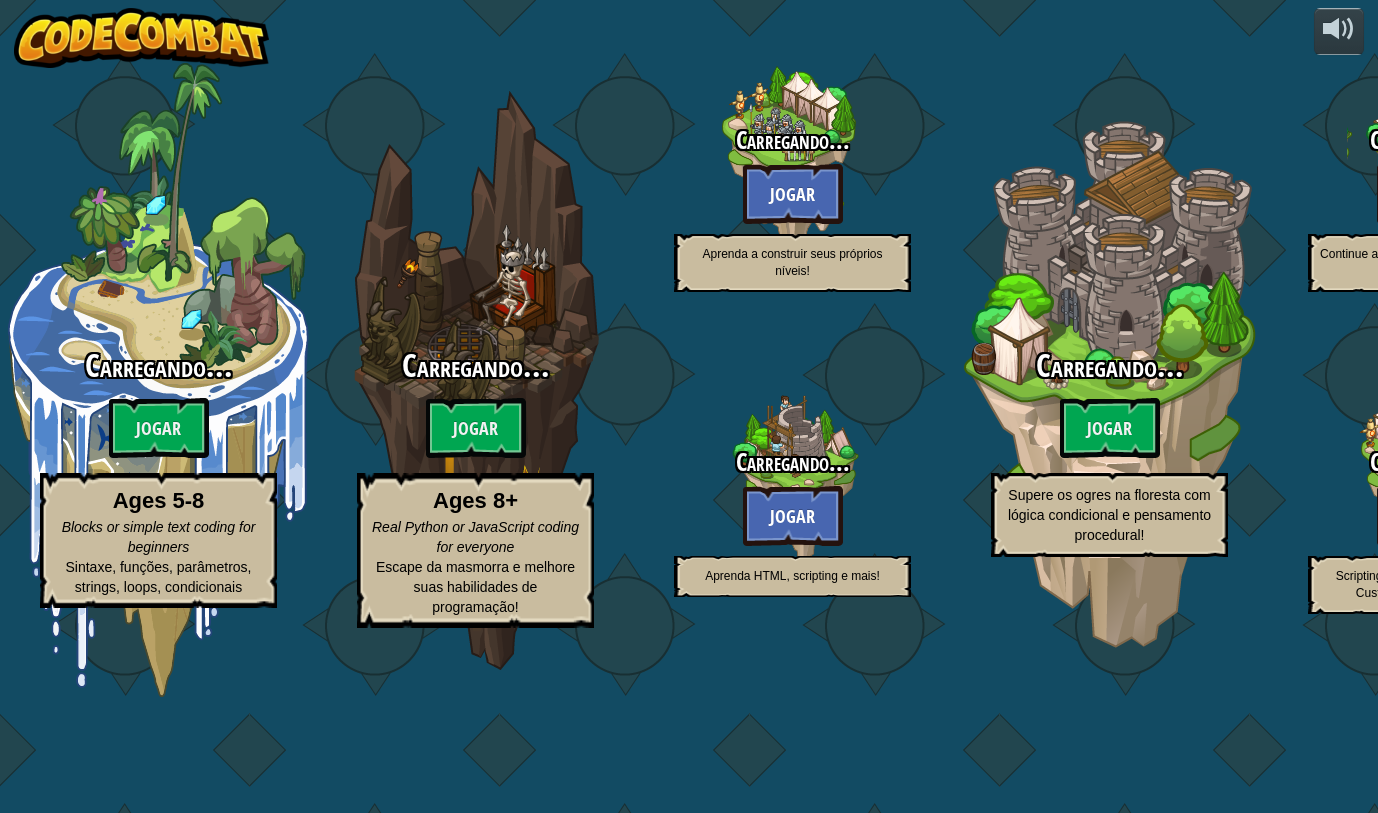 select on "pt-BR" 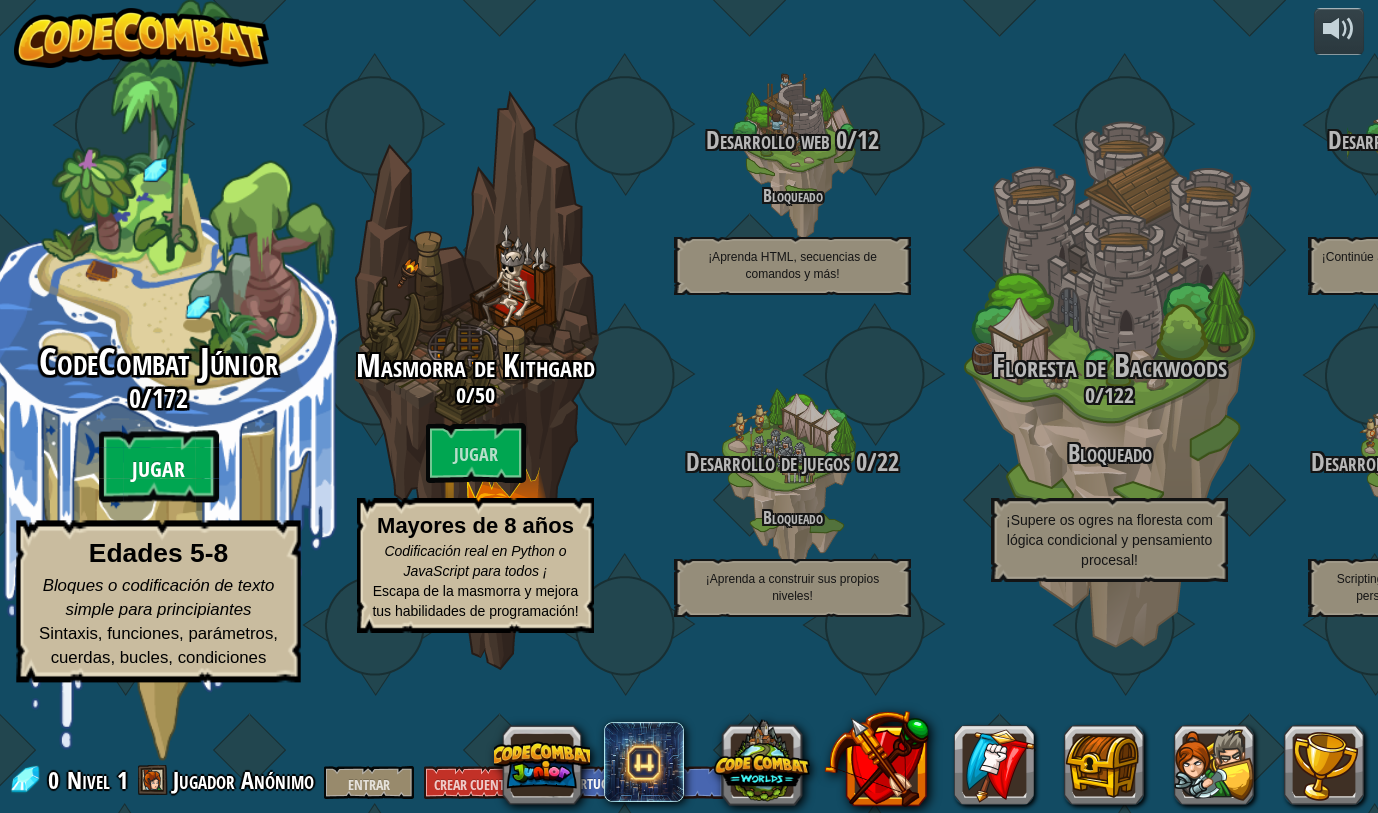 click on "Jugar" at bounding box center (159, 467) 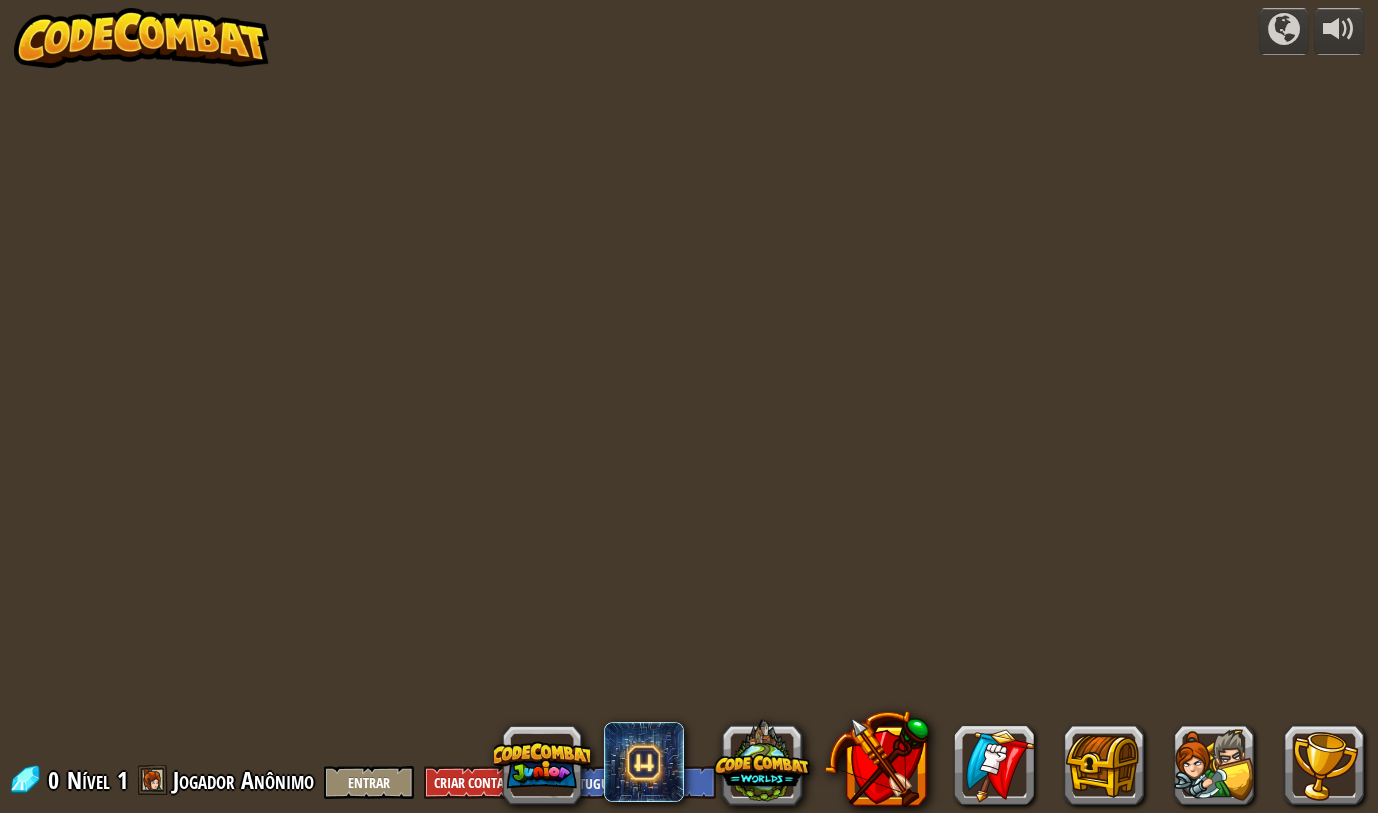 select on "pt-BR" 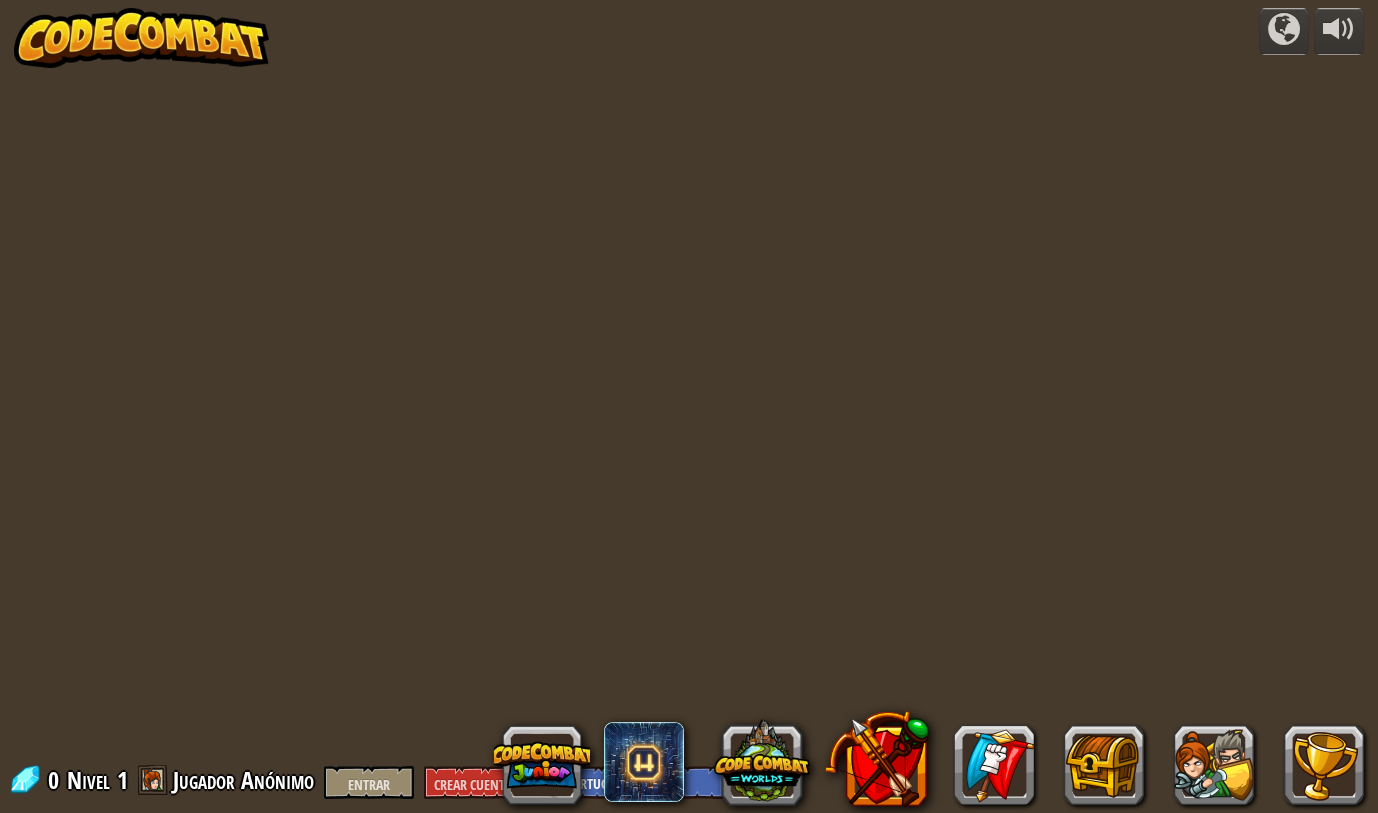select on "pt-BR" 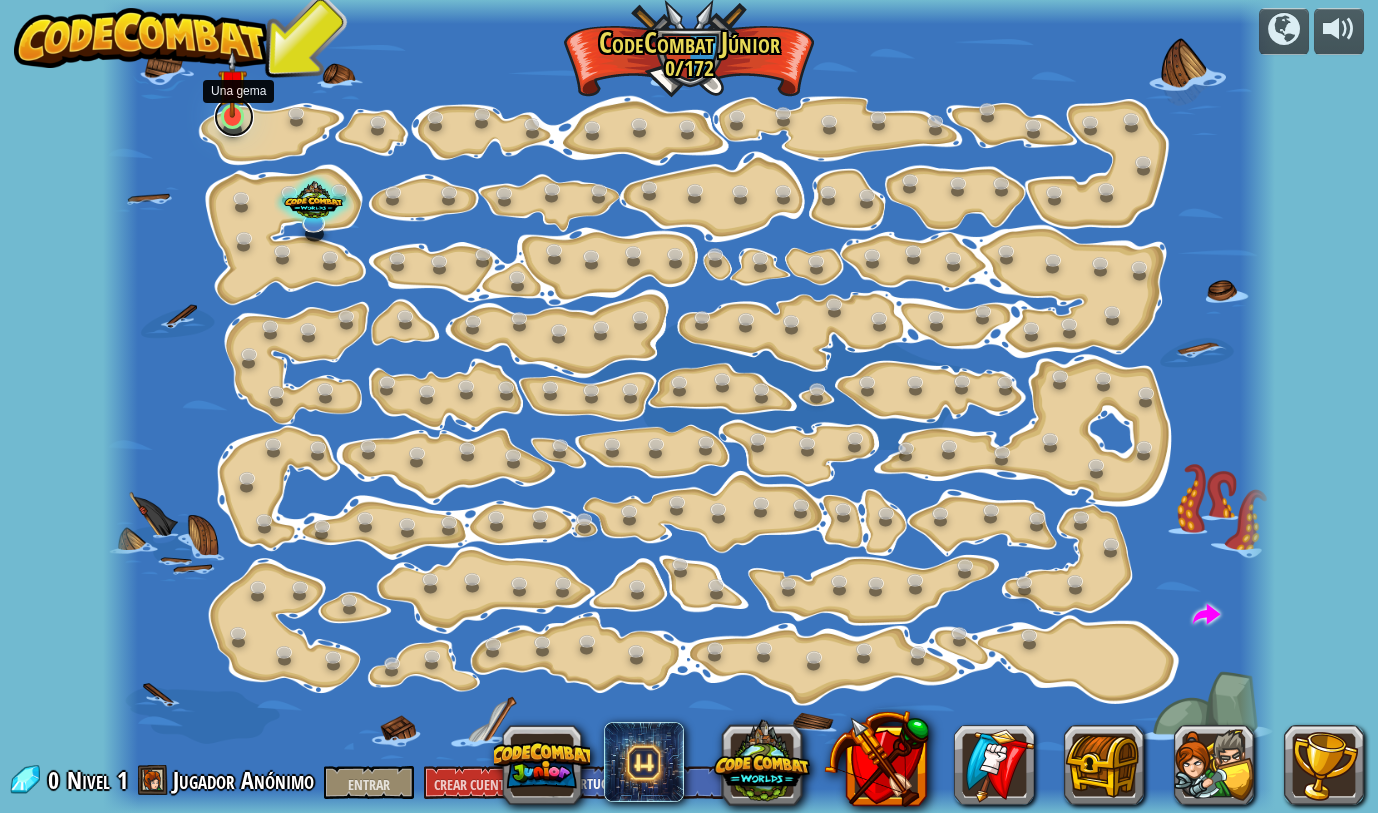 click at bounding box center (234, 117) 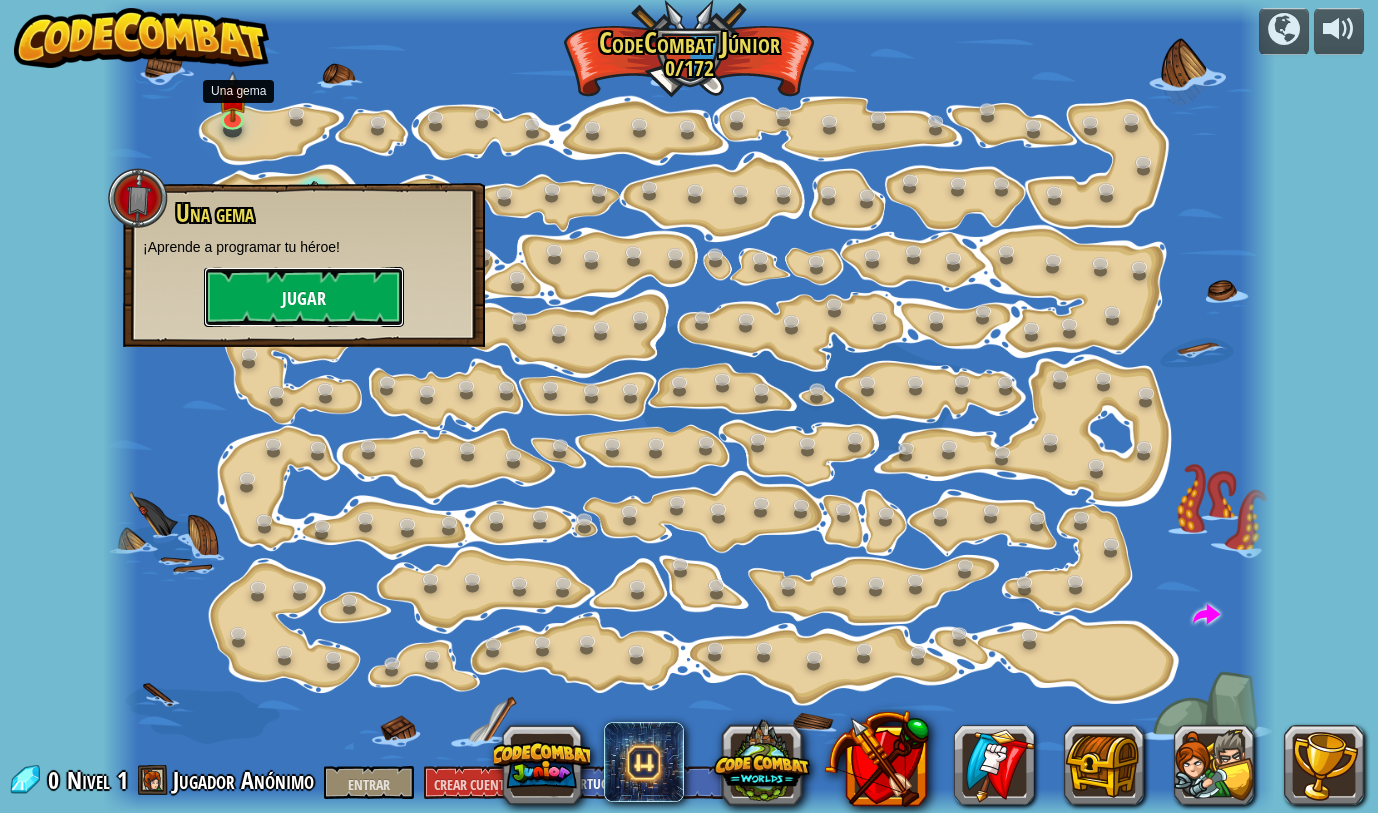 click on "Jugar" at bounding box center (304, 299) 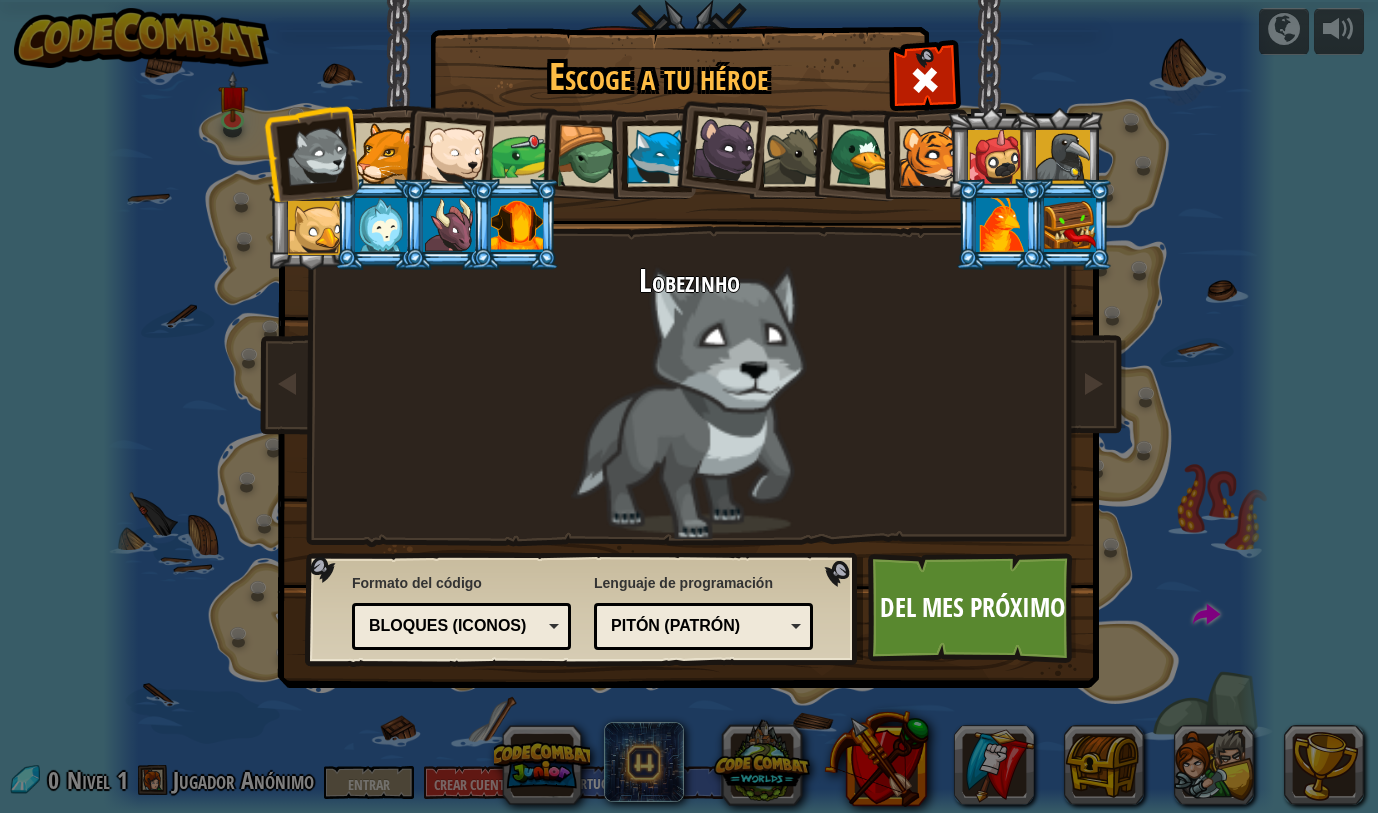 click at bounding box center (453, 154) 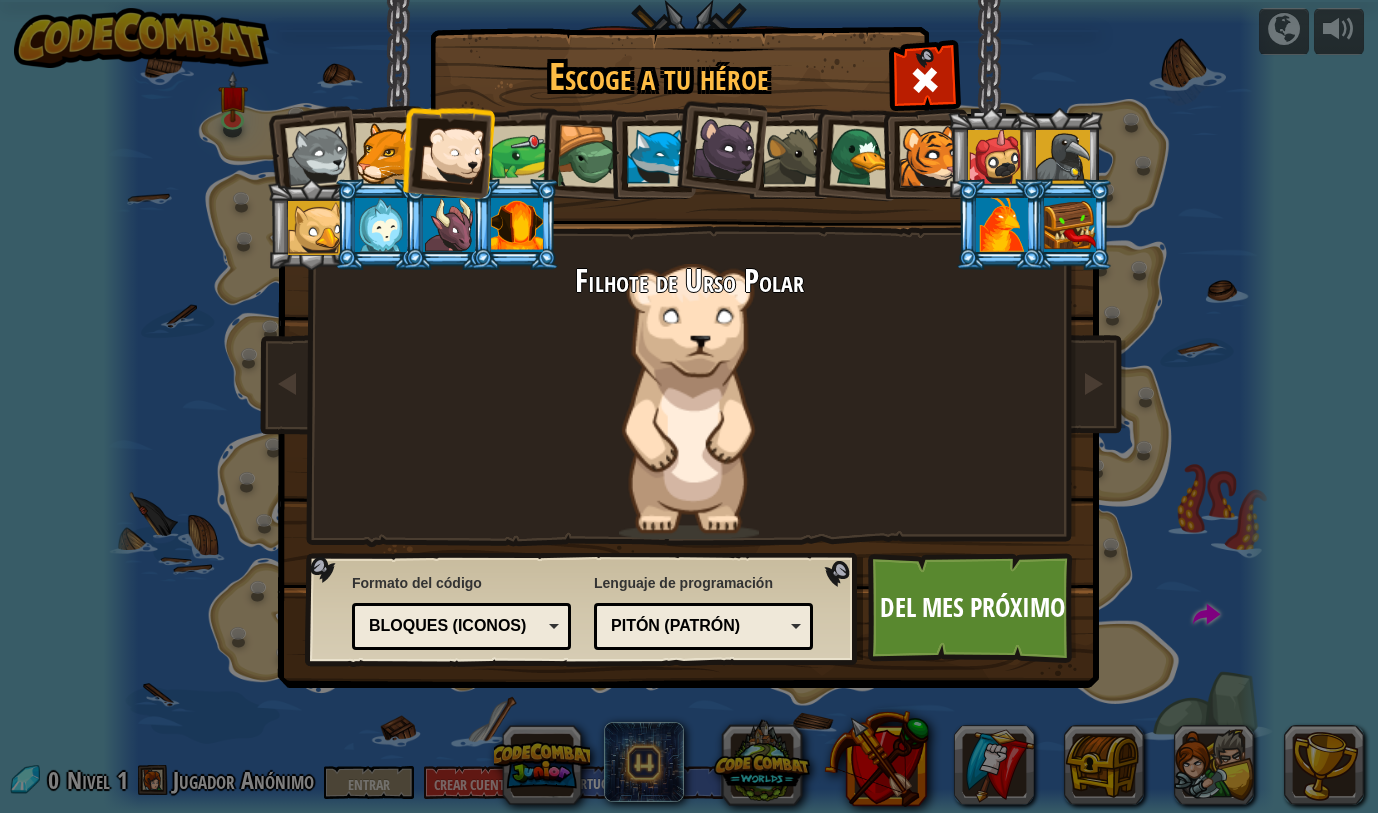 click at bounding box center (379, 150) 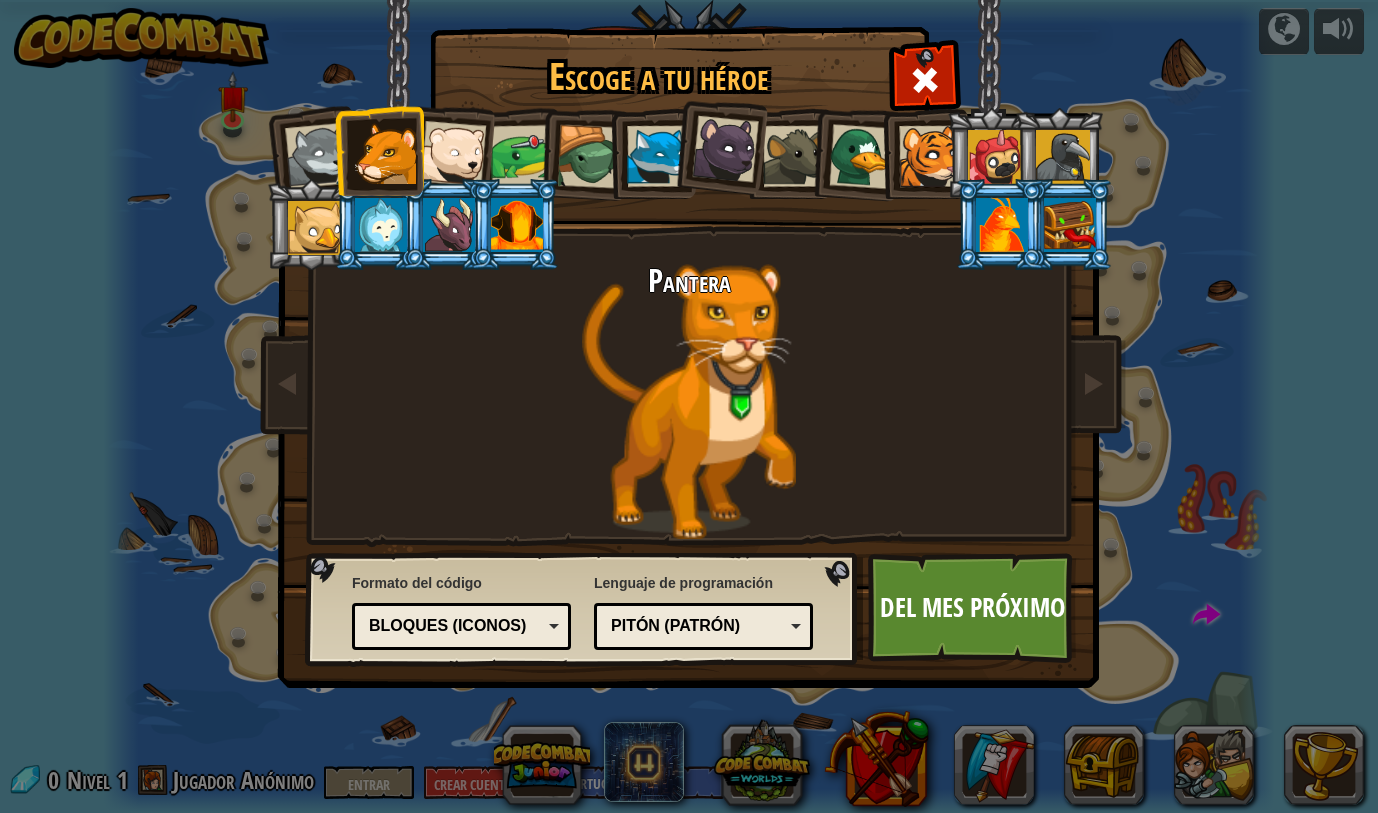 drag, startPoint x: 671, startPoint y: 163, endPoint x: 655, endPoint y: 166, distance: 16.27882 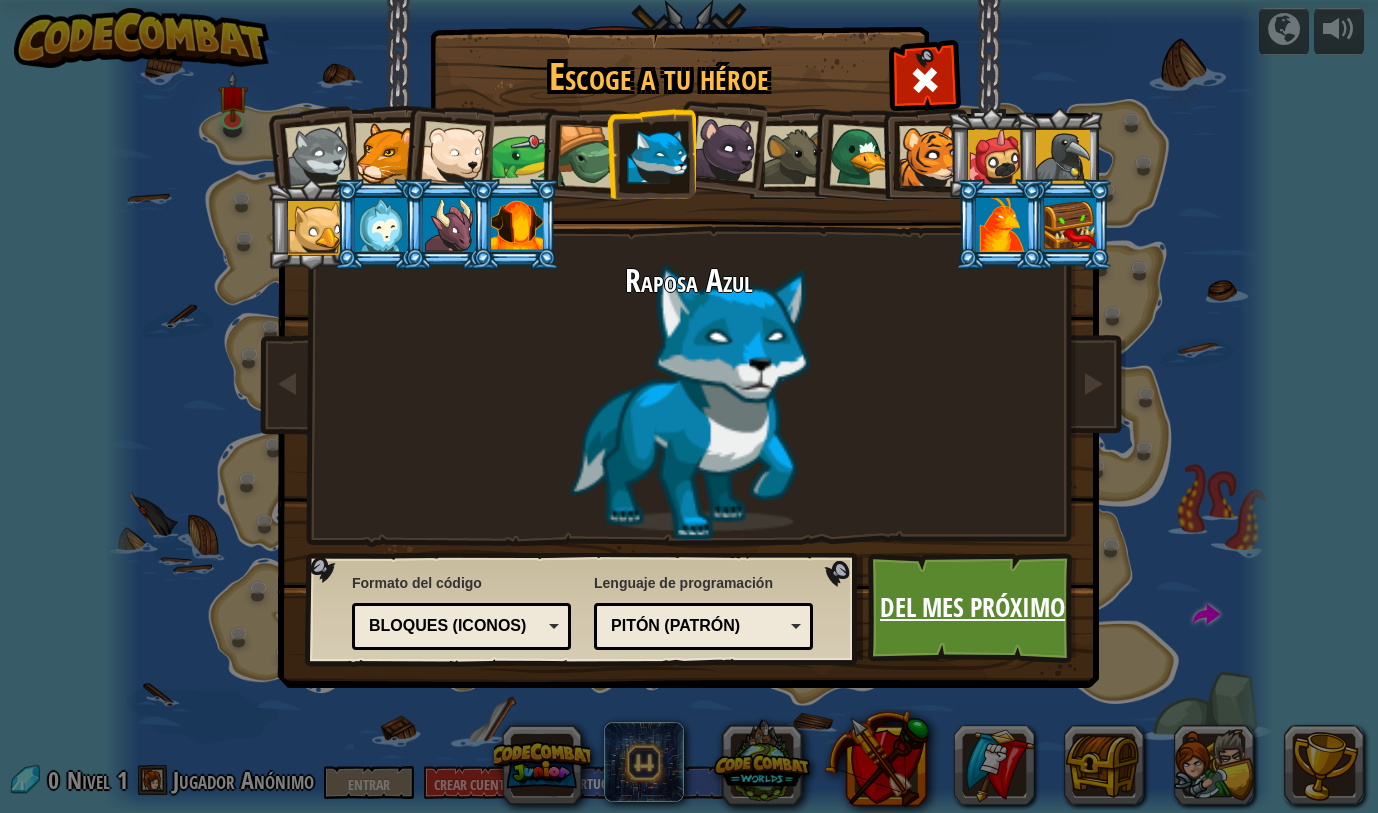 click on "Del mes próximo" at bounding box center (972, 607) 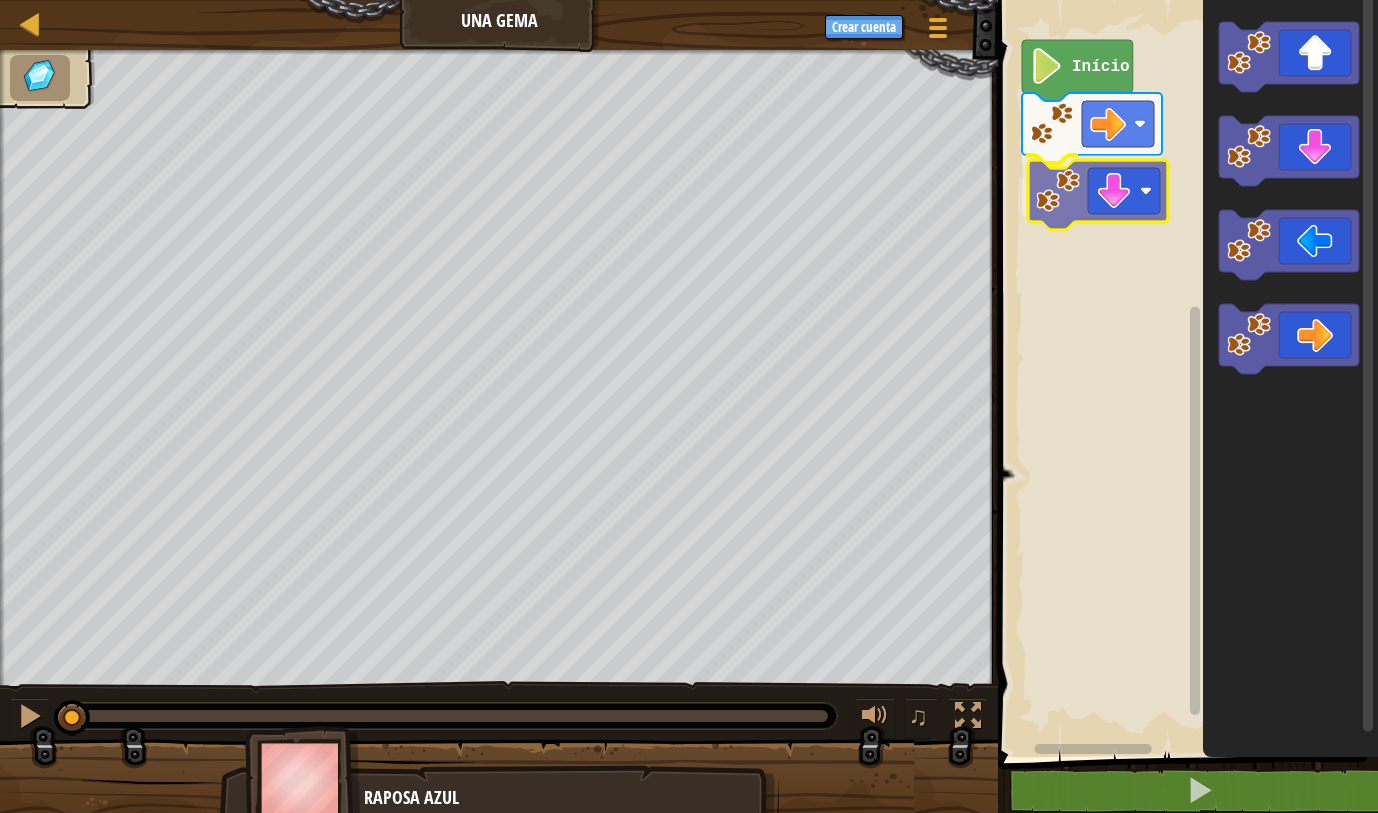 click on "Início" at bounding box center (1185, 373) 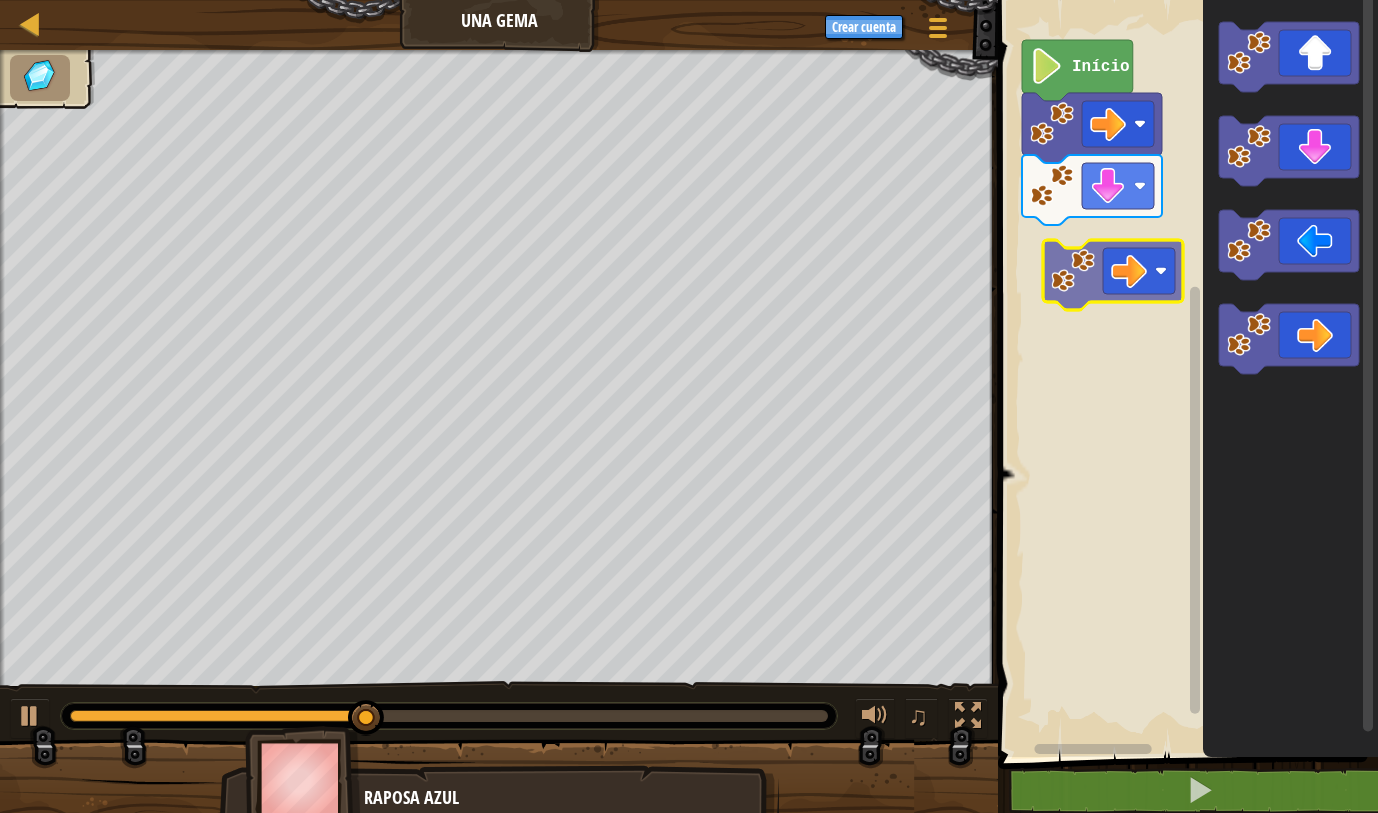click on "Início" at bounding box center [1185, 373] 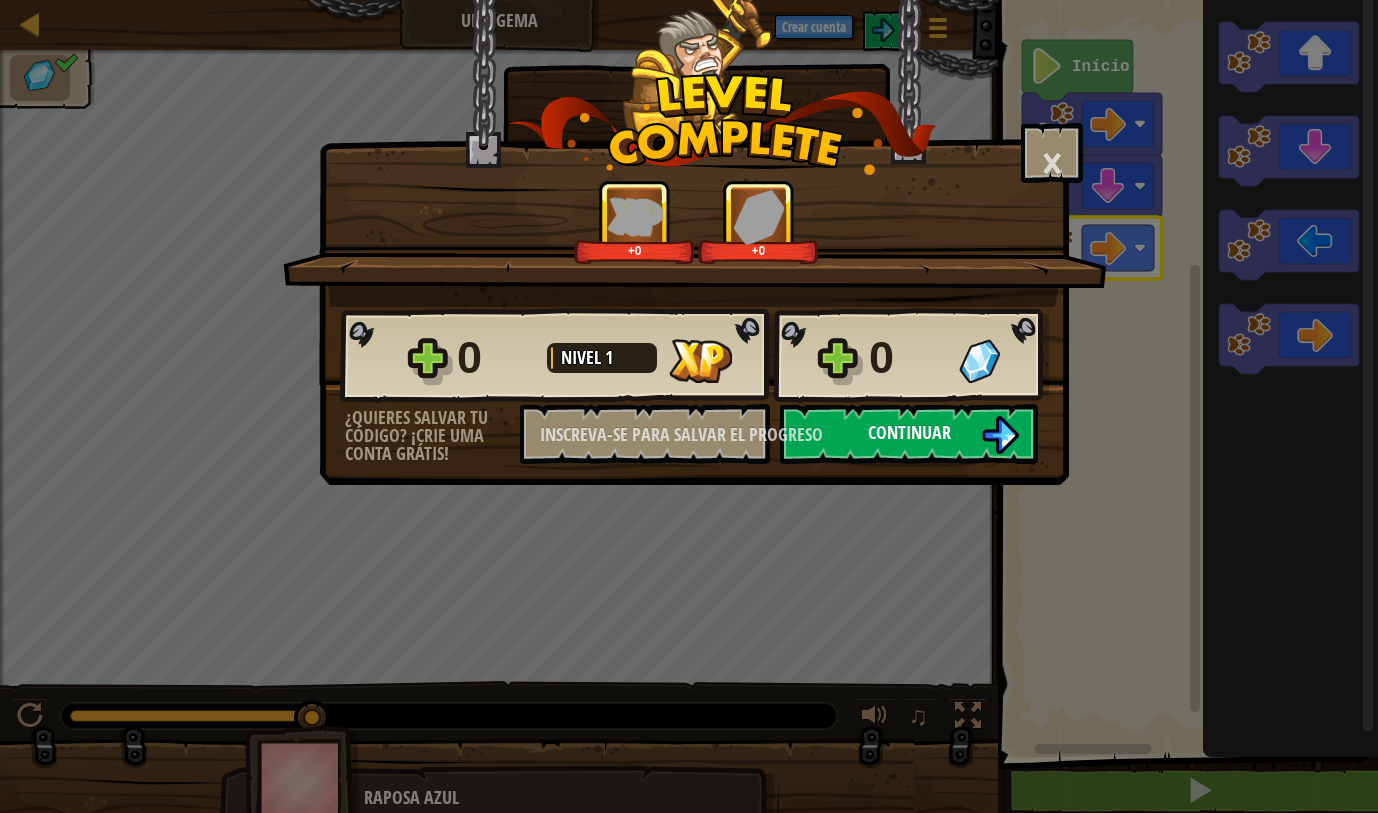 click on "Continuar" at bounding box center (909, 432) 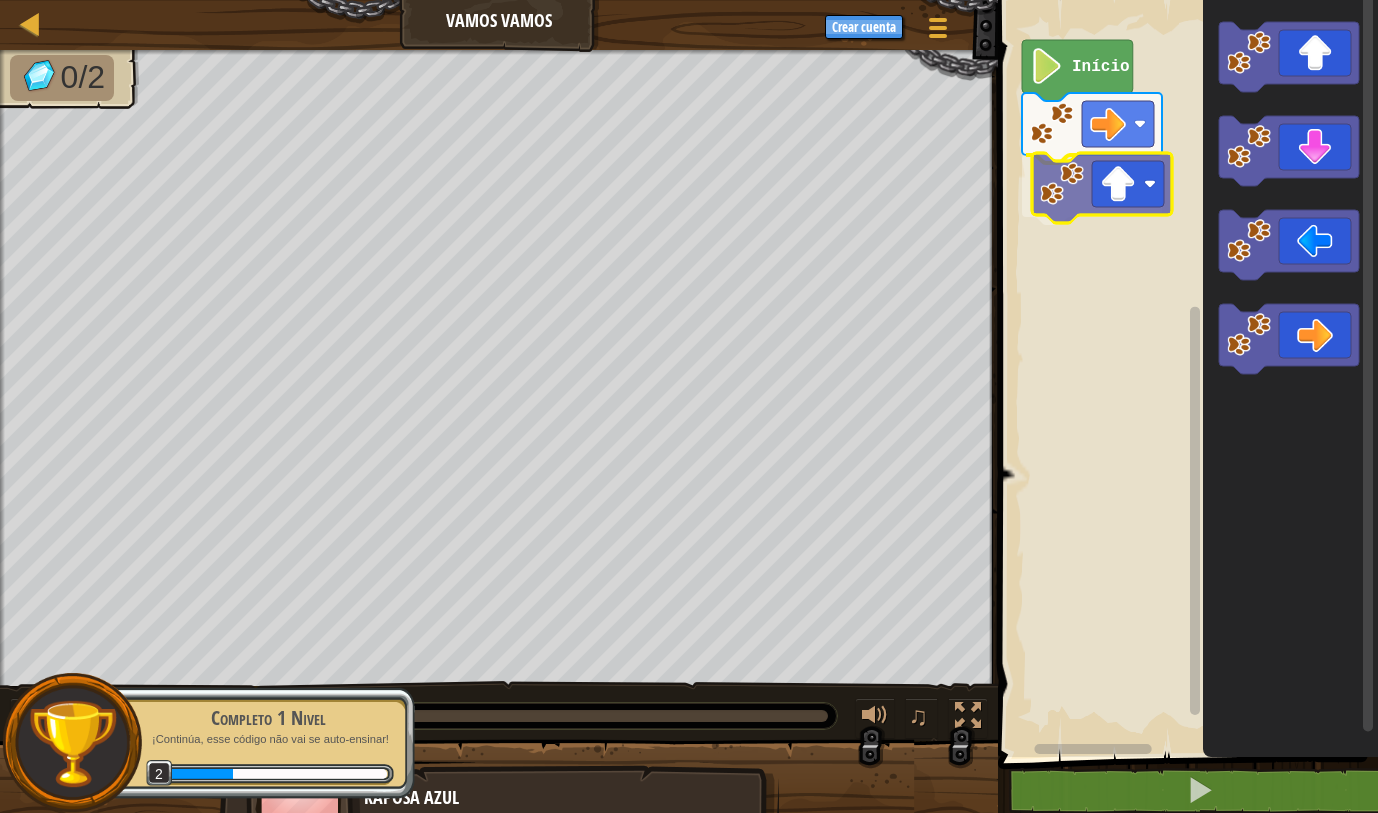 click on "Início" at bounding box center [1185, 373] 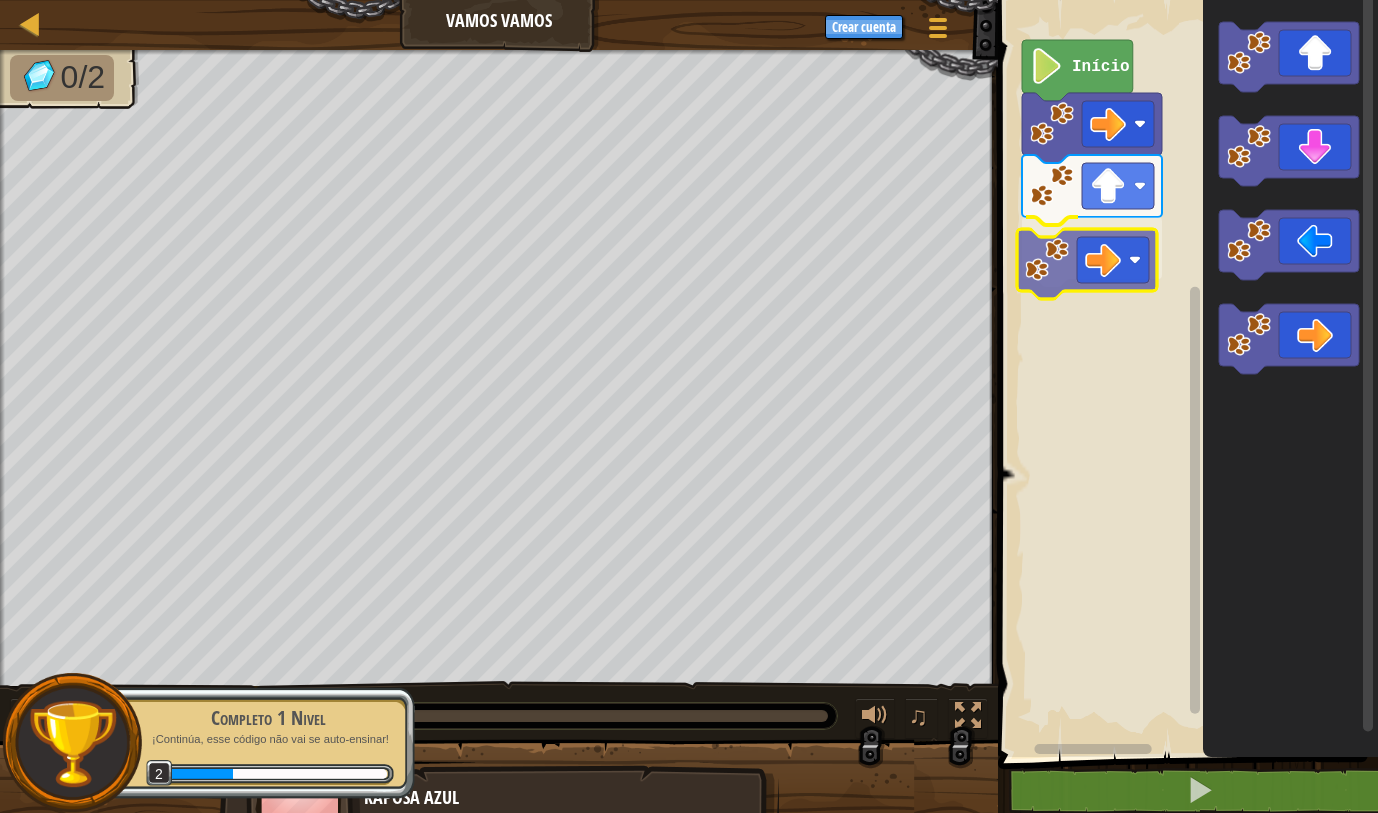click on "Início" at bounding box center [1185, 373] 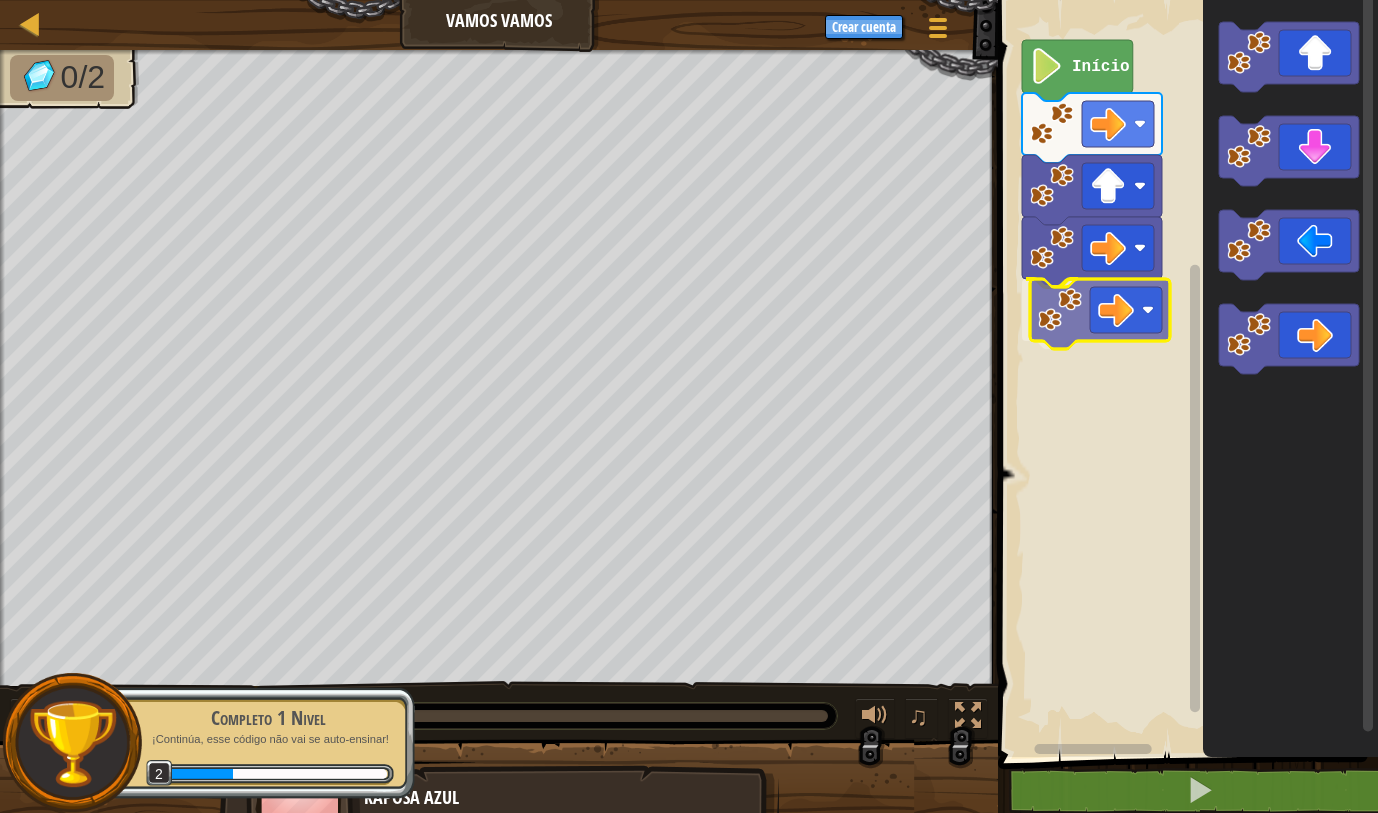 click on "Início" at bounding box center (1185, 373) 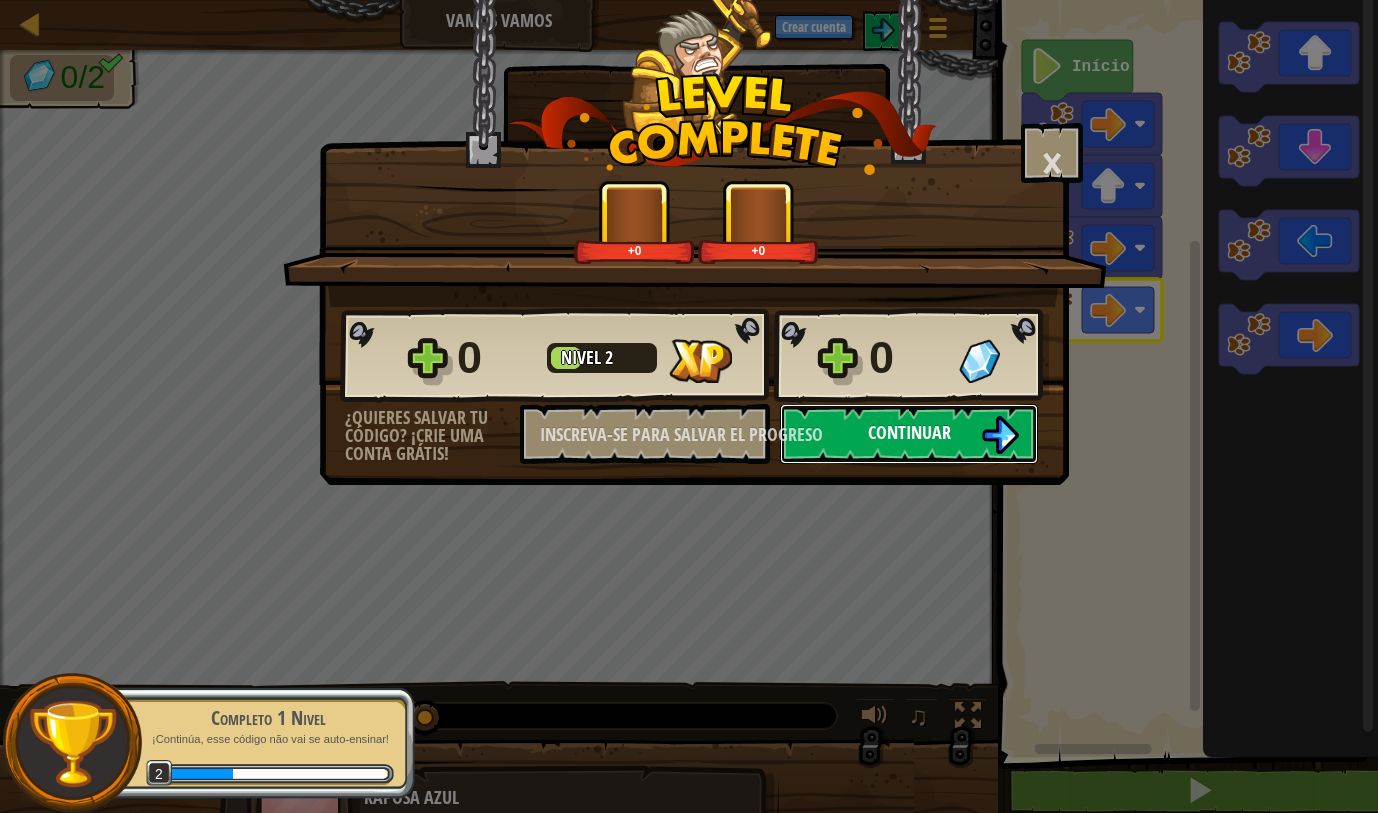 click on "Continuar" at bounding box center (909, 432) 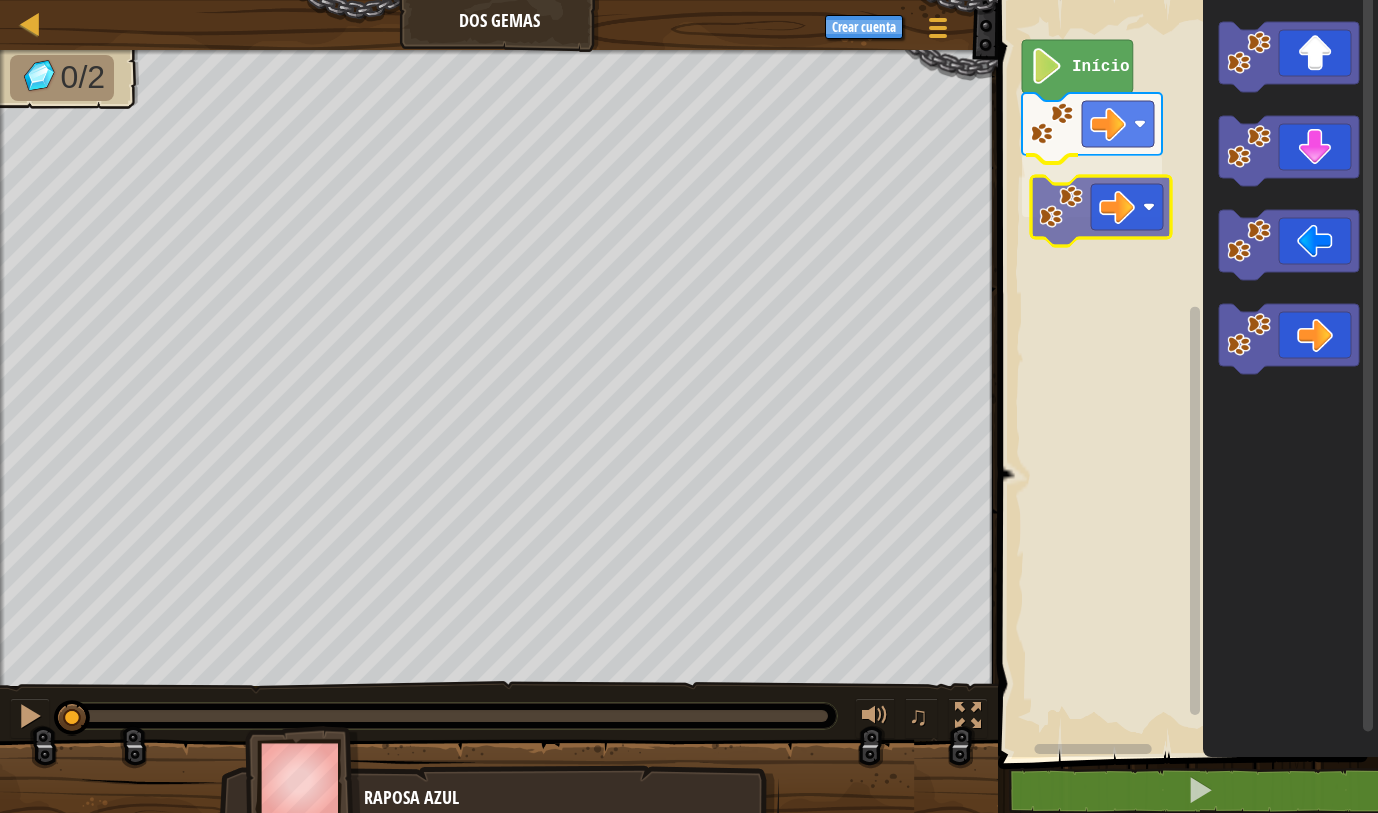 click on "Início" at bounding box center [1185, 373] 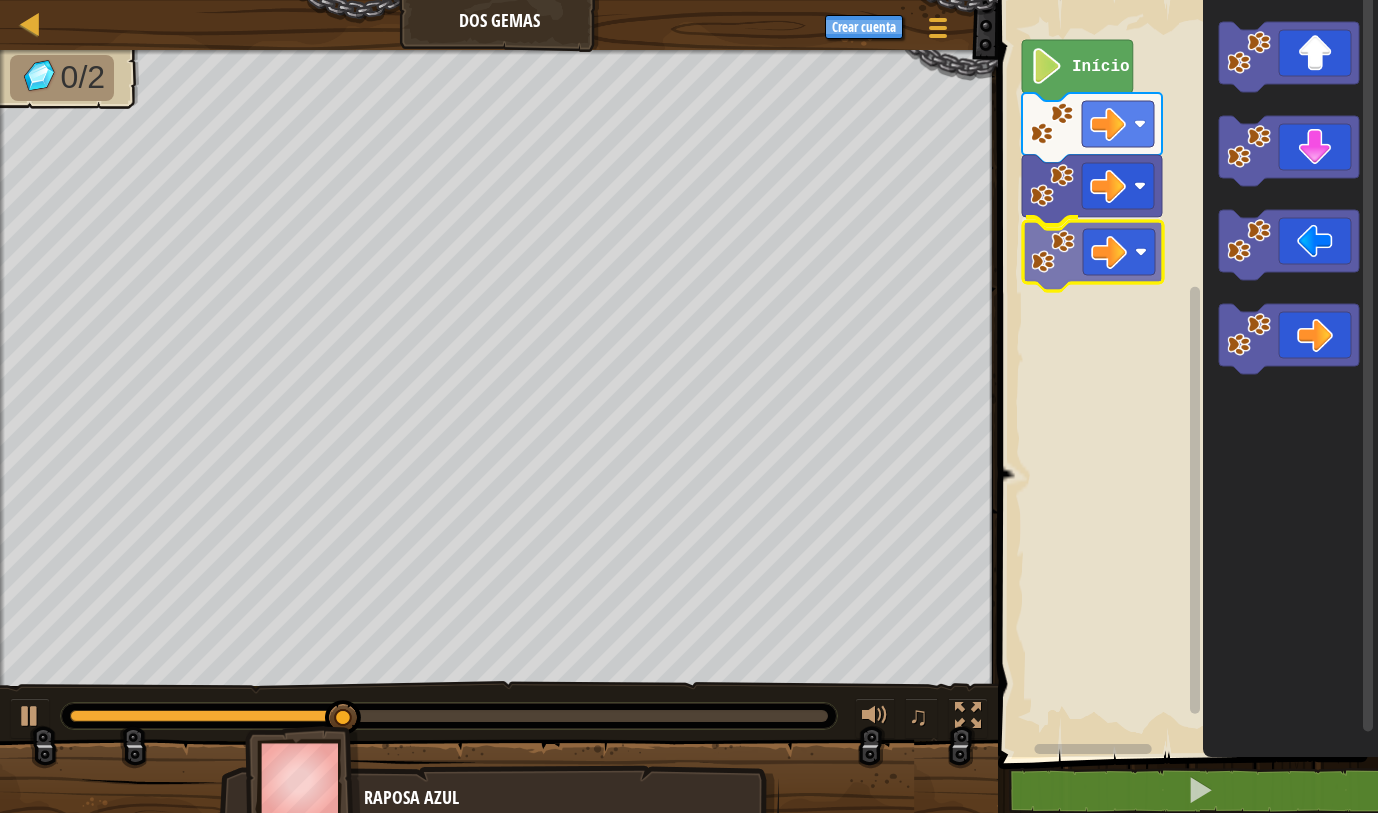 click on "Início" at bounding box center (1185, 373) 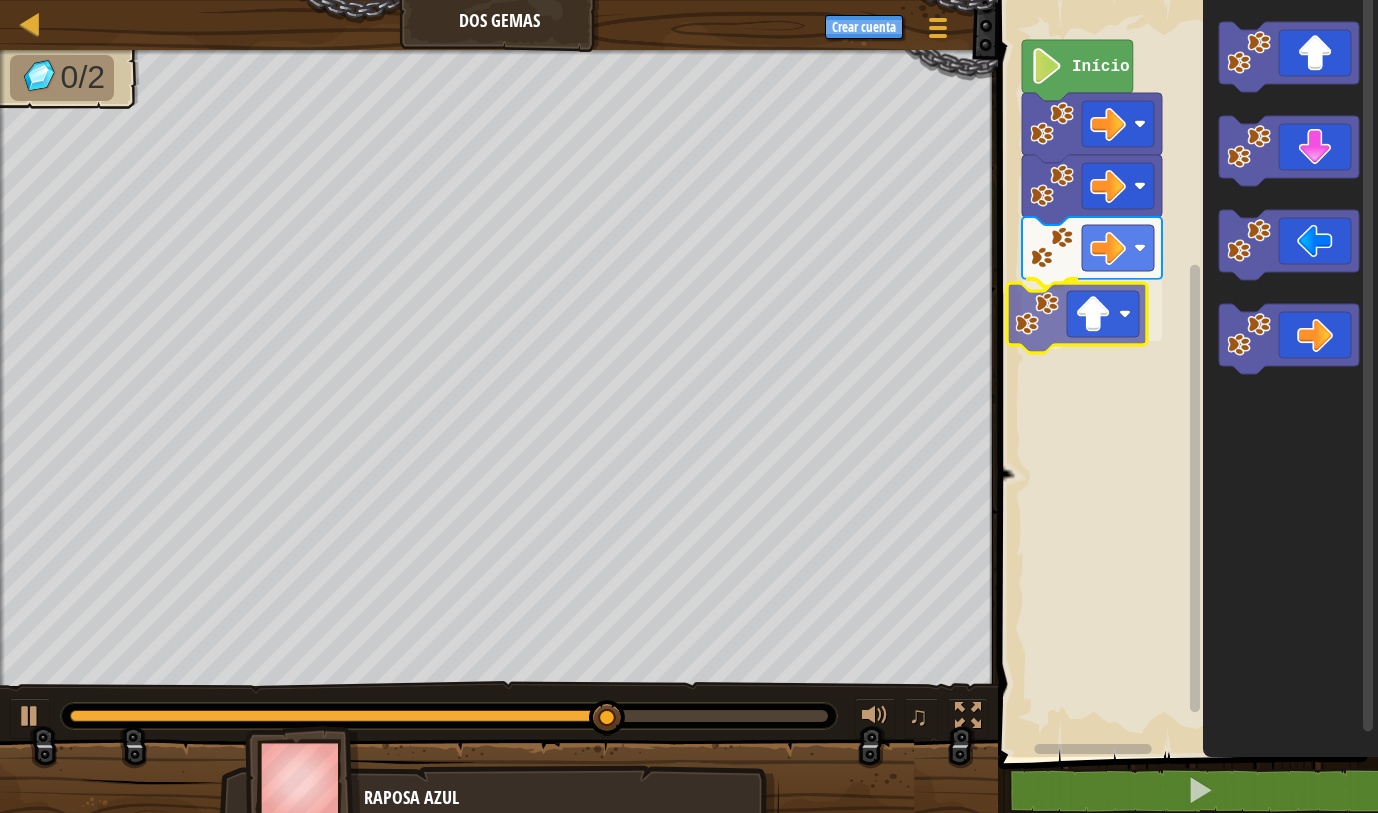click on "Início" at bounding box center [1185, 373] 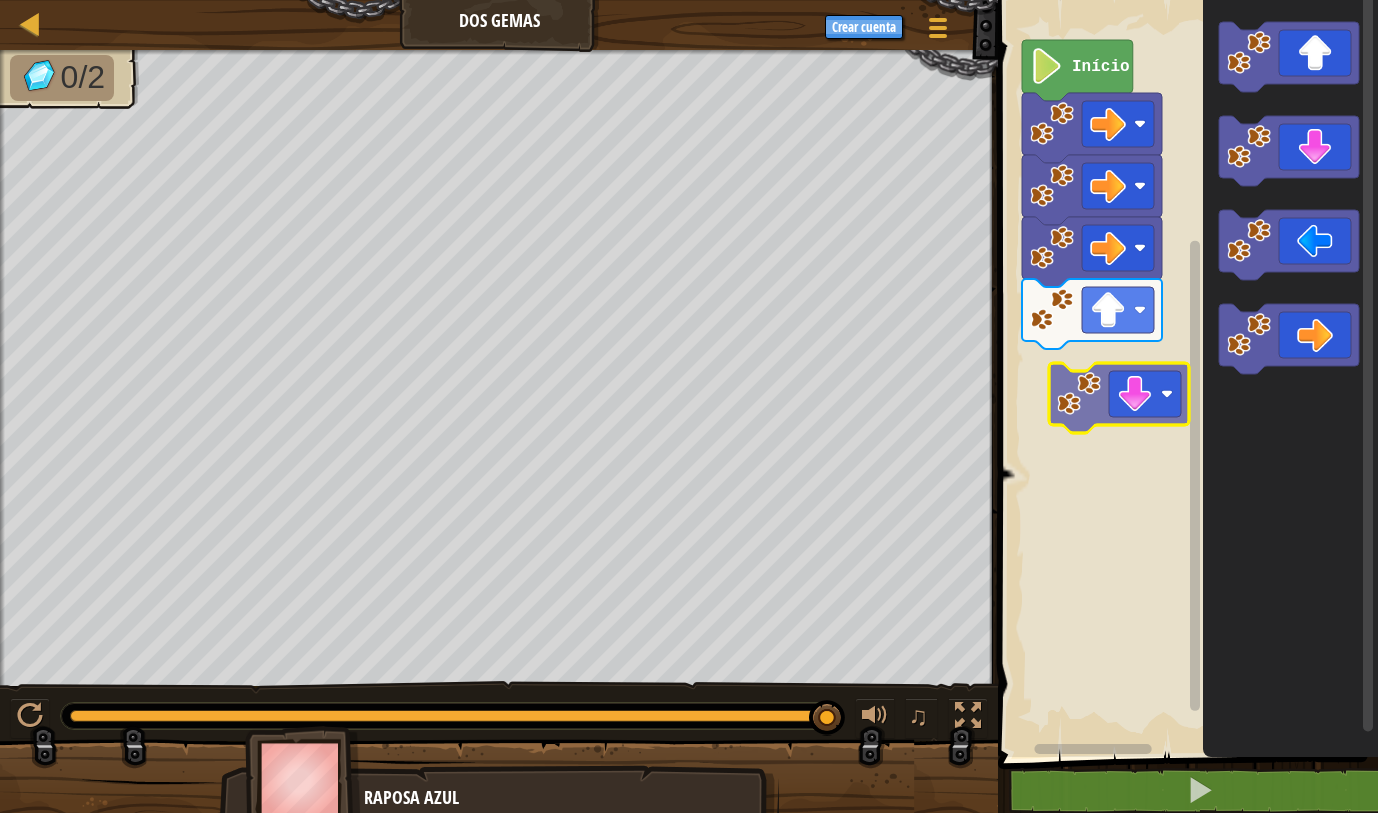 click on "Início" at bounding box center [1185, 373] 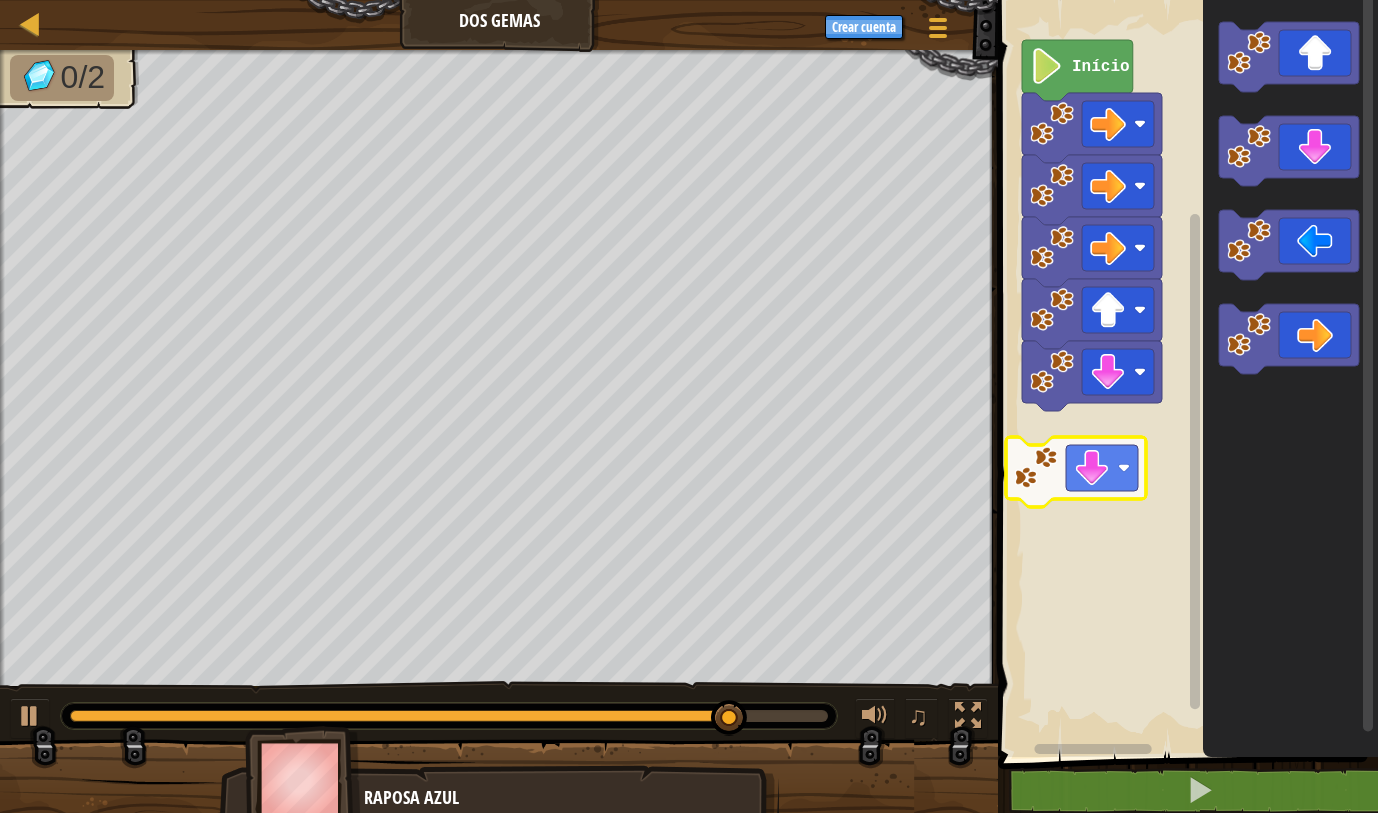click on "Início" at bounding box center [1185, 373] 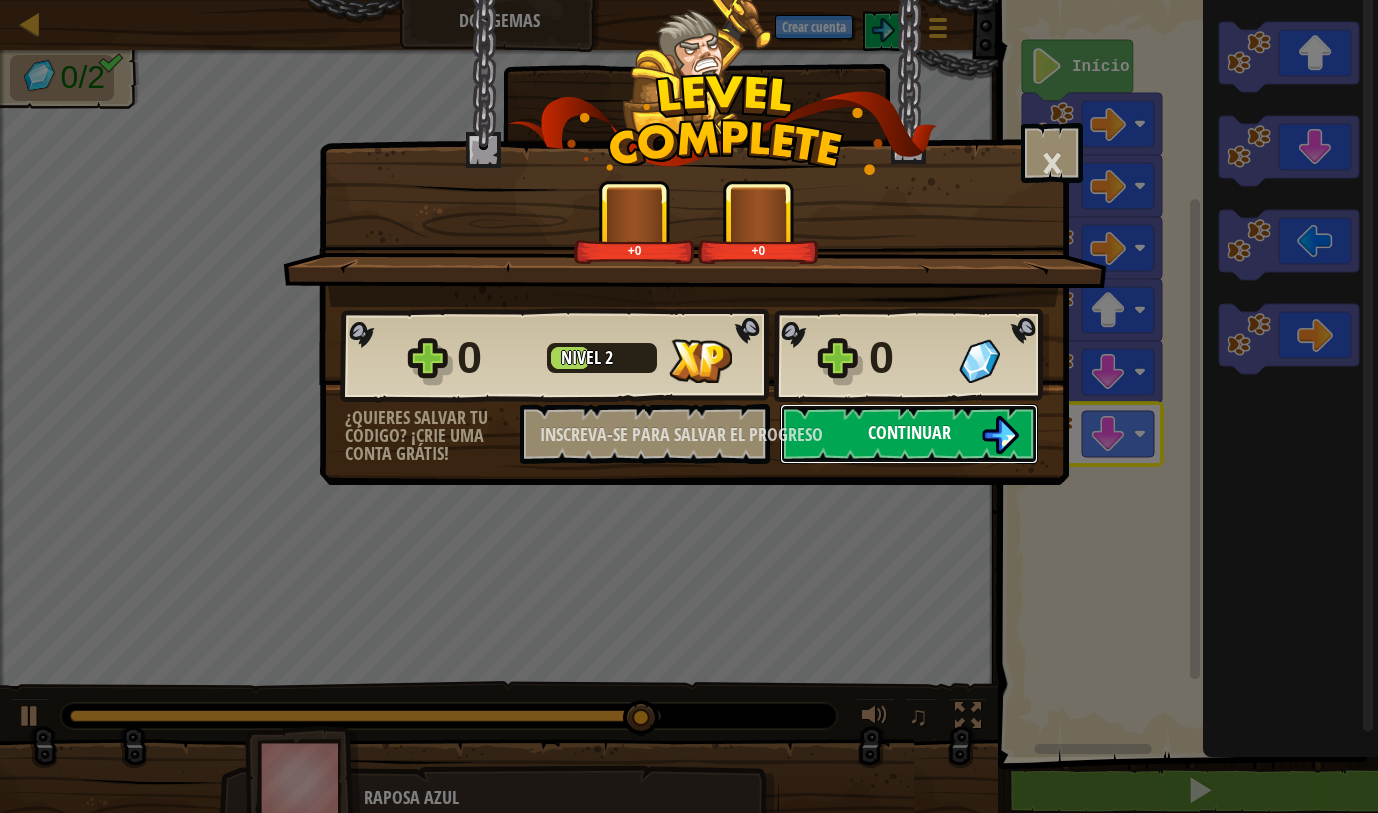 click on "Continuar" at bounding box center (909, 432) 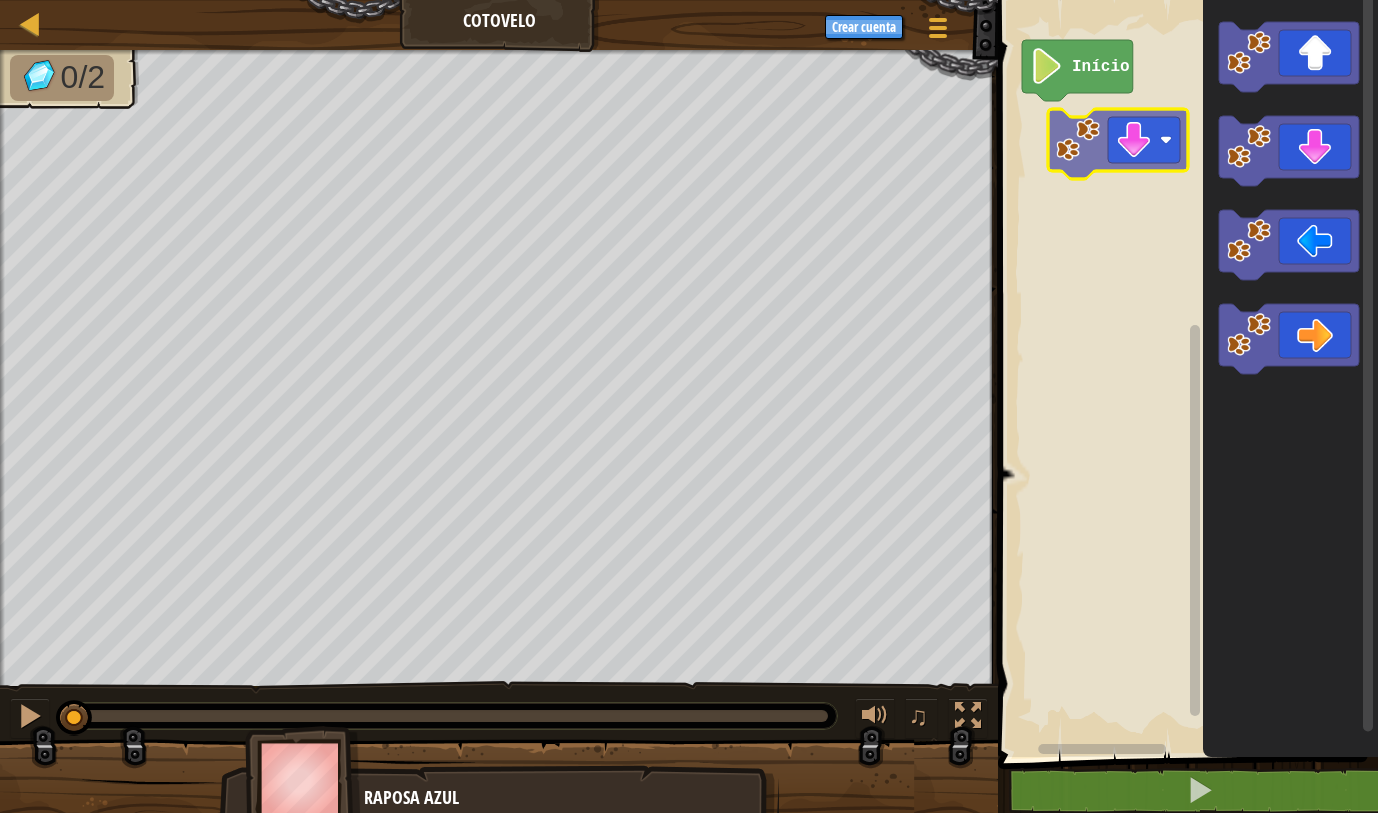 click on "Início" at bounding box center (1185, 373) 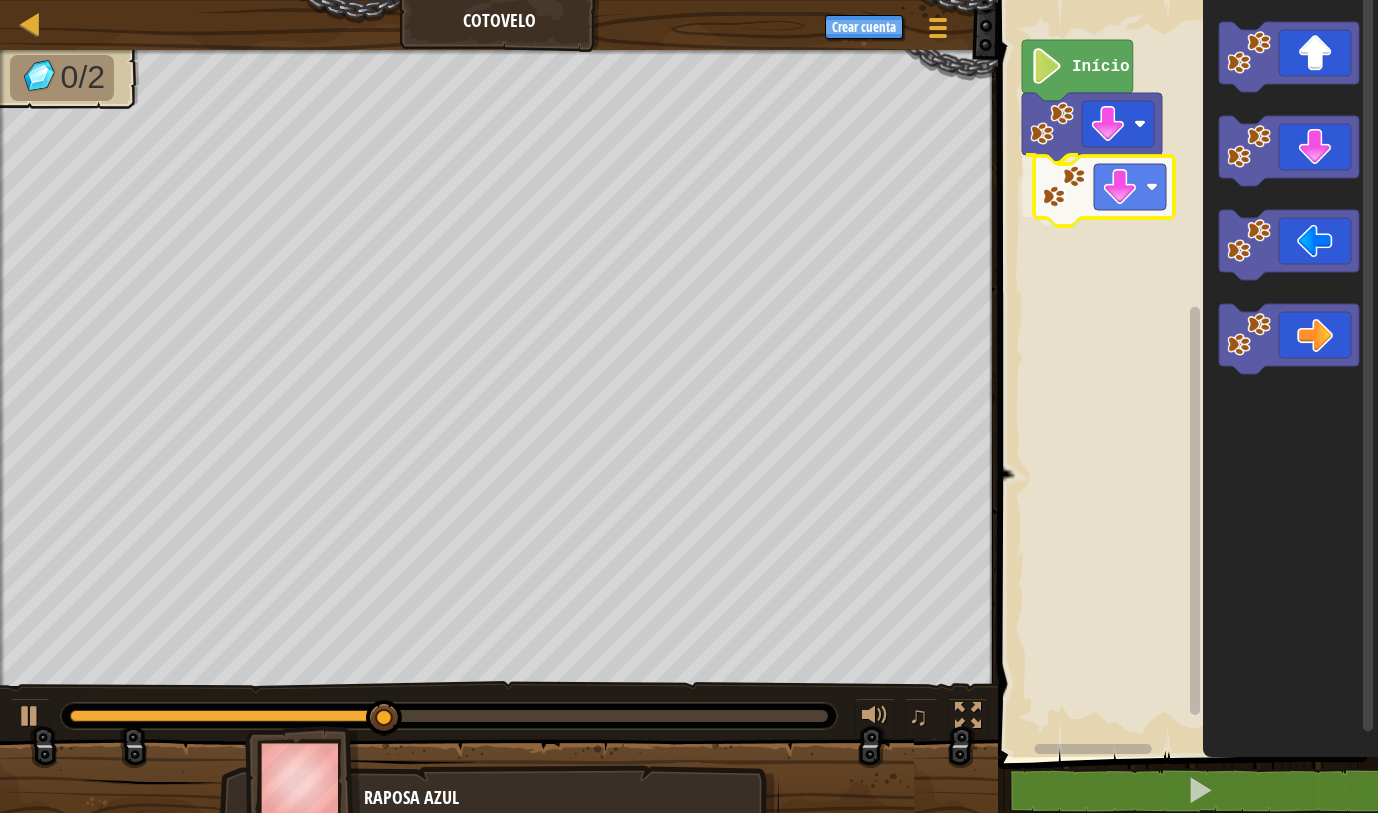 click on "Início" at bounding box center (1185, 373) 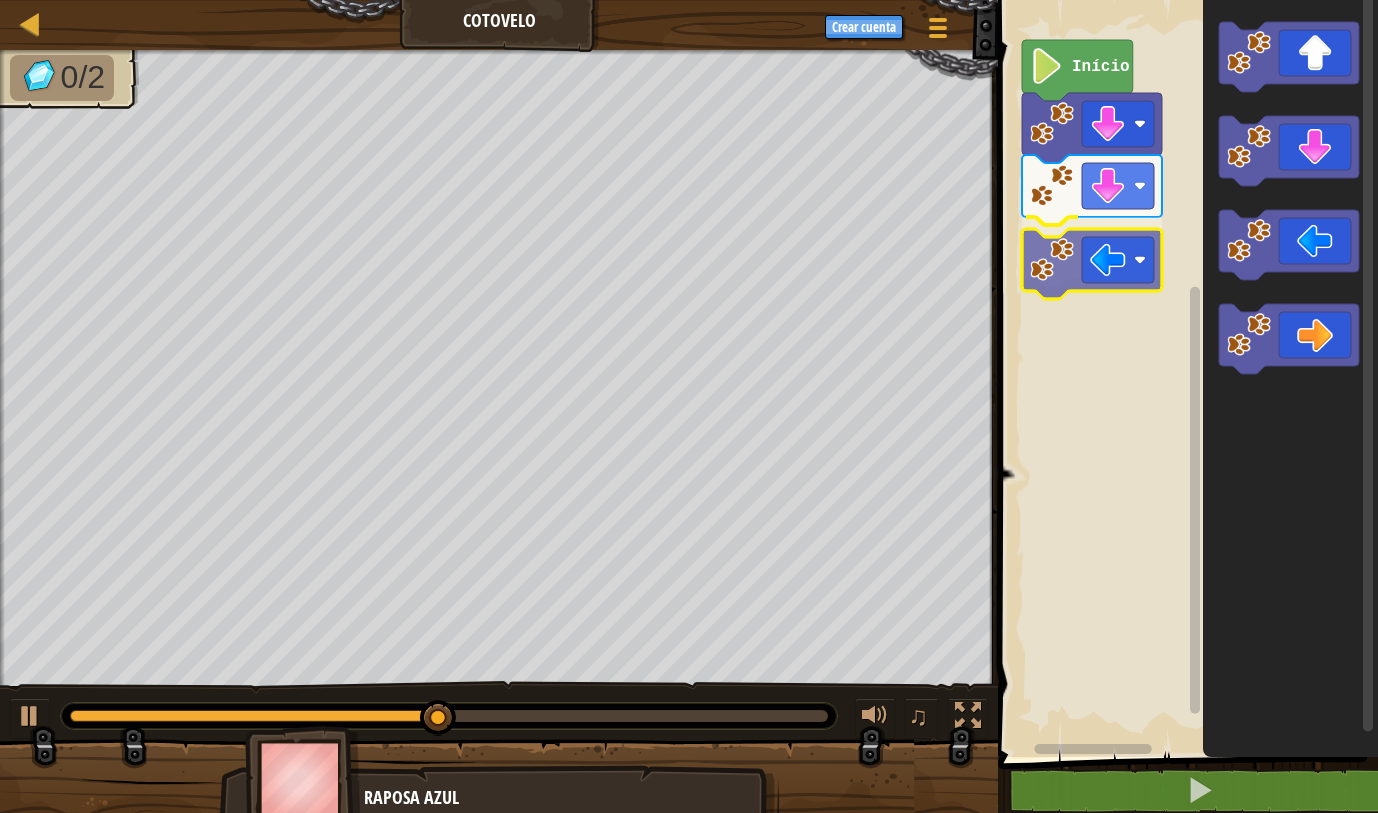 click on "Início" at bounding box center [1185, 373] 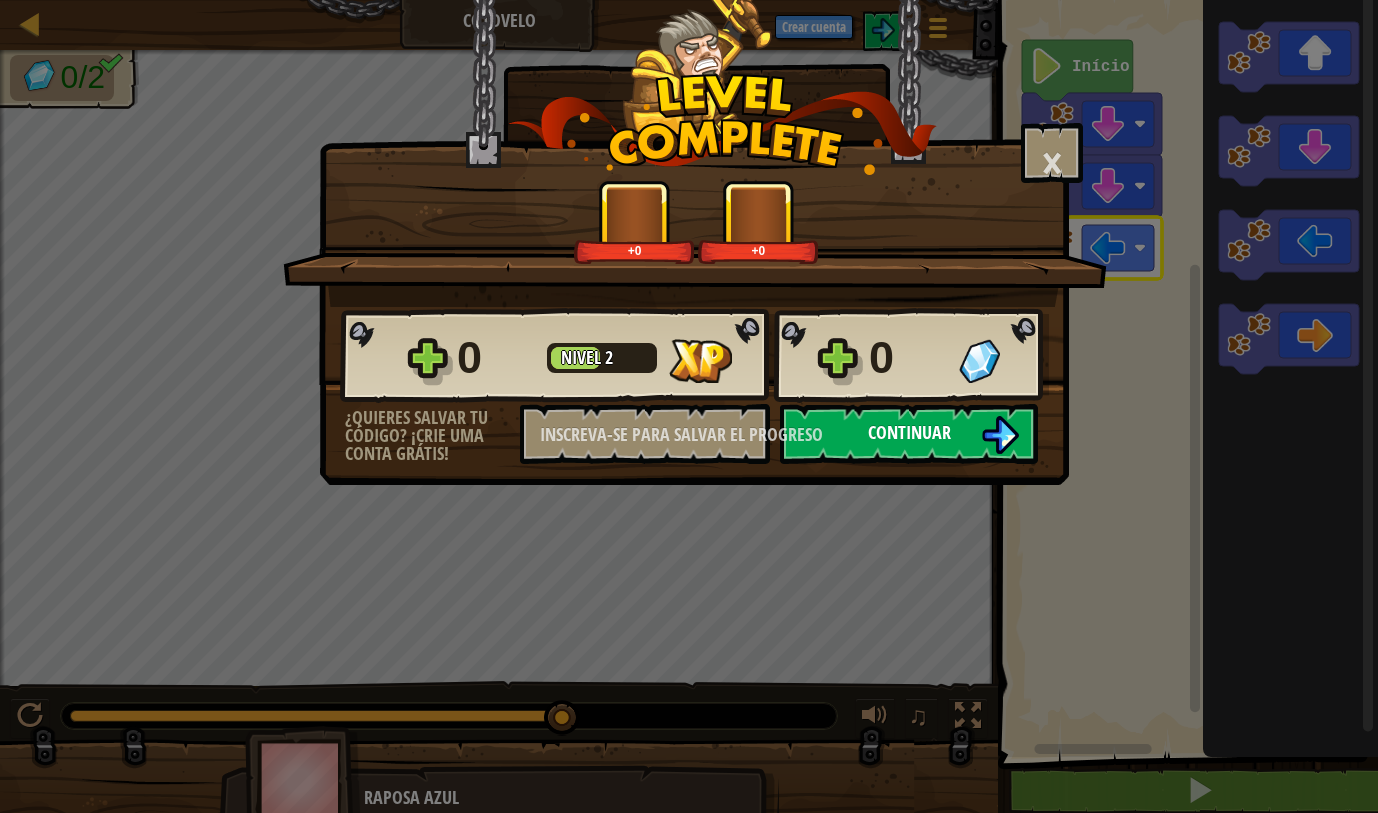 click on "Continuar" at bounding box center (909, 434) 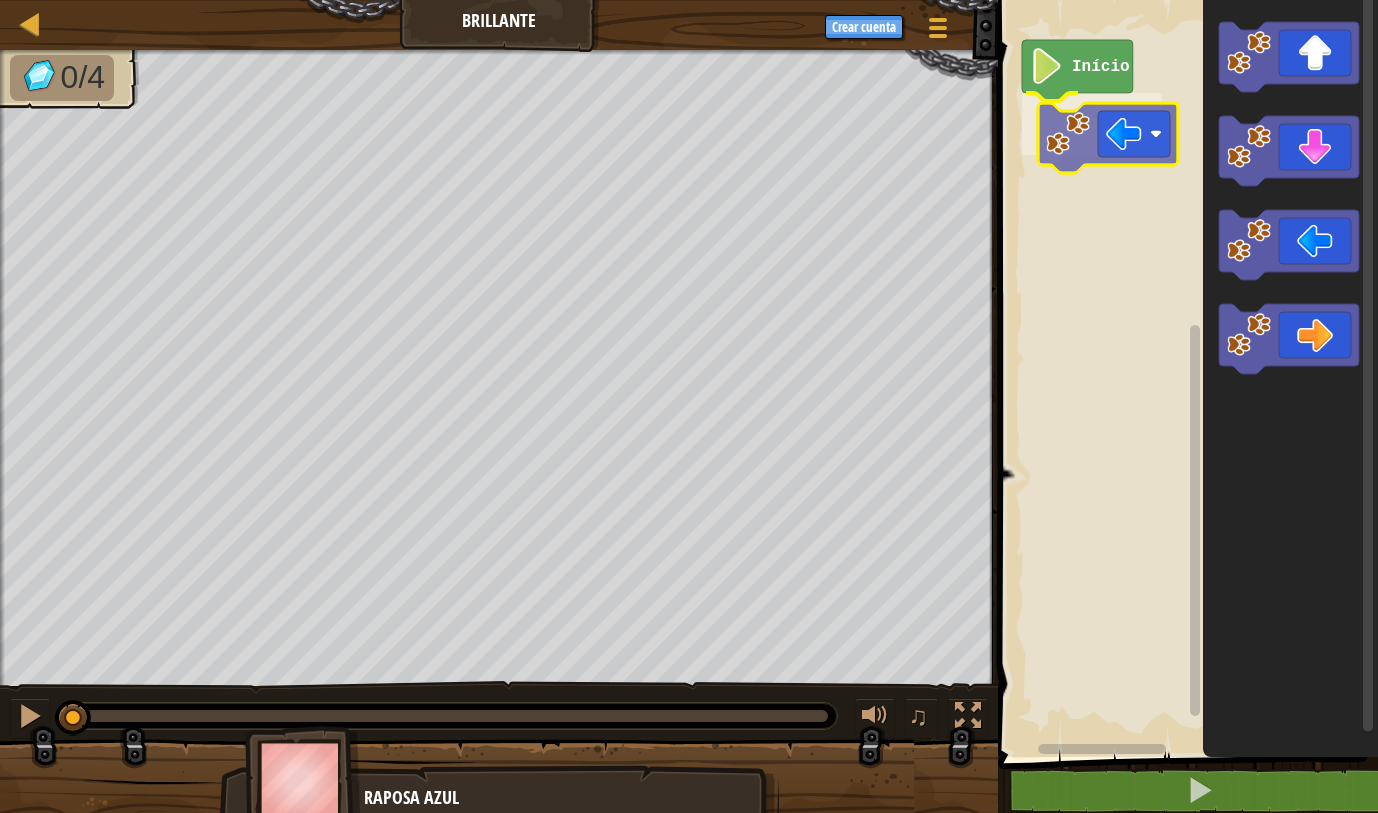 click on "Início" at bounding box center [1185, 373] 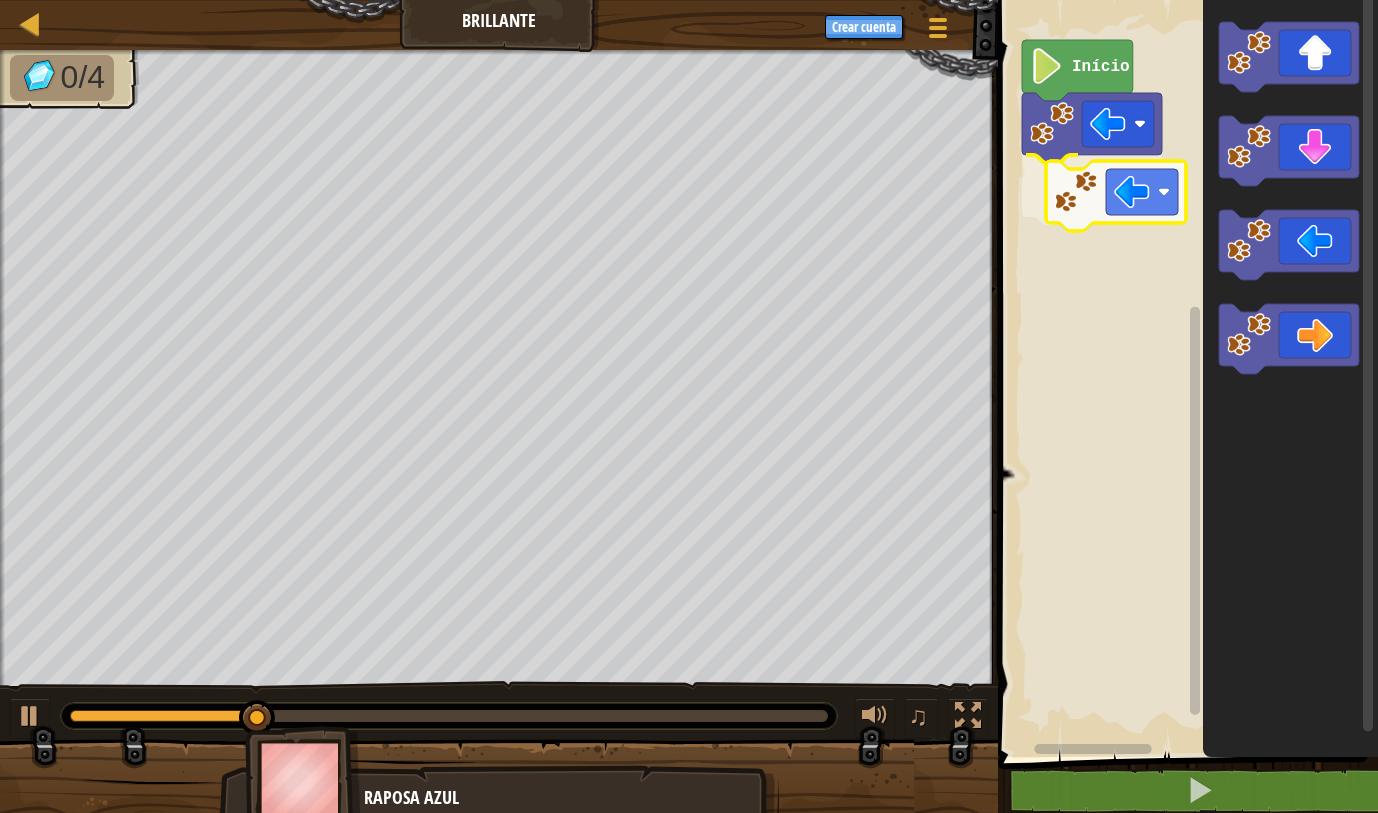 click on "Início" at bounding box center (1185, 373) 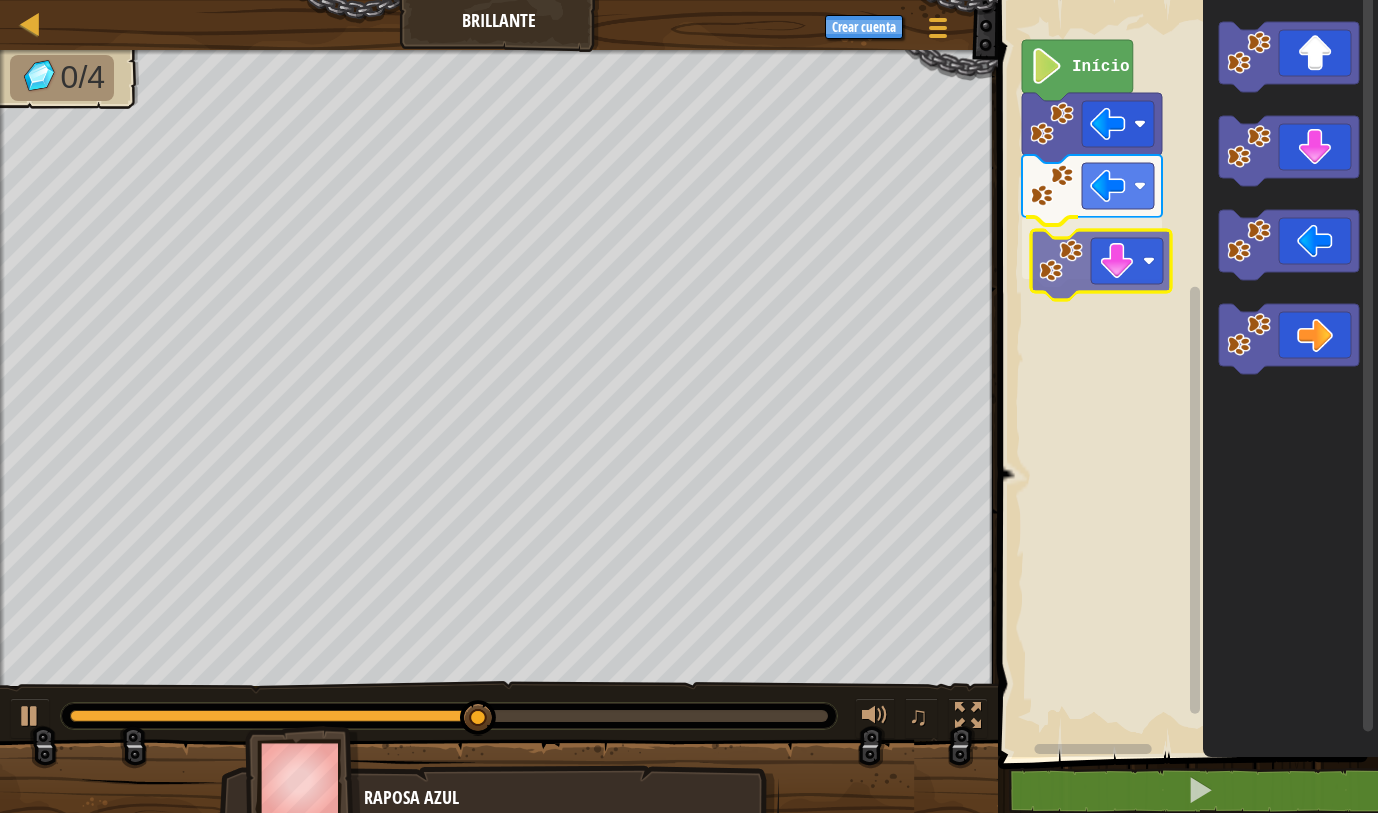 click on "Início" at bounding box center (1185, 373) 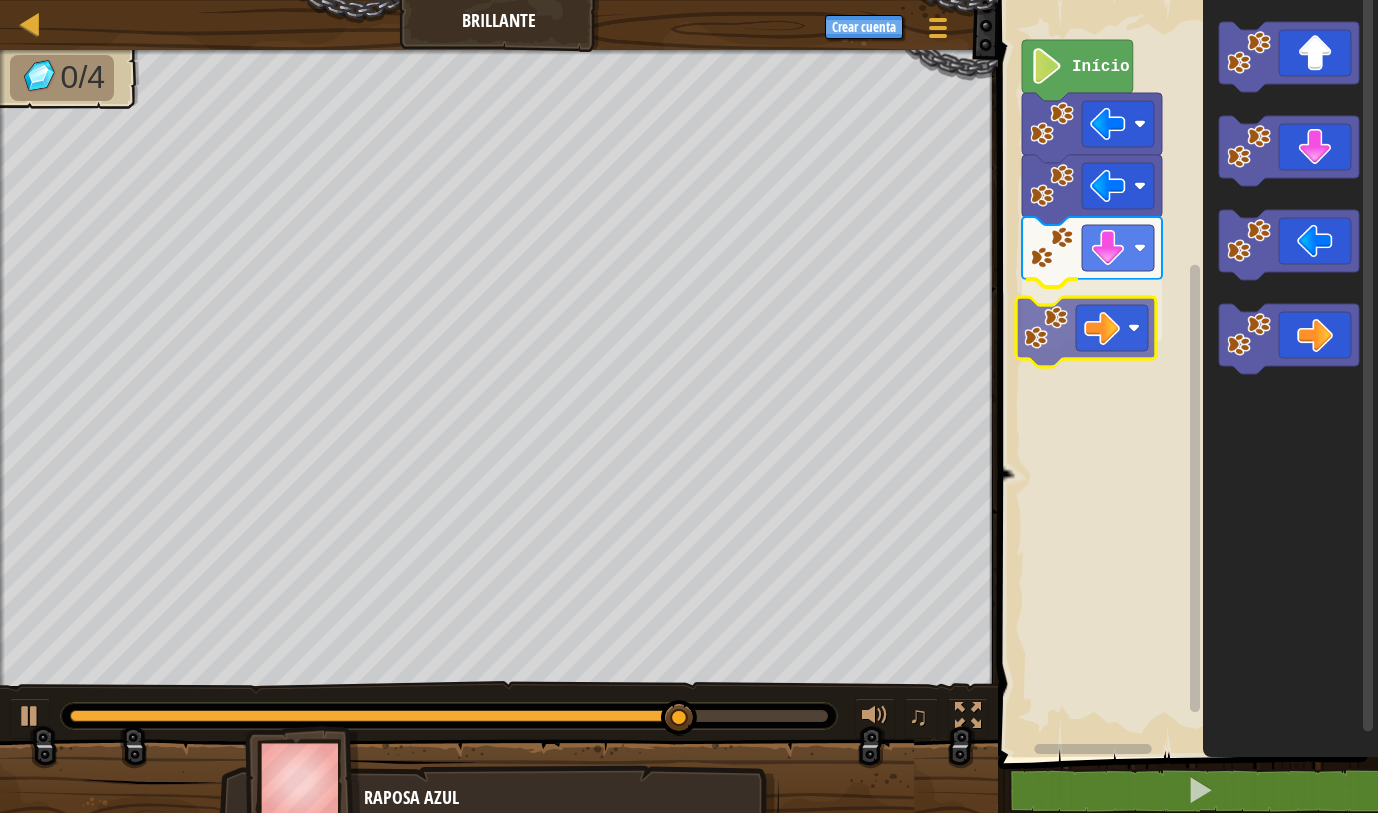 click on "Início" at bounding box center [1185, 373] 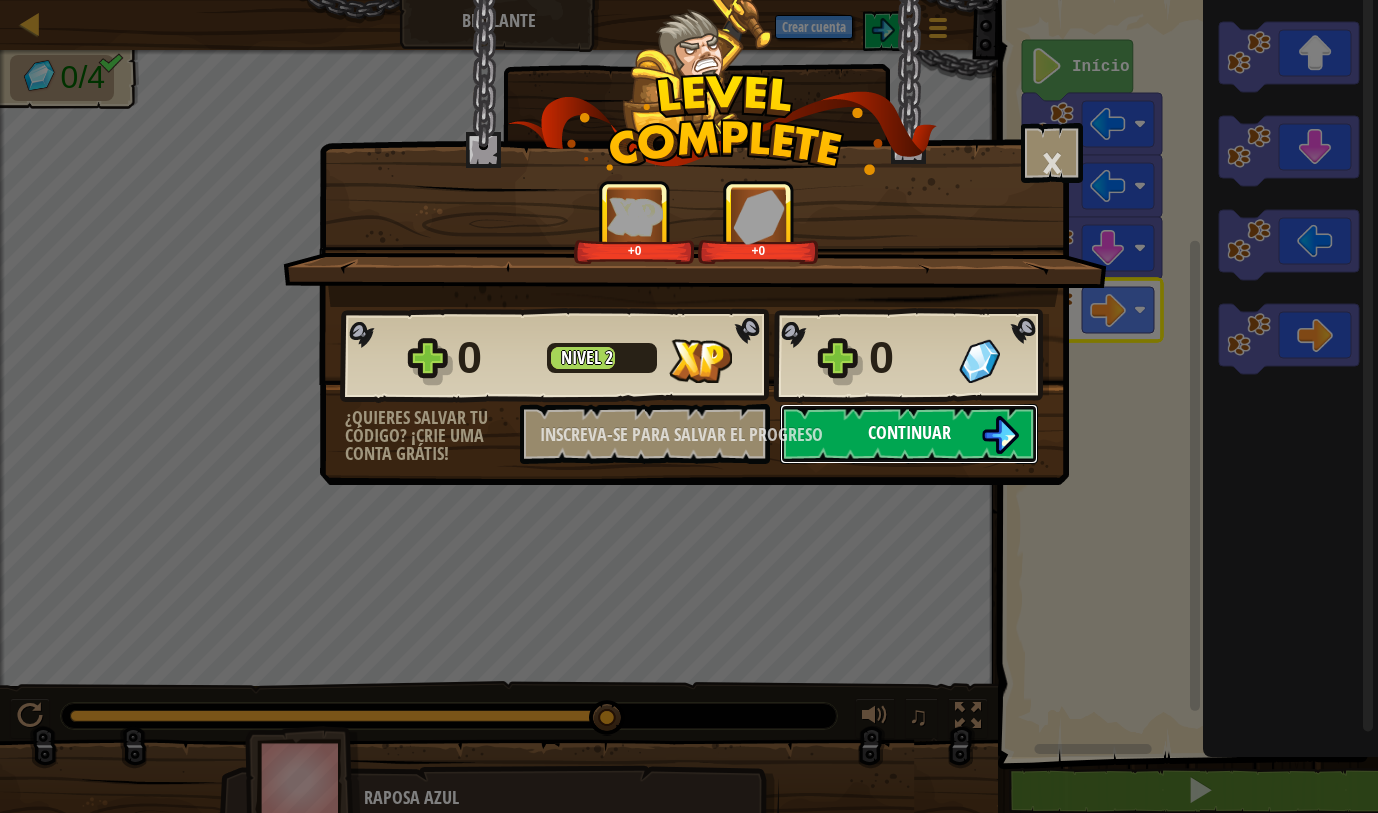 click on "Continuar" at bounding box center [909, 432] 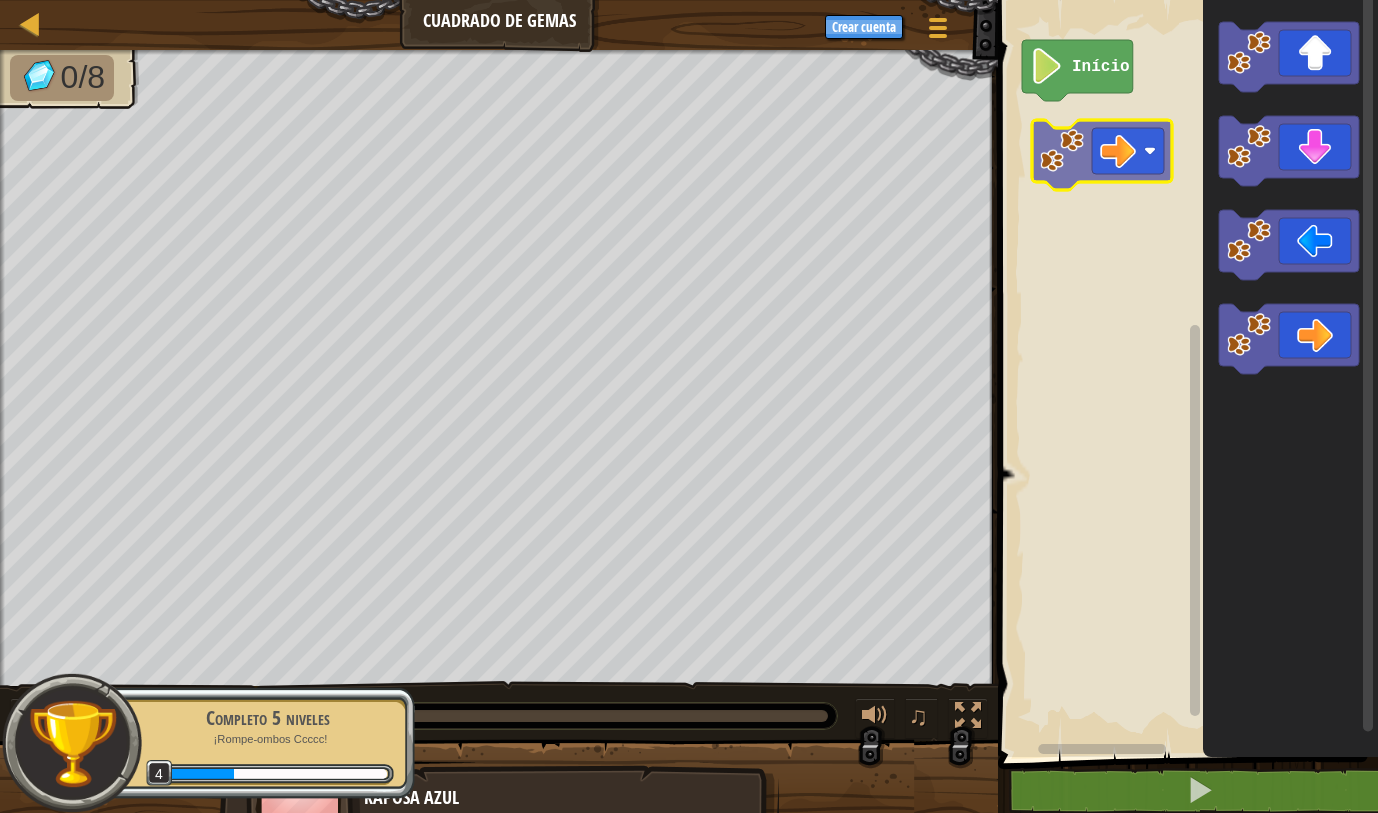 click on "Início" at bounding box center (1185, 373) 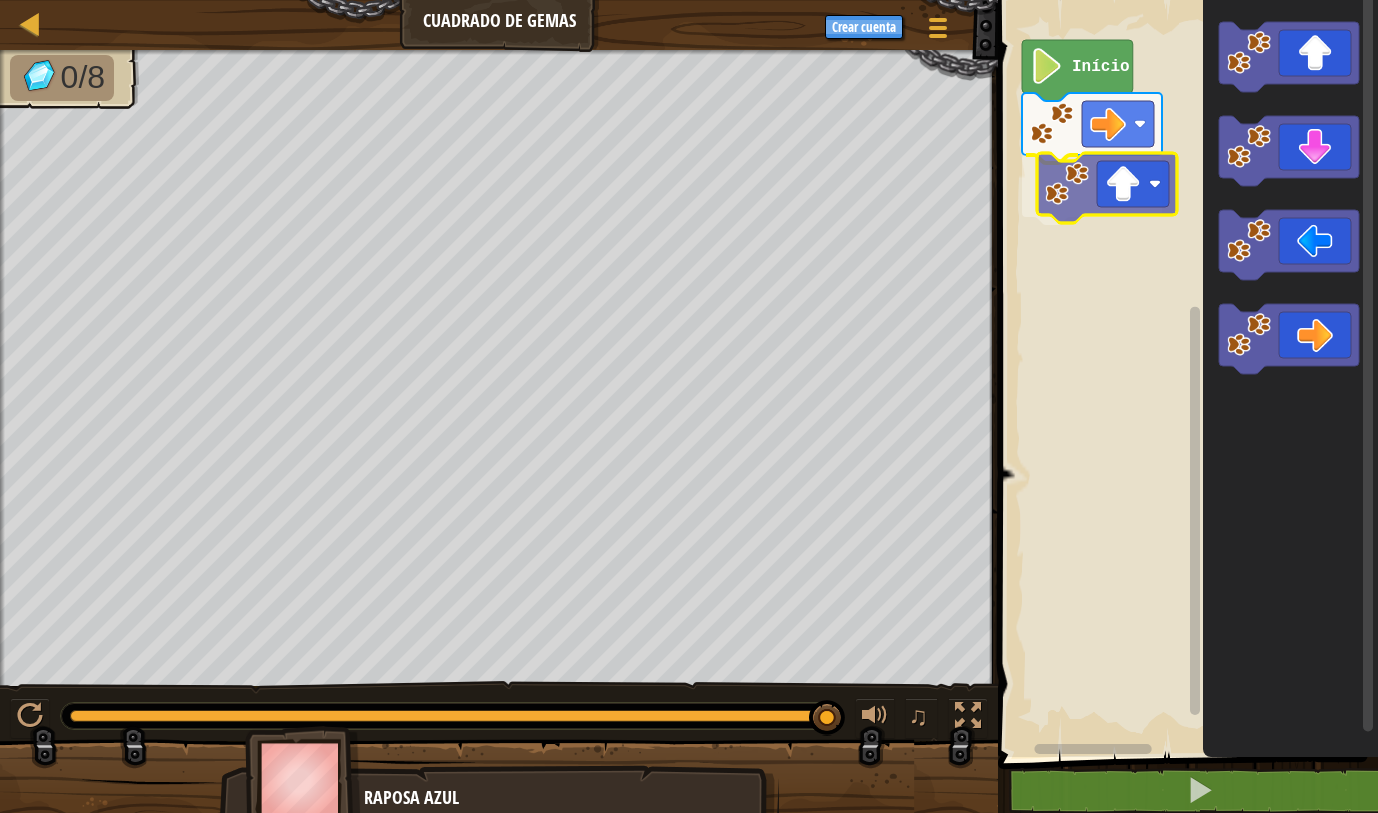 click on "Início" at bounding box center [1185, 373] 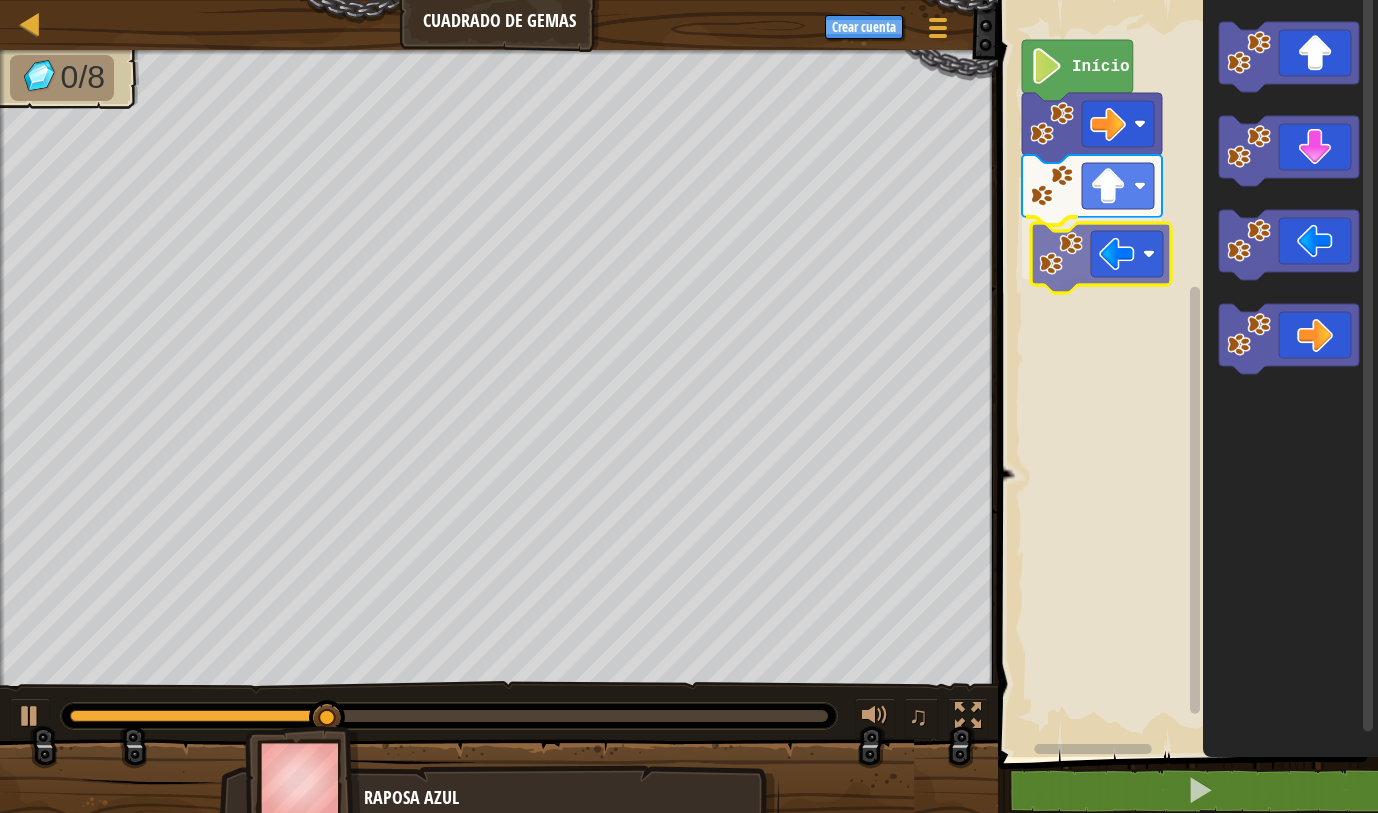 click on "Início" at bounding box center [1185, 373] 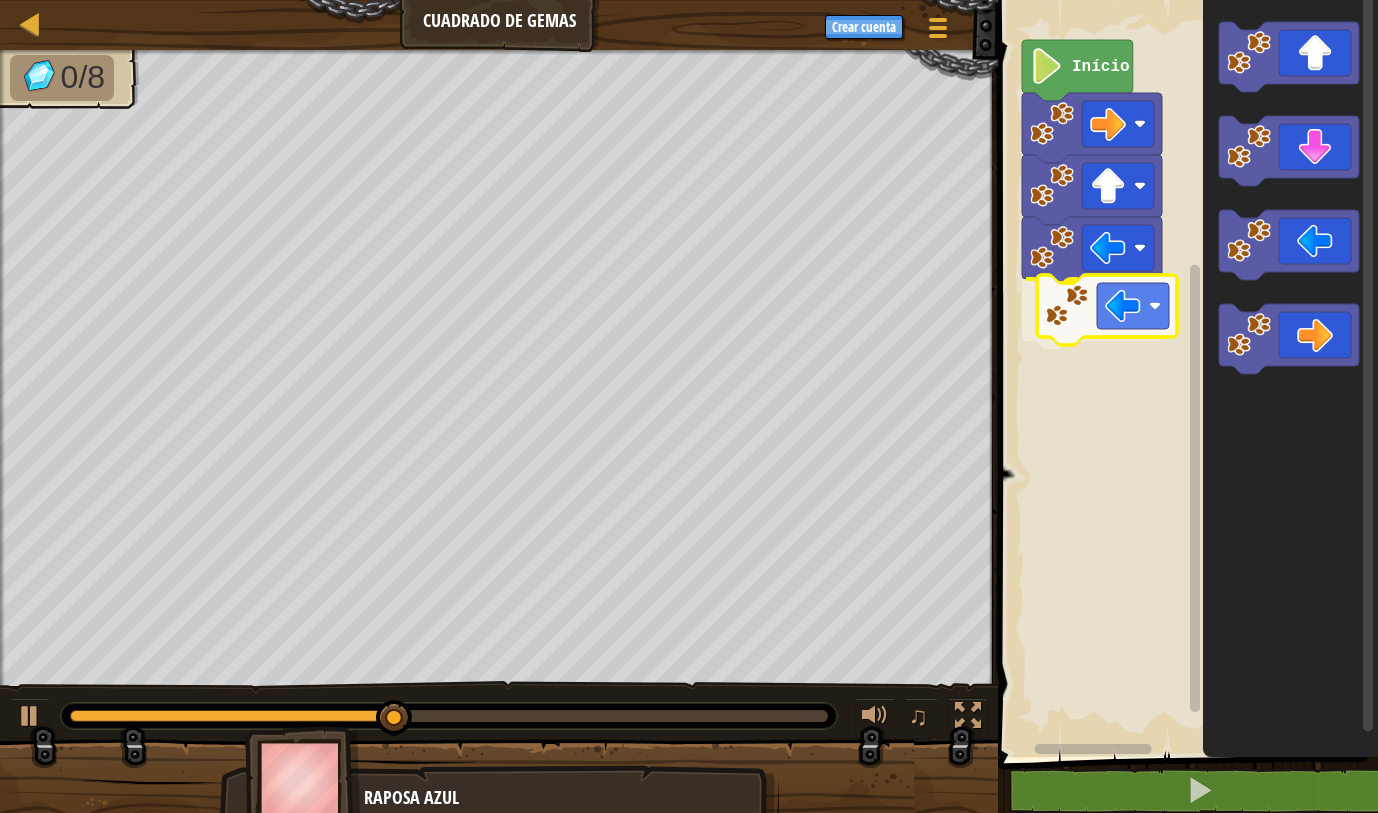 click on "Início" at bounding box center [1185, 373] 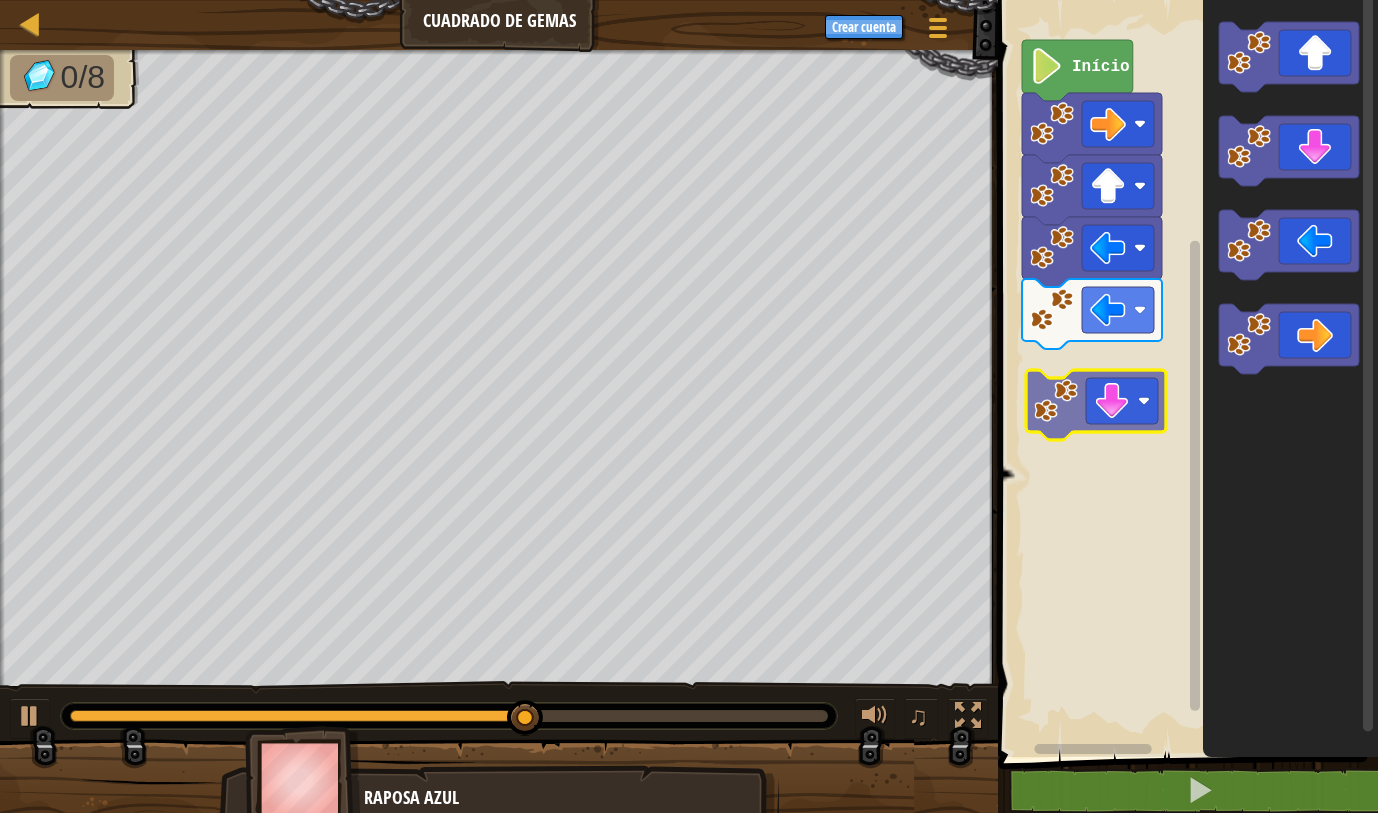 click on "Início" at bounding box center [1185, 373] 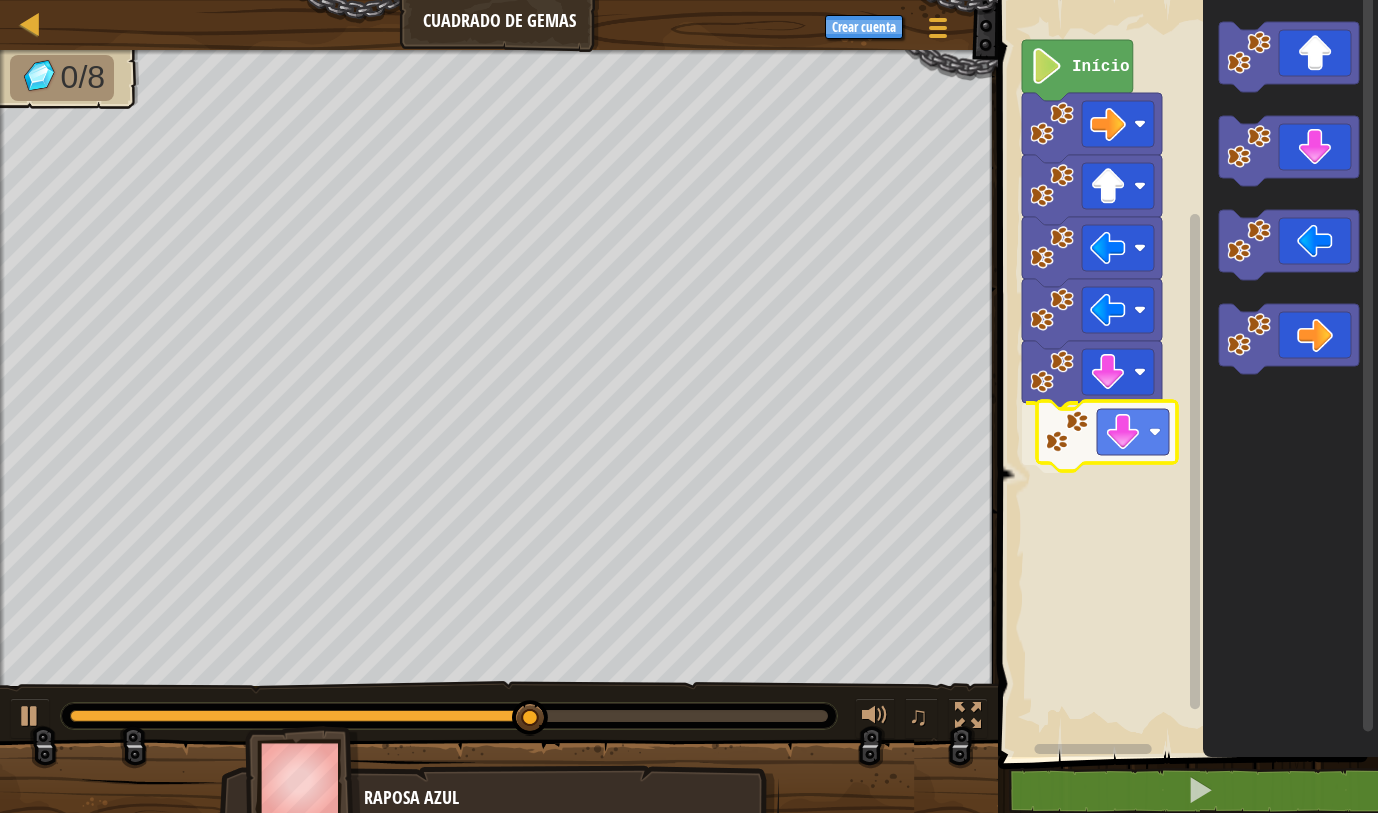 click on "Início" at bounding box center (1185, 373) 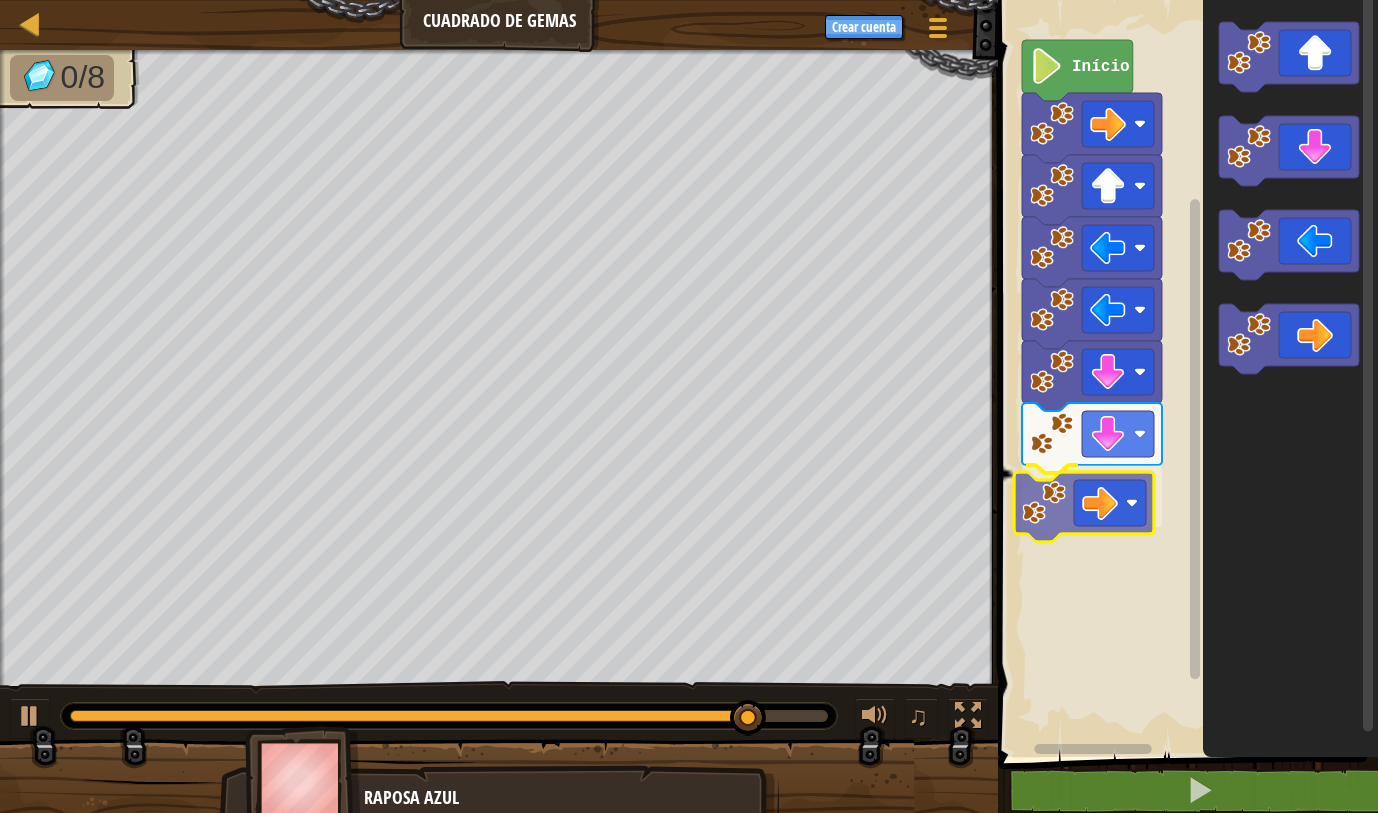 click on "Início" at bounding box center (1185, 373) 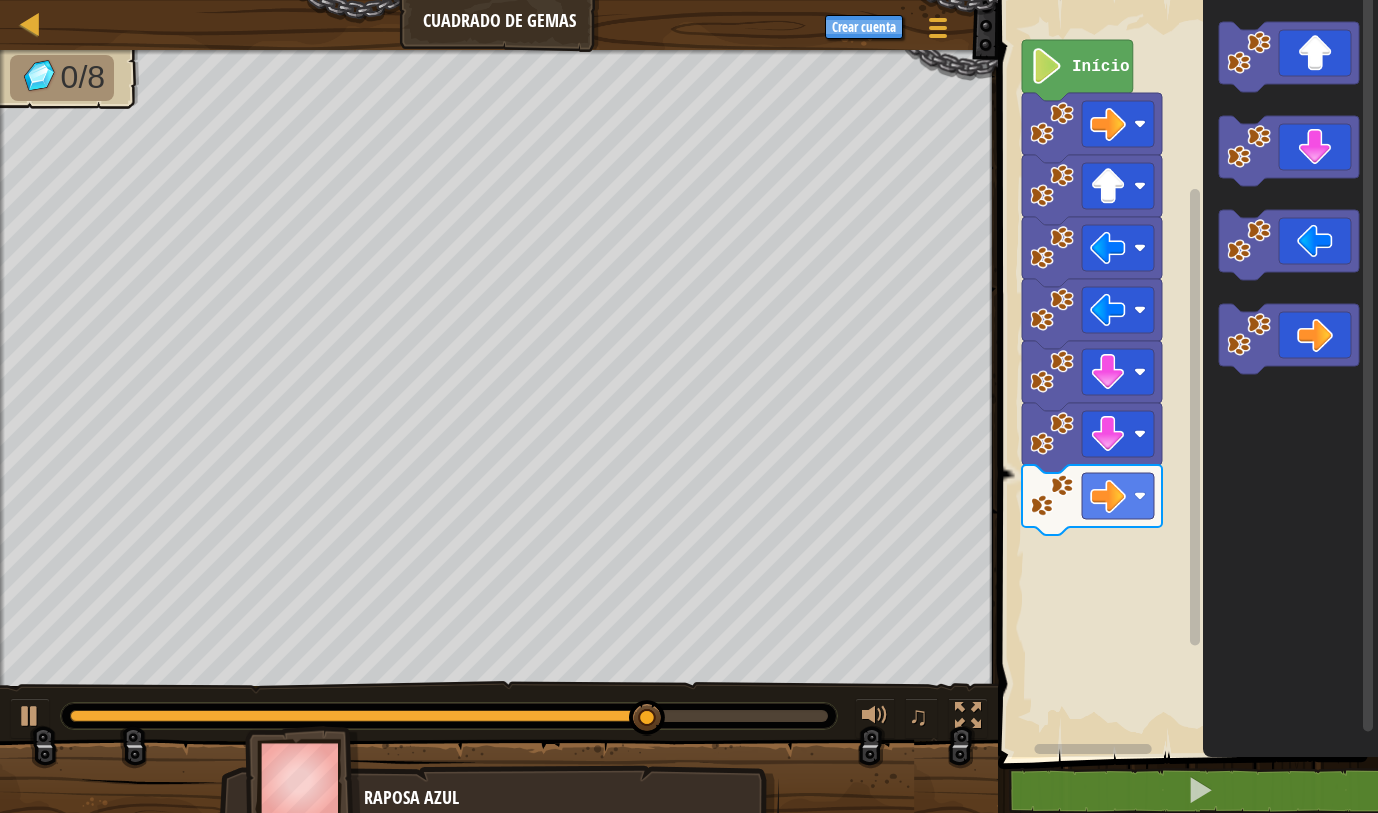 click on "Início" at bounding box center (1185, 373) 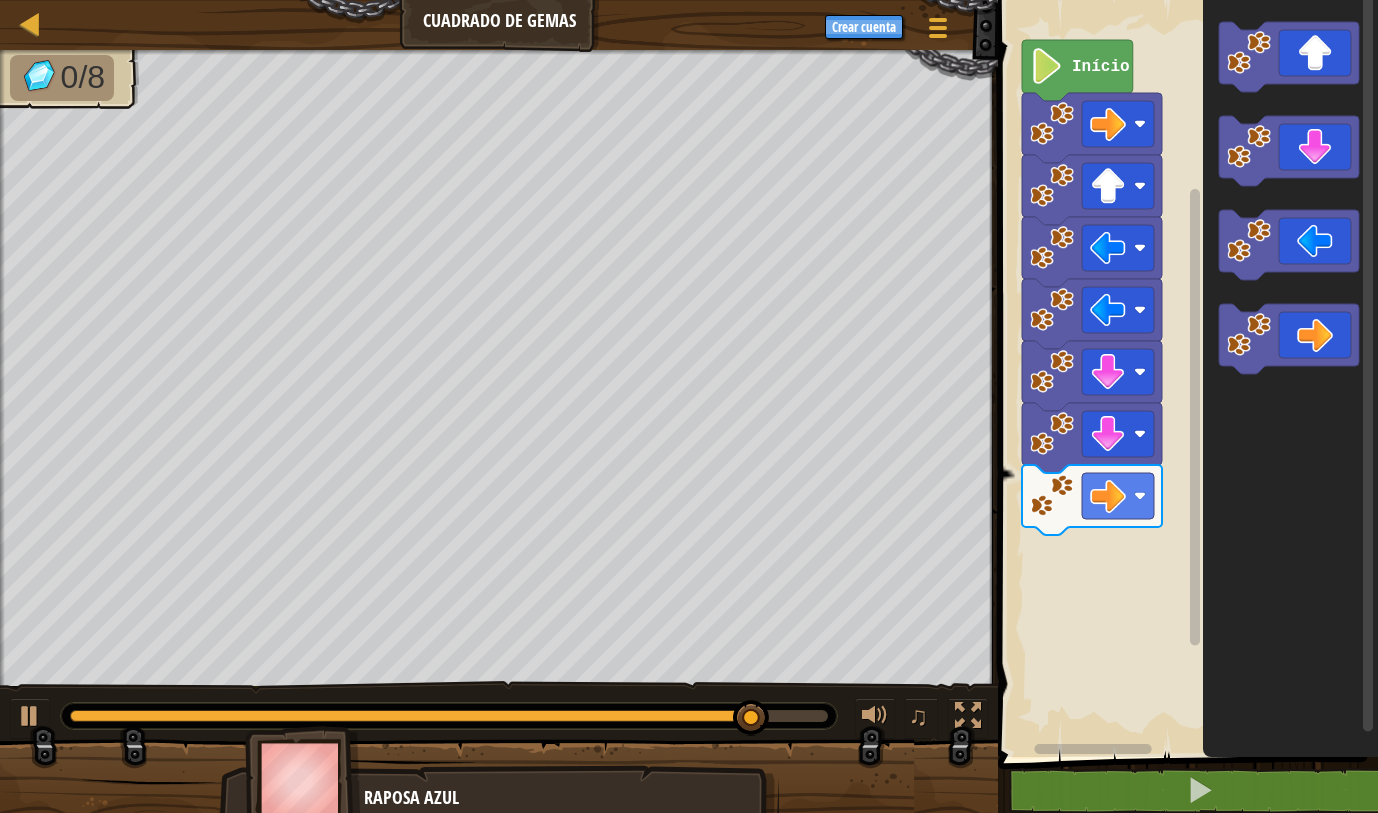 click on "Início" at bounding box center [1185, 373] 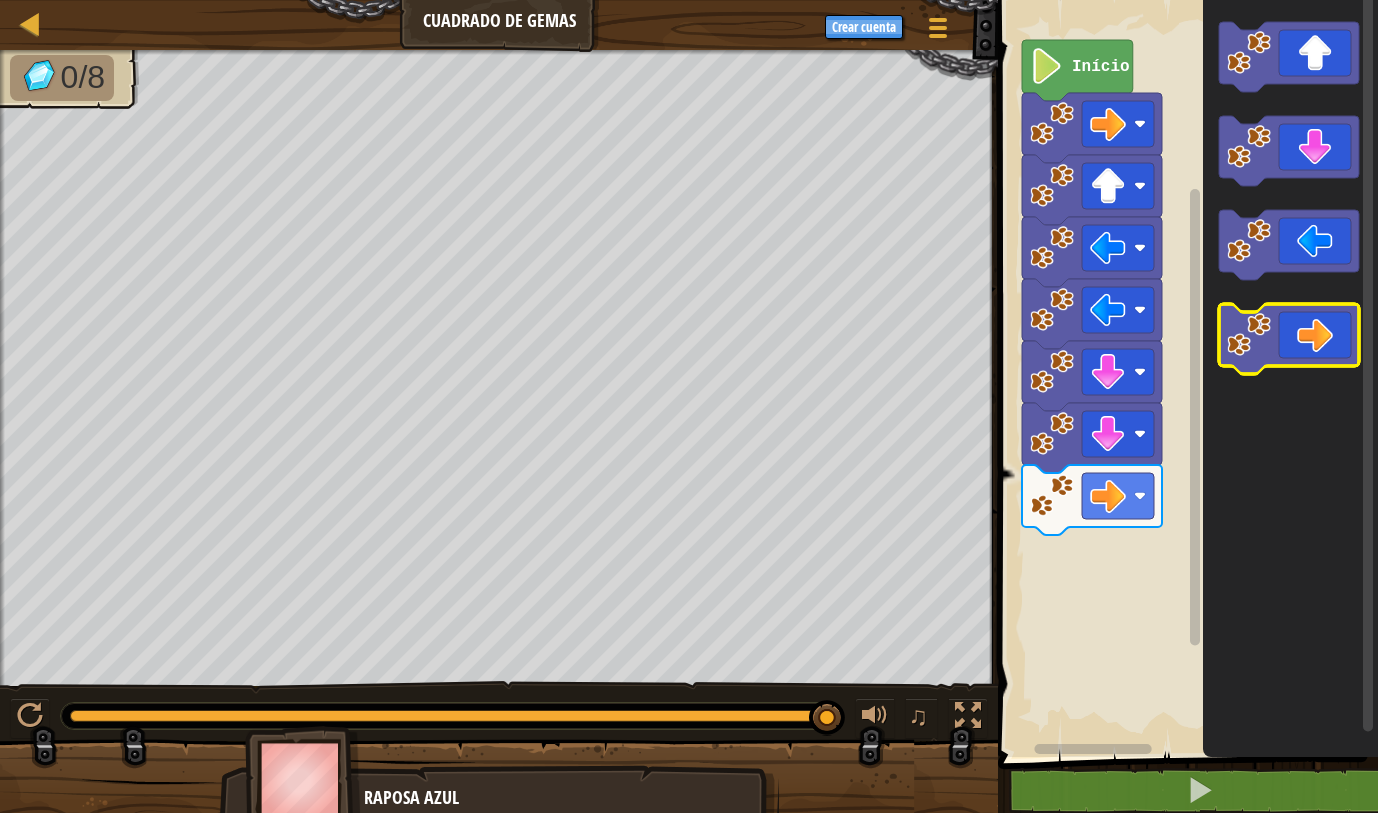 click 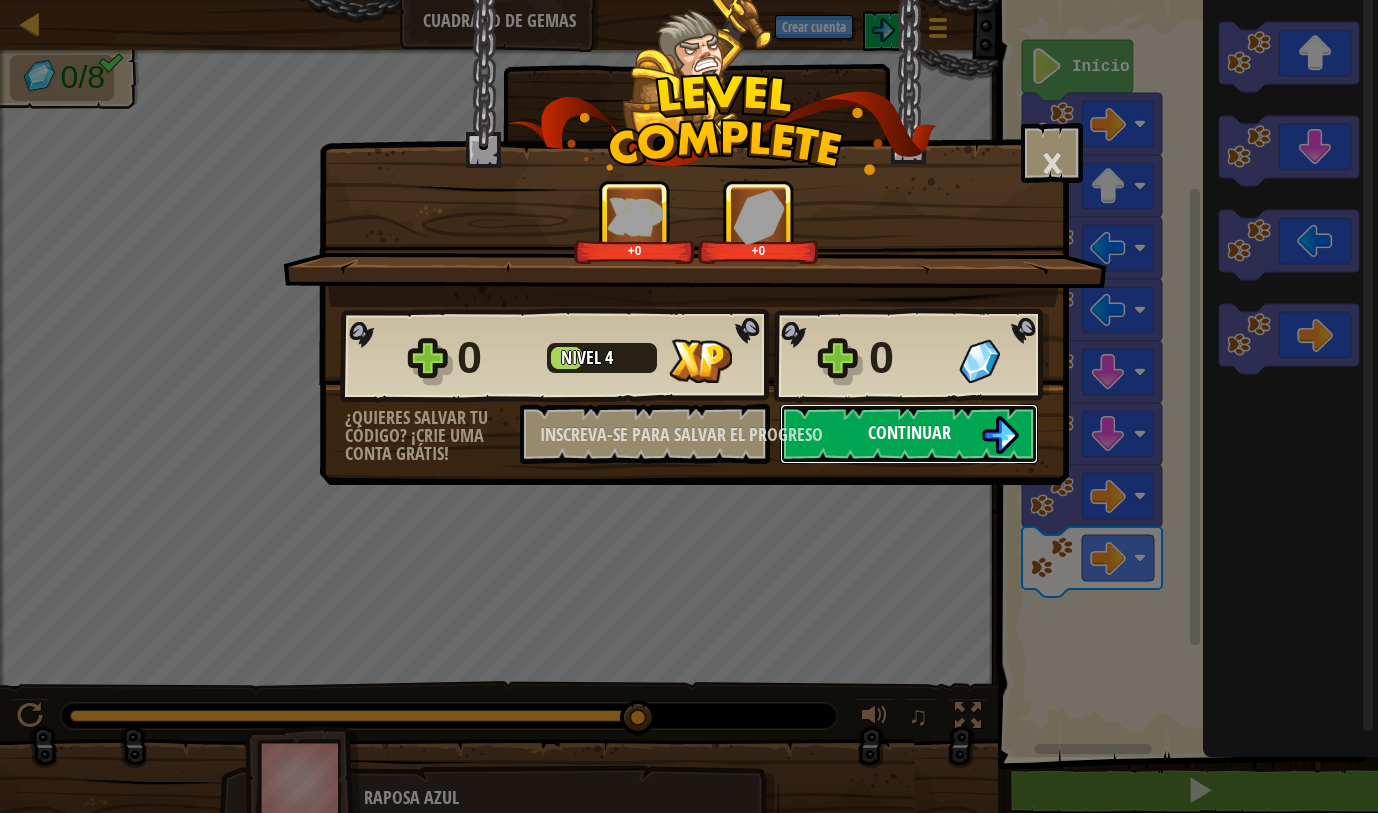 click on "Continuar" at bounding box center (909, 432) 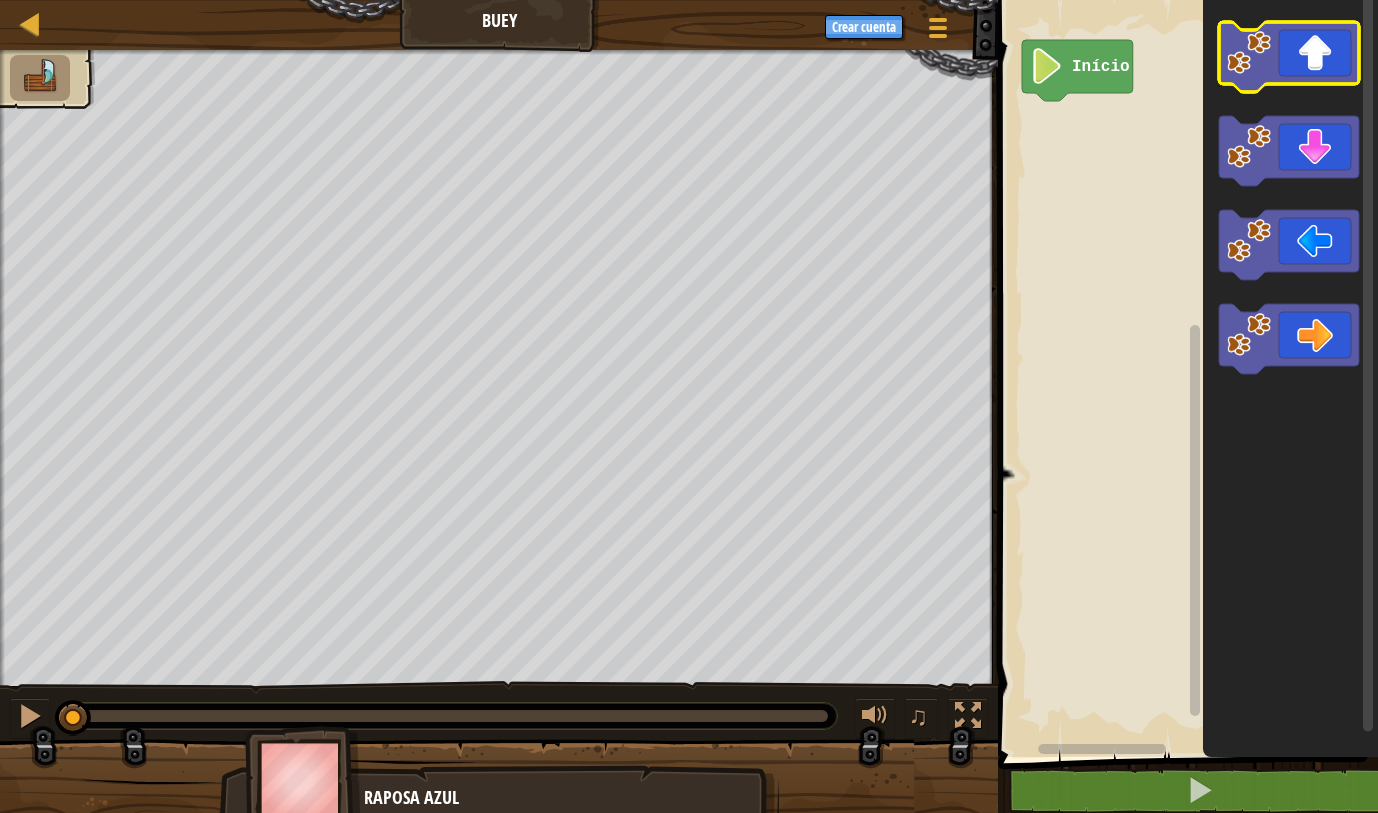 click 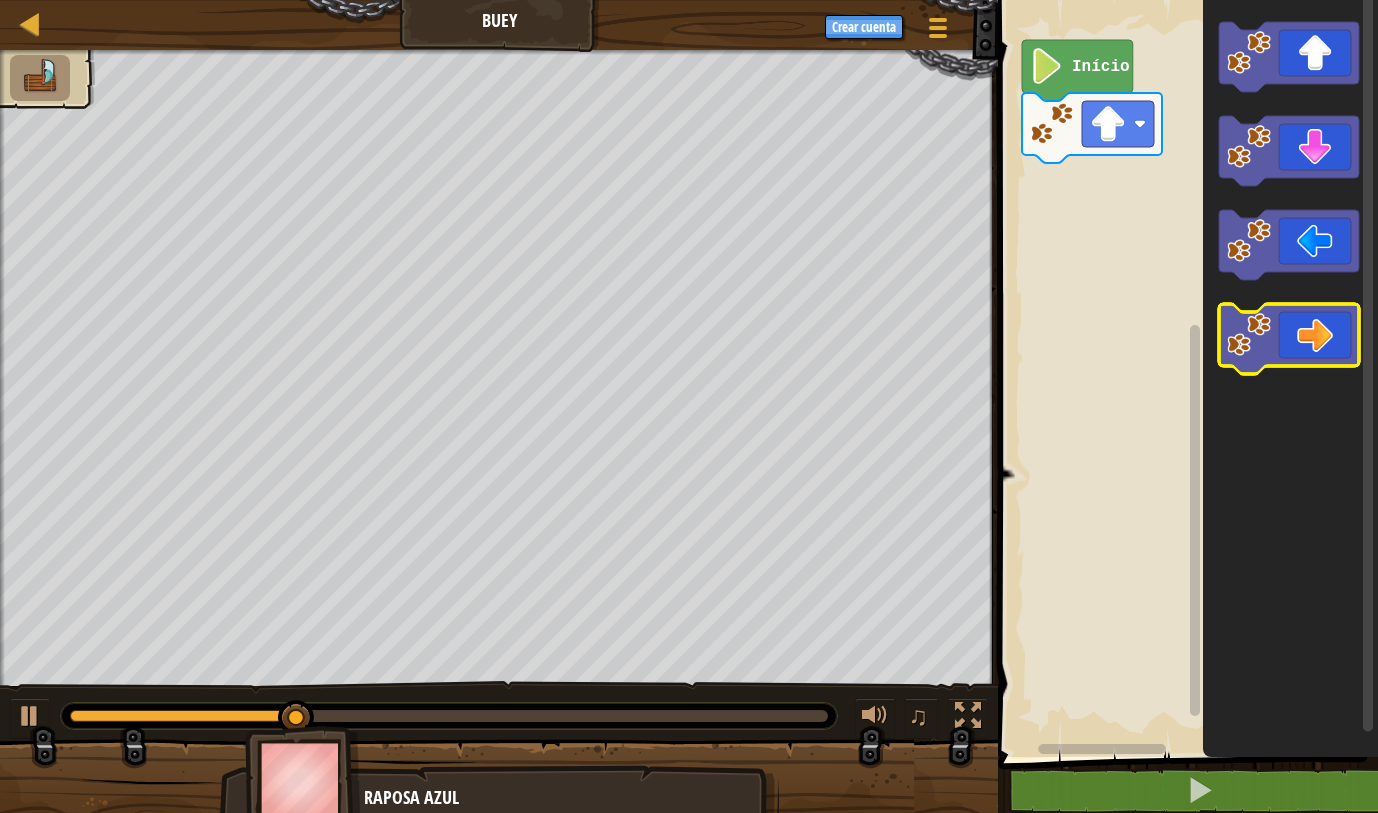 click 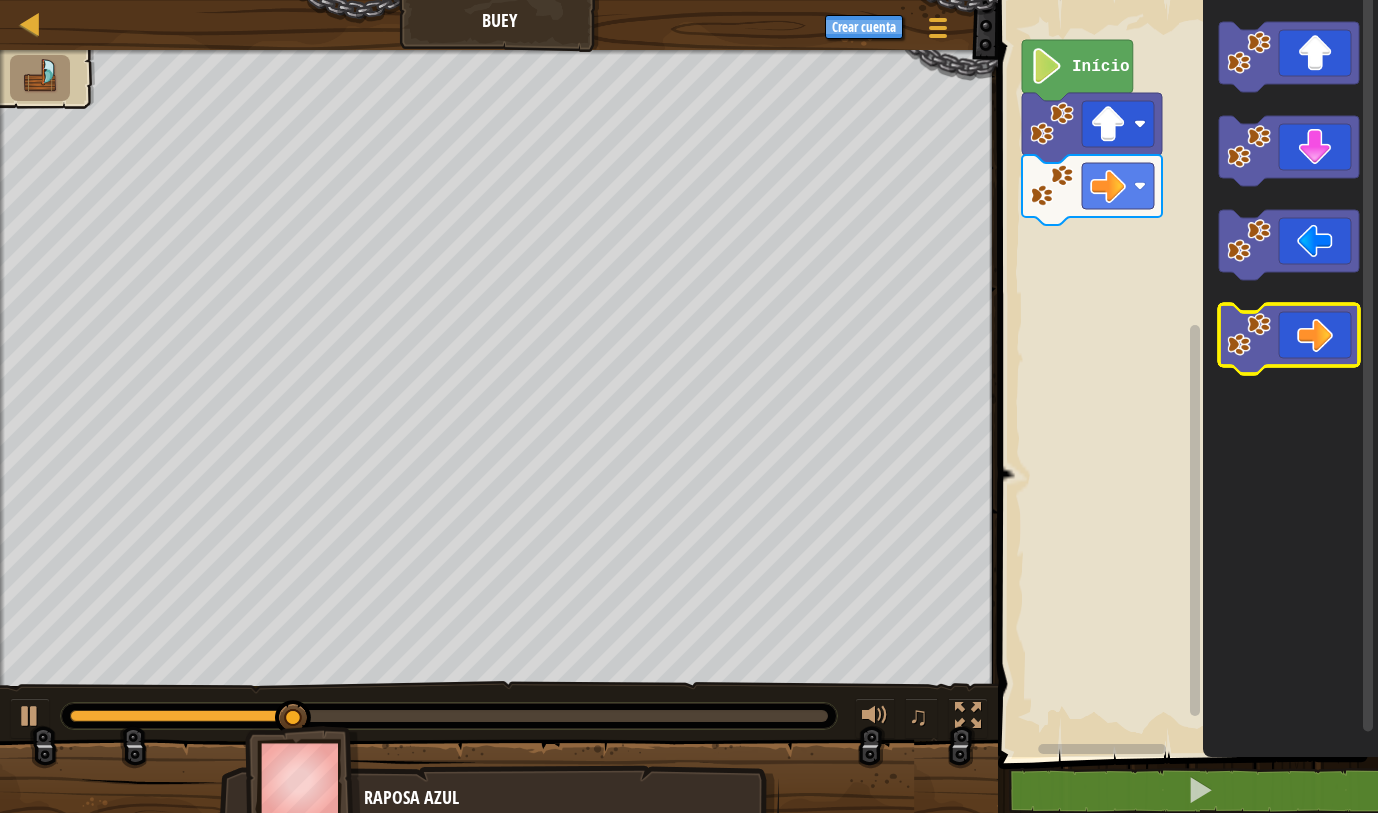 click 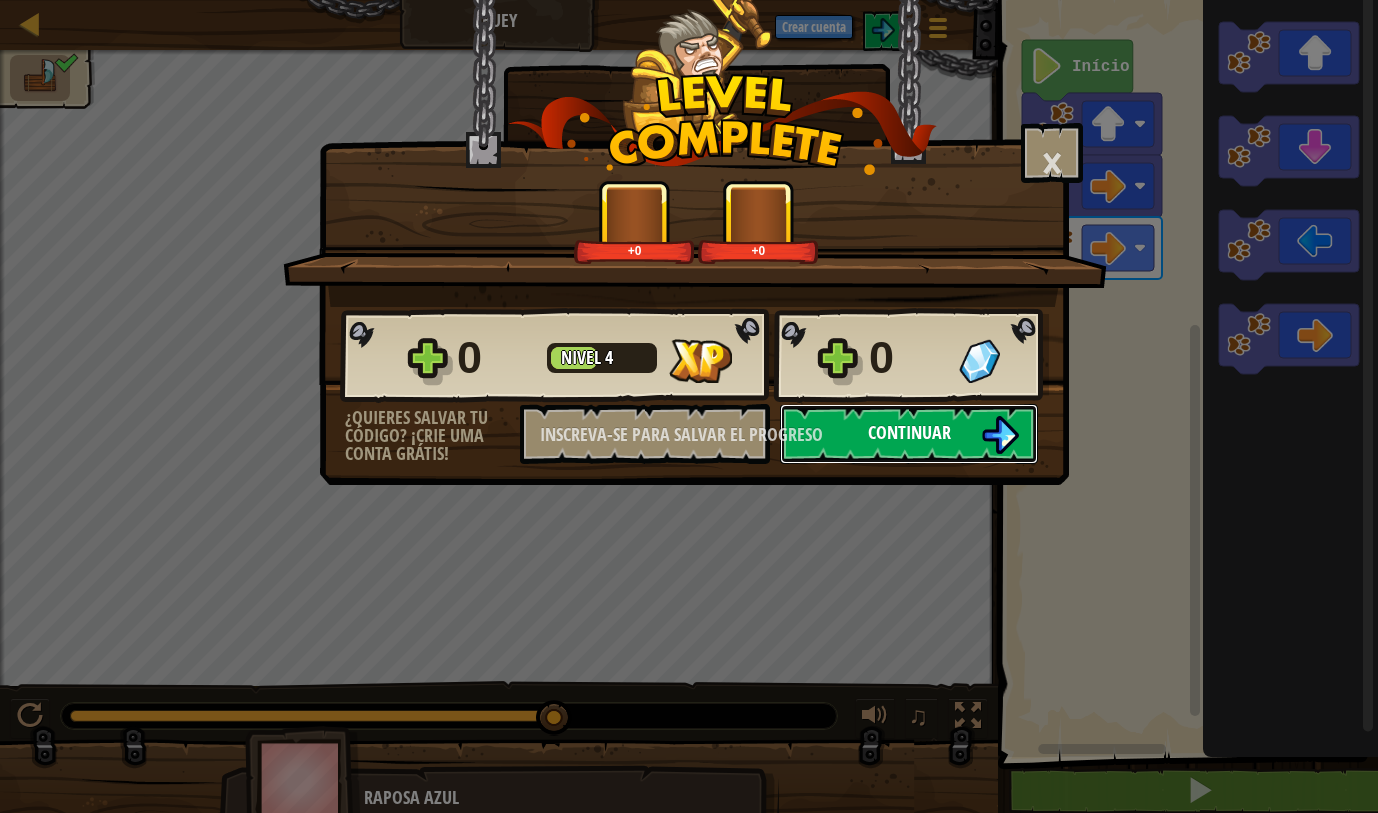 click on "Continuar" at bounding box center [909, 432] 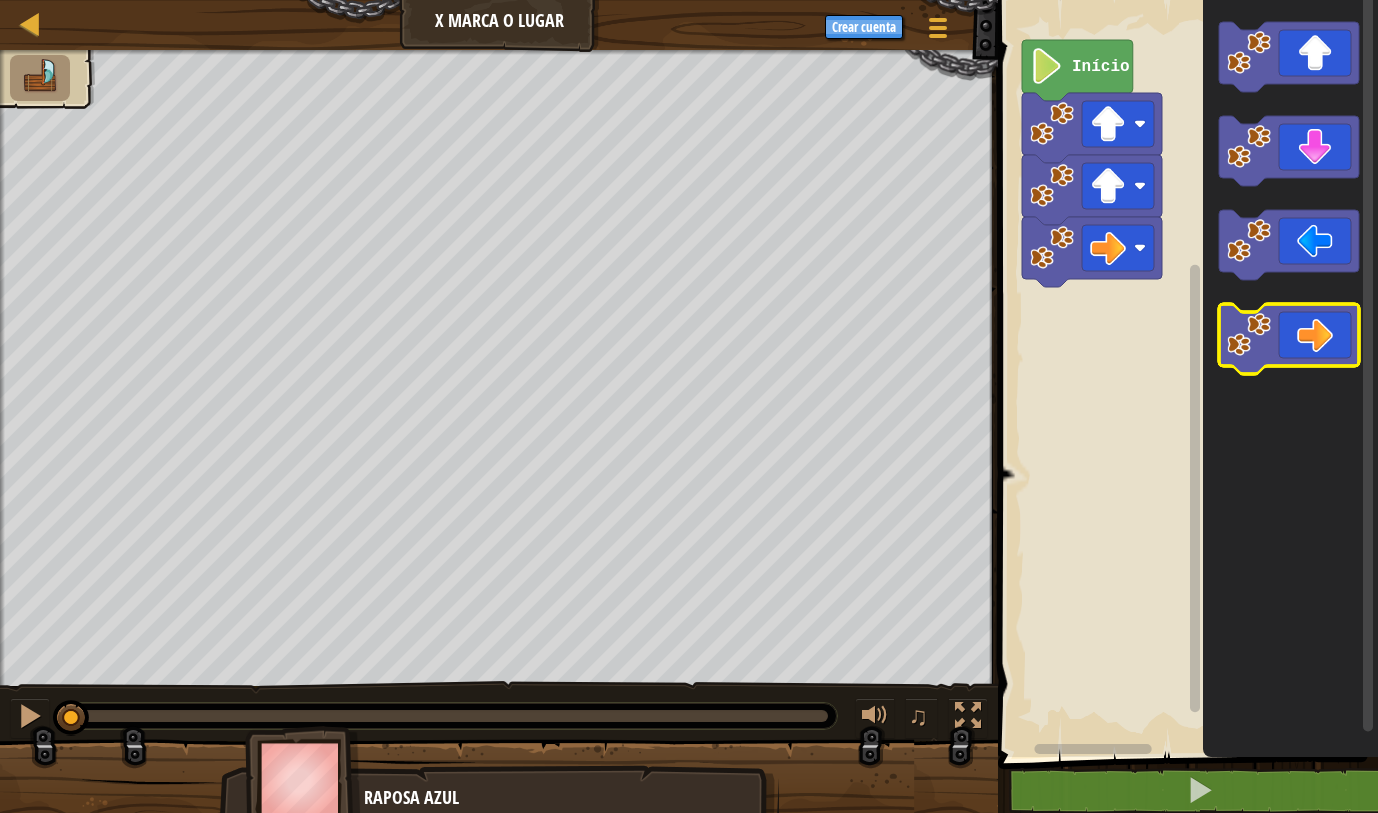 click 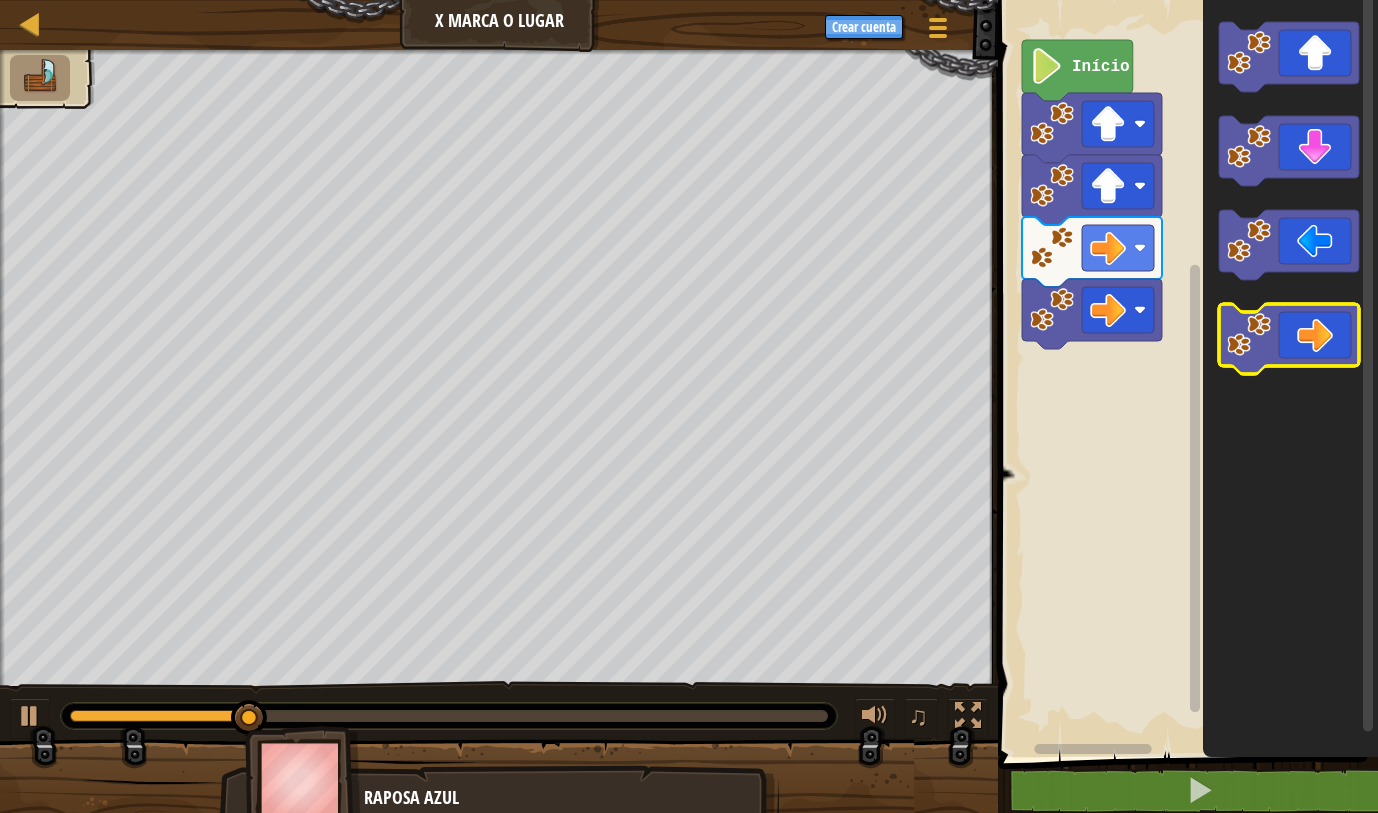 click 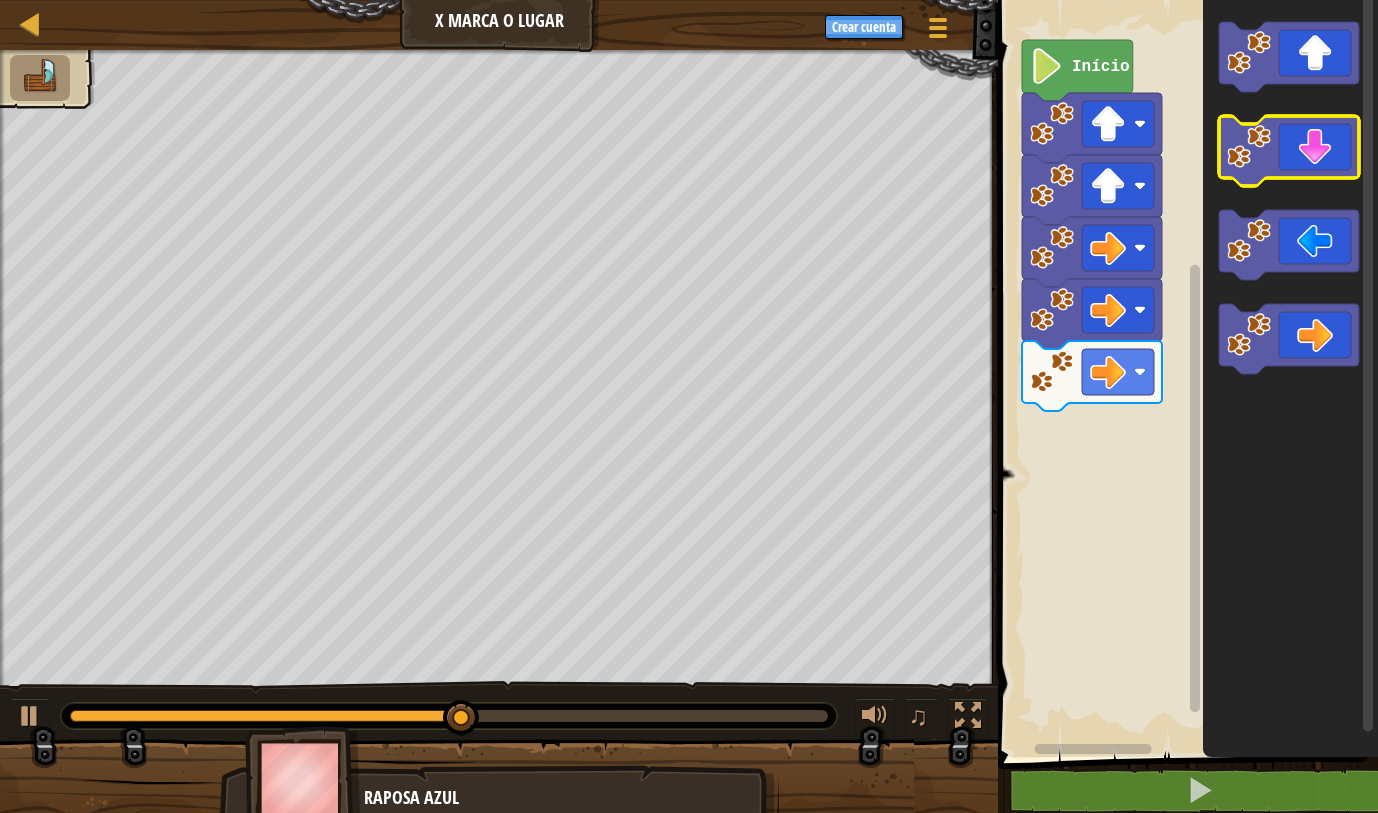 click 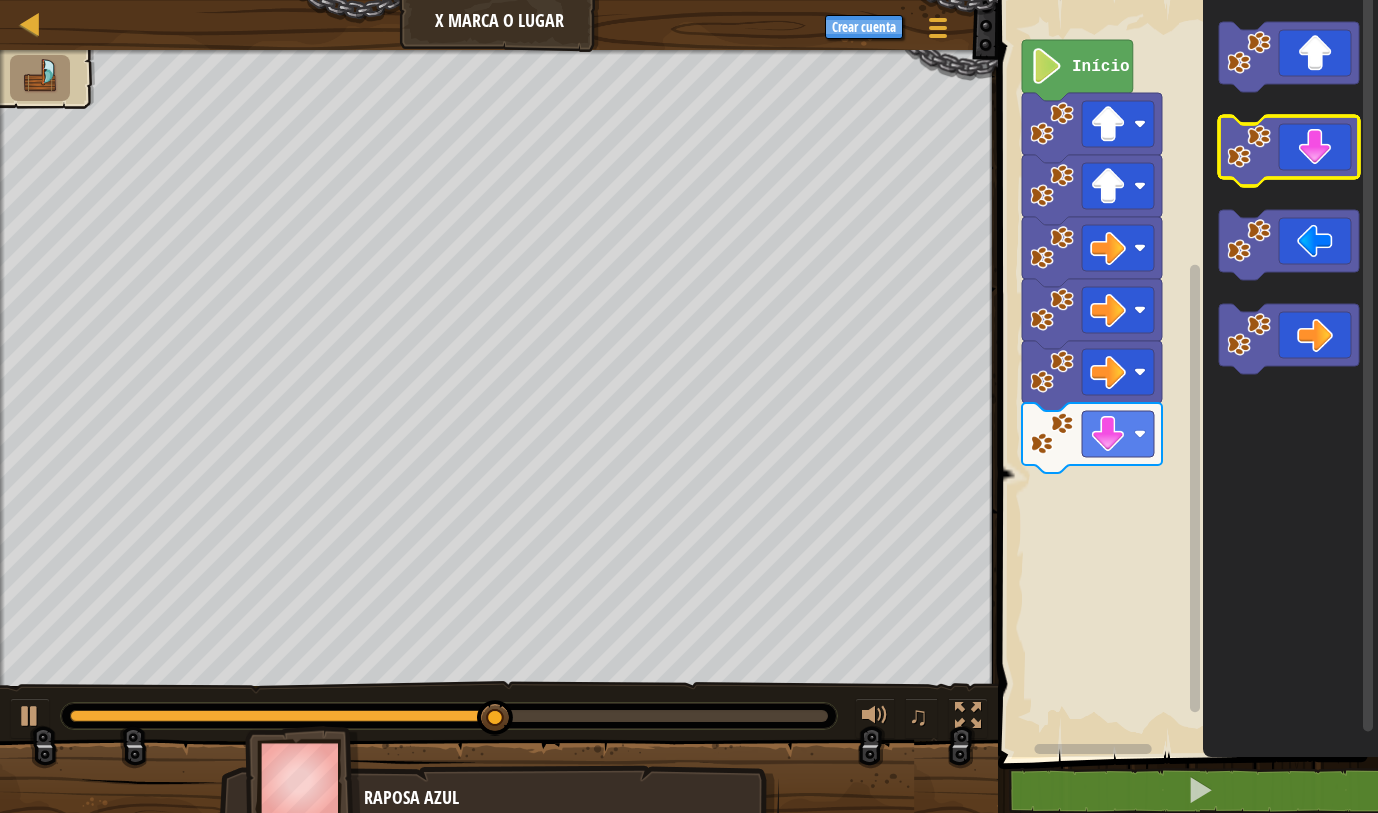 click 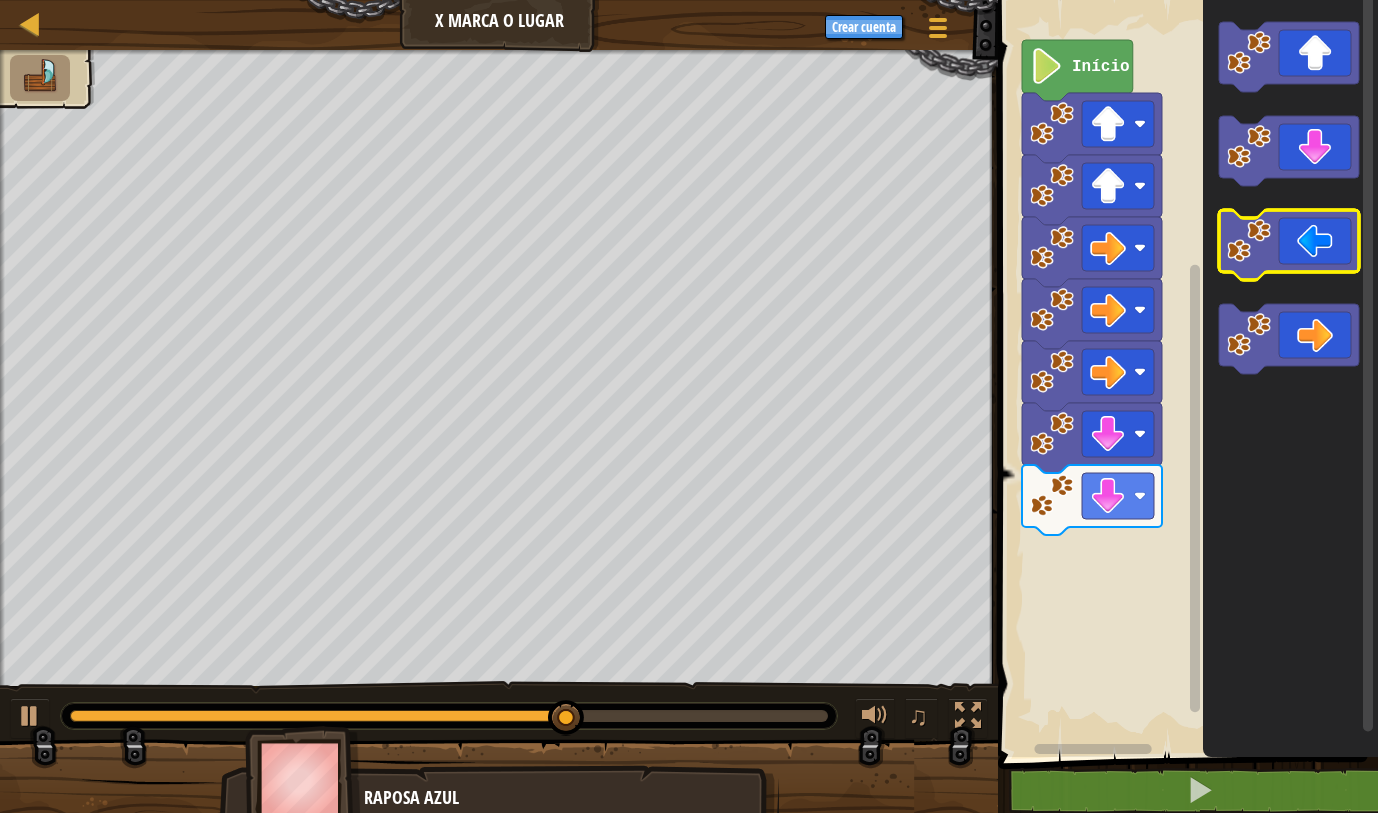 click 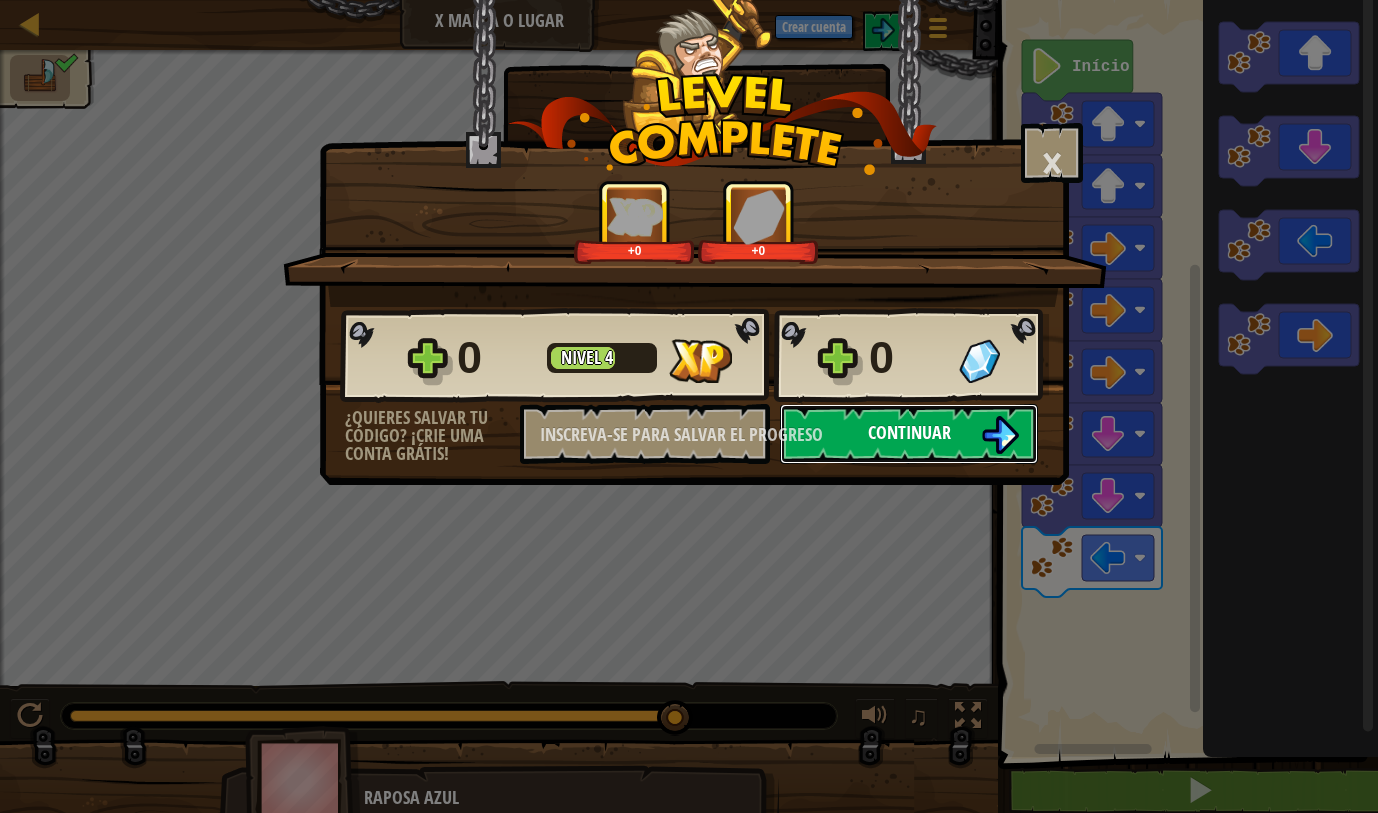 click on "Continuar" at bounding box center (909, 432) 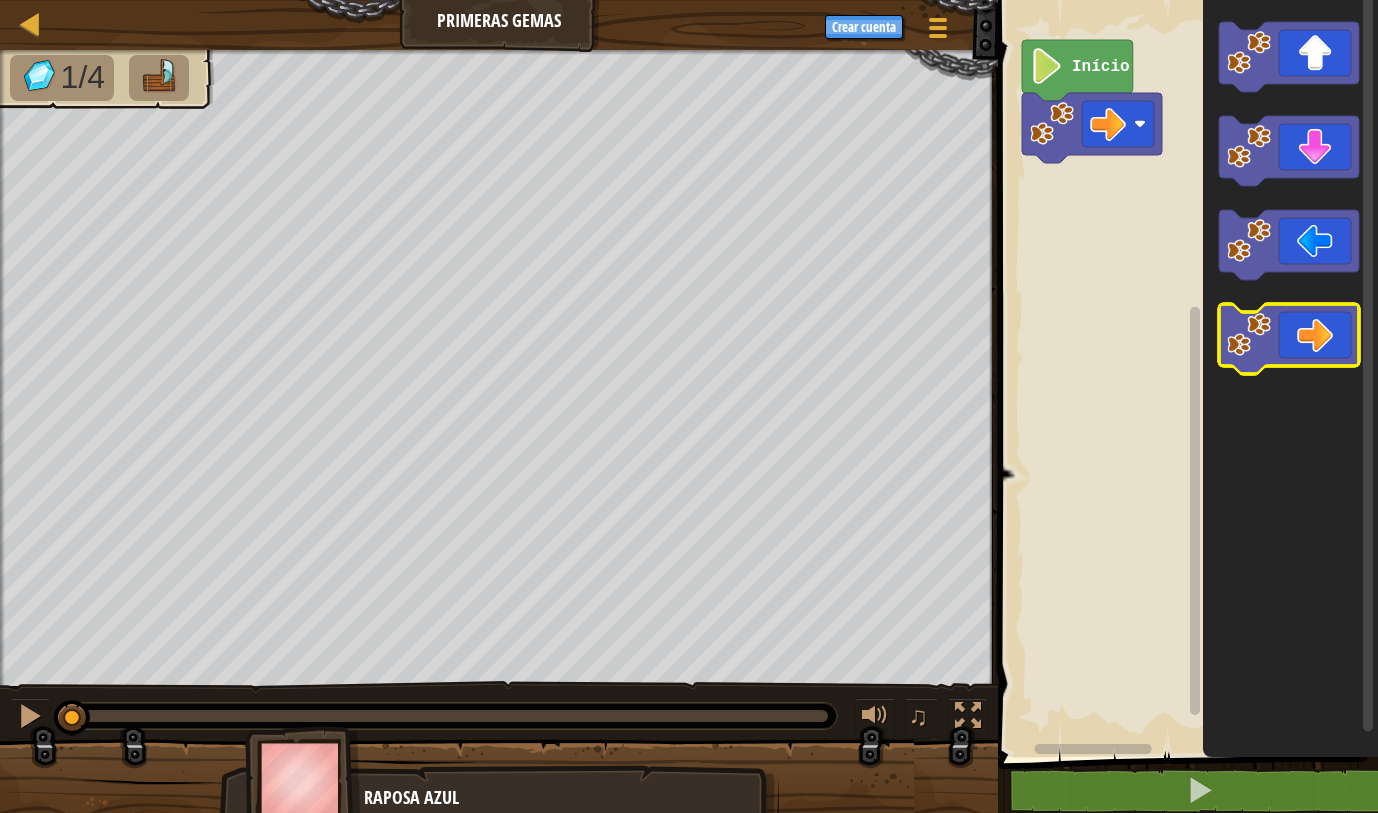 click 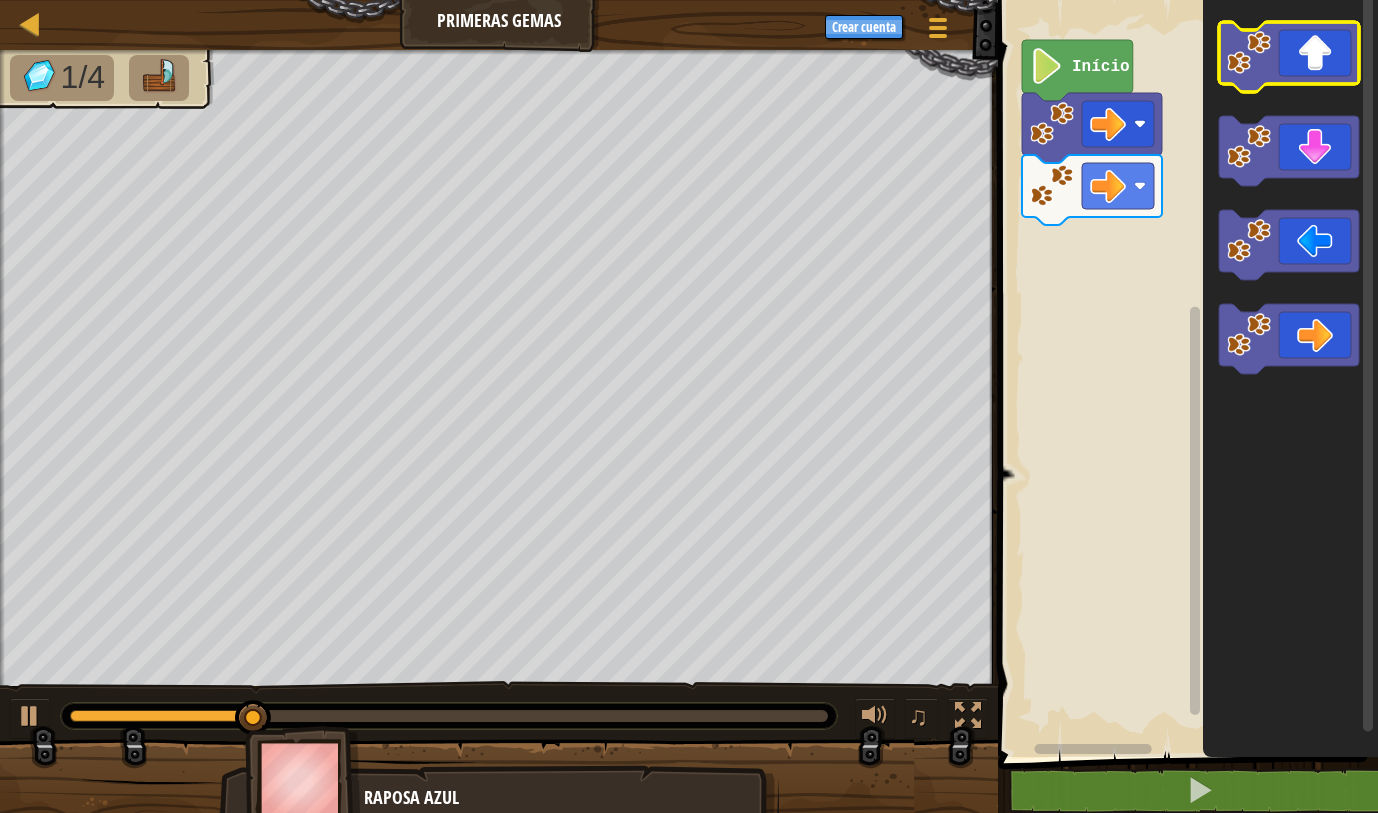 click 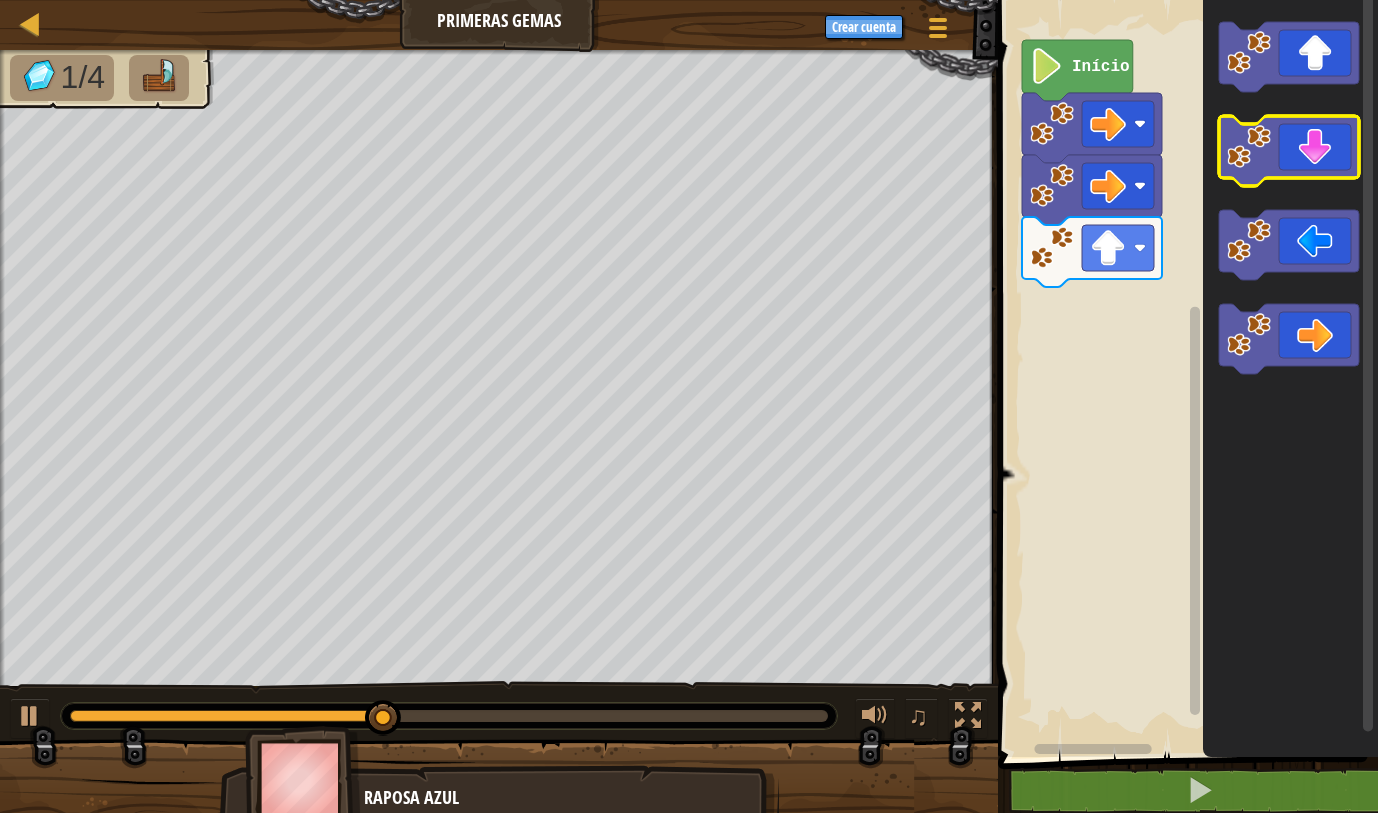 click 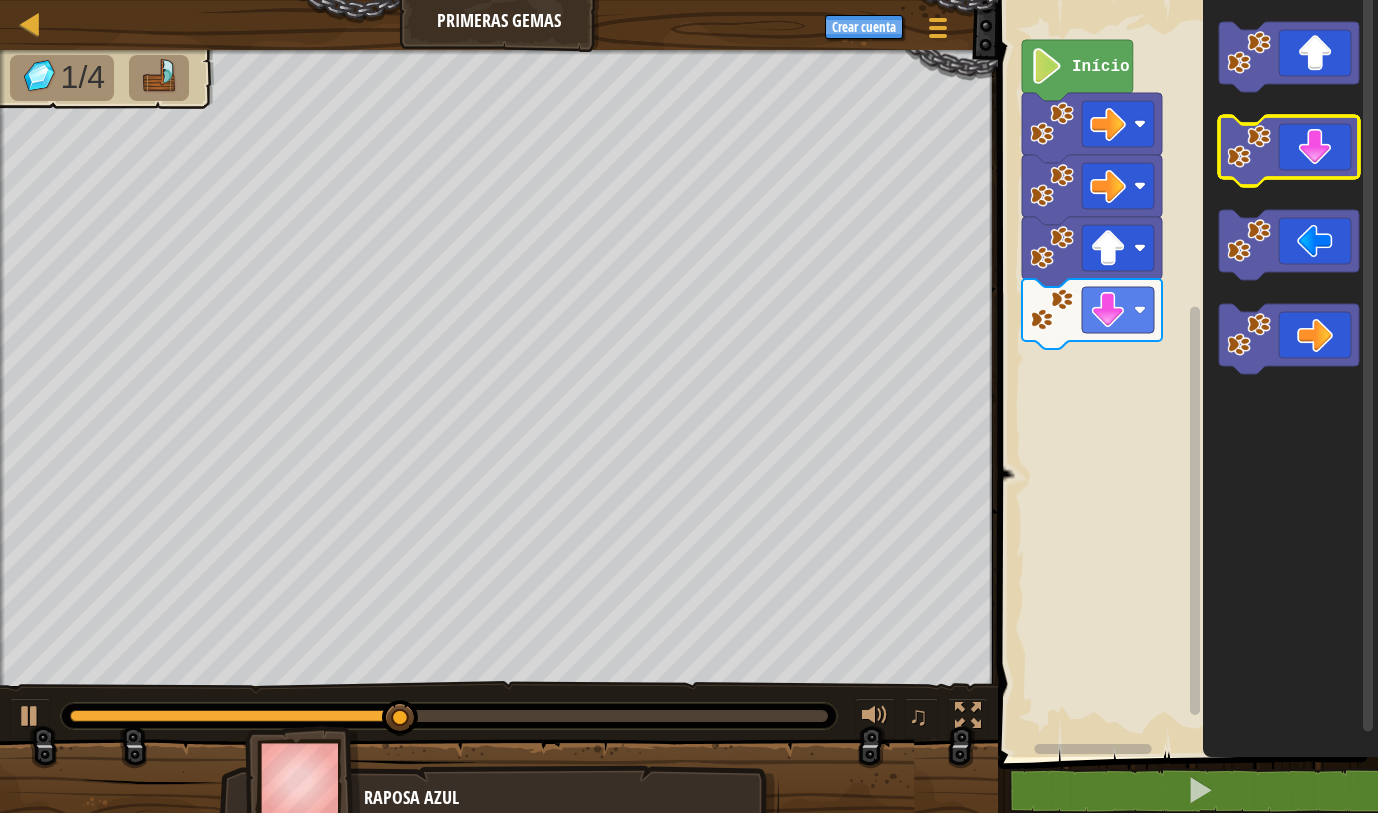 click 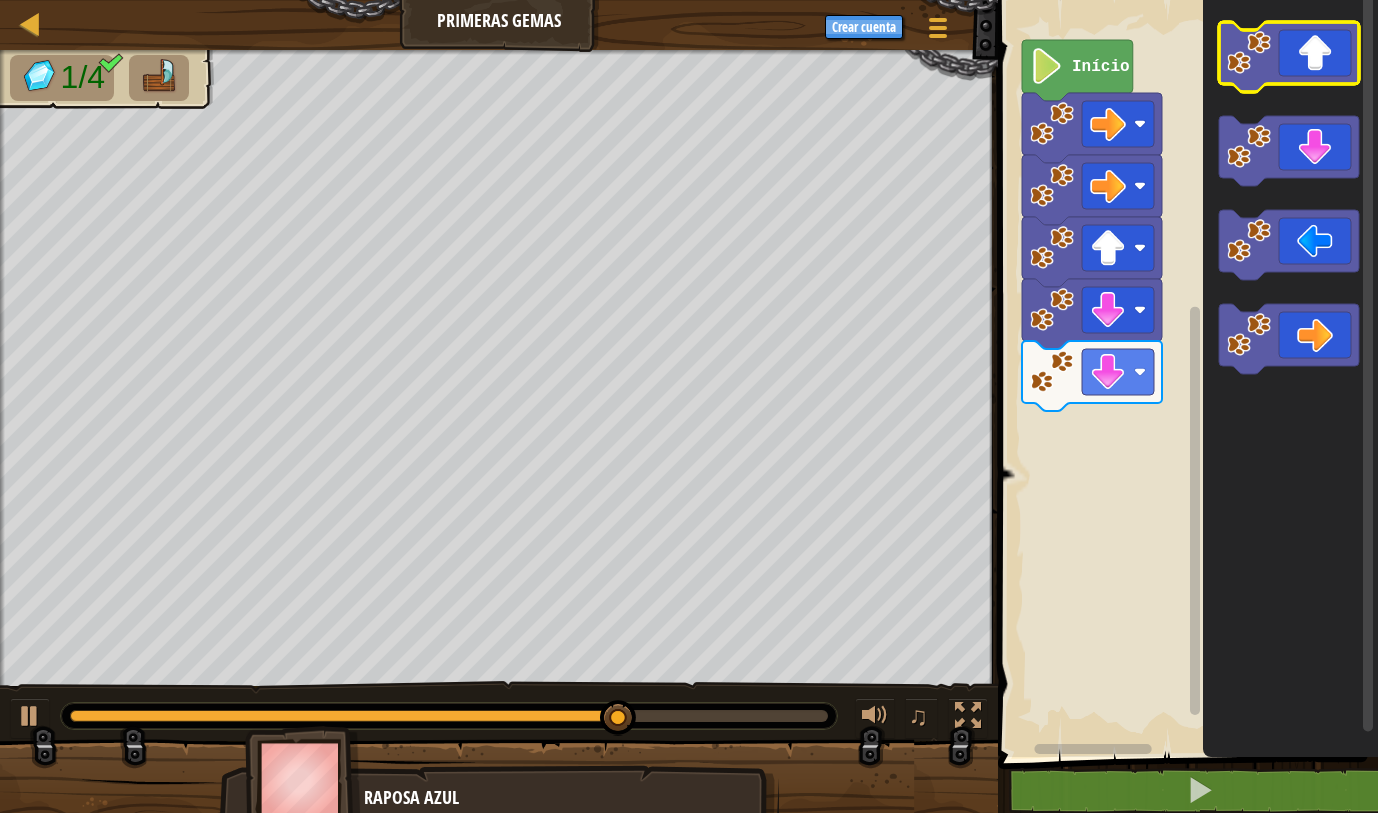 click 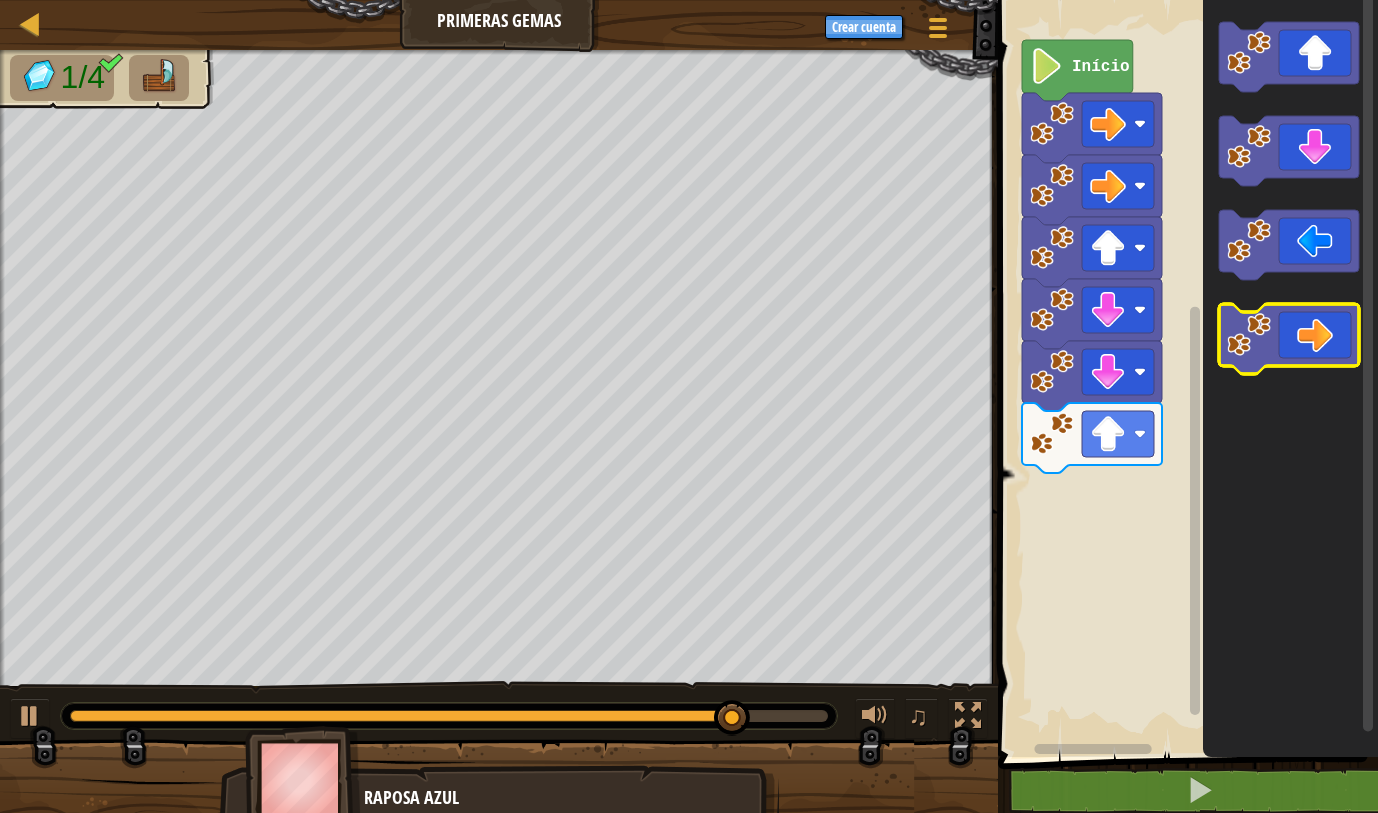 click 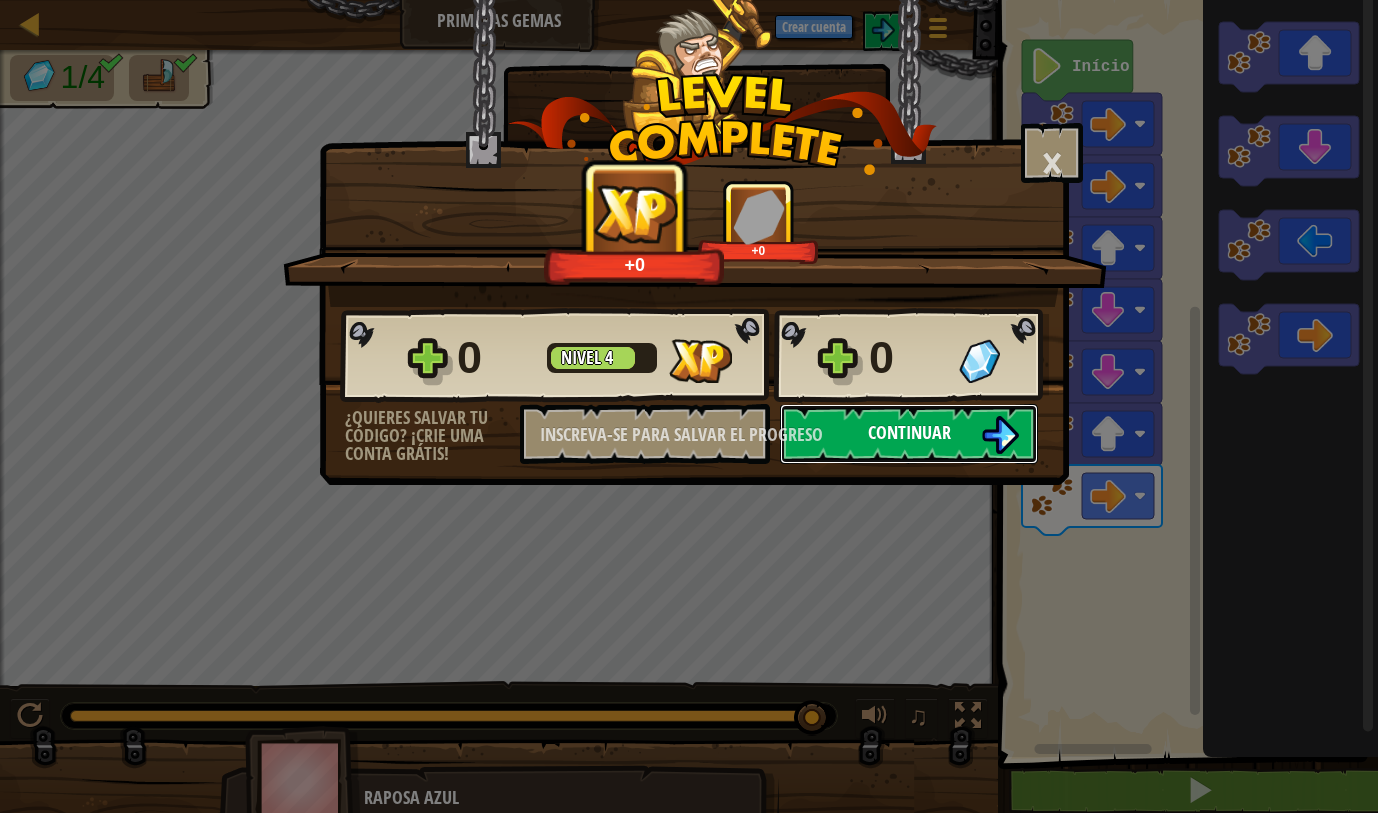 click on "Continuar" at bounding box center [909, 434] 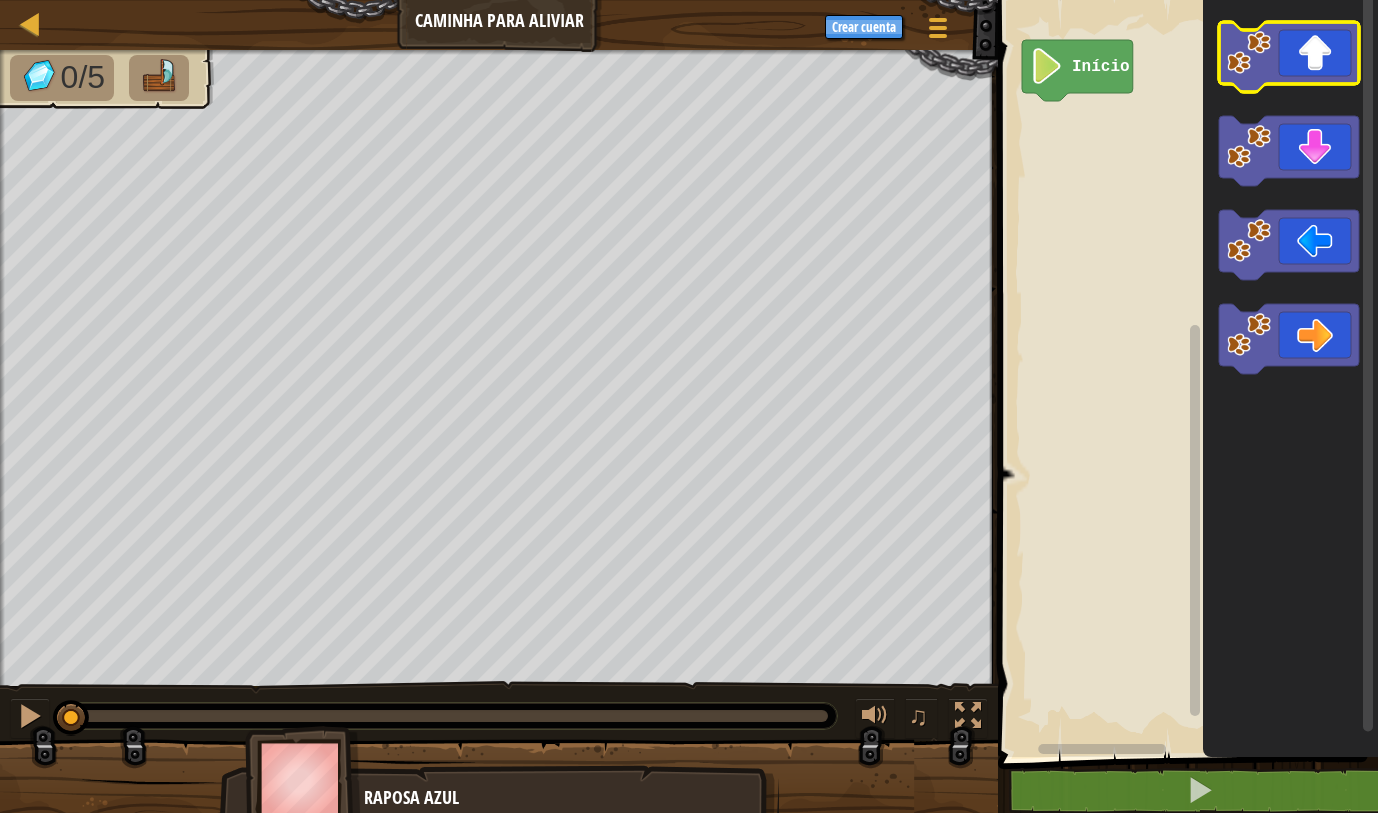 click 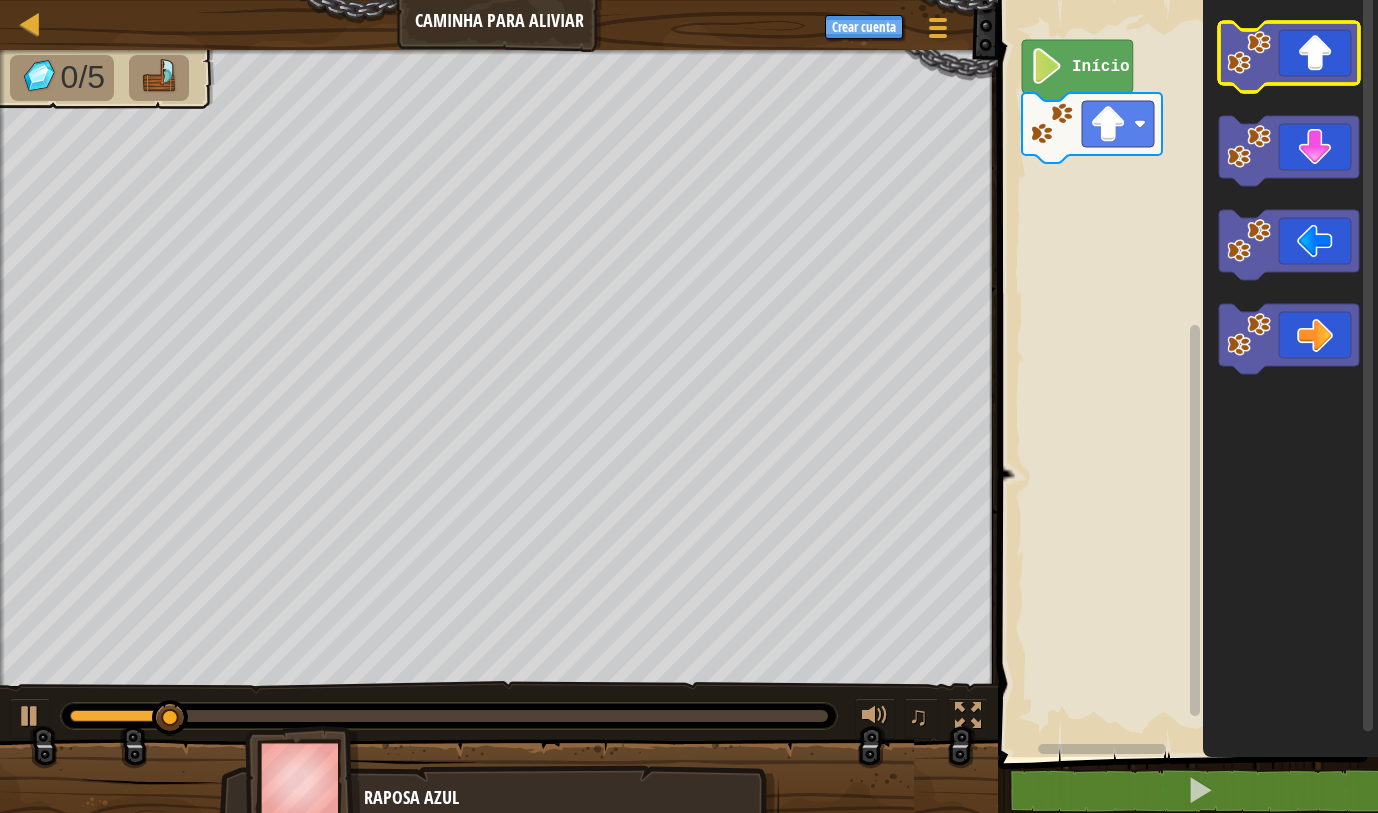 click 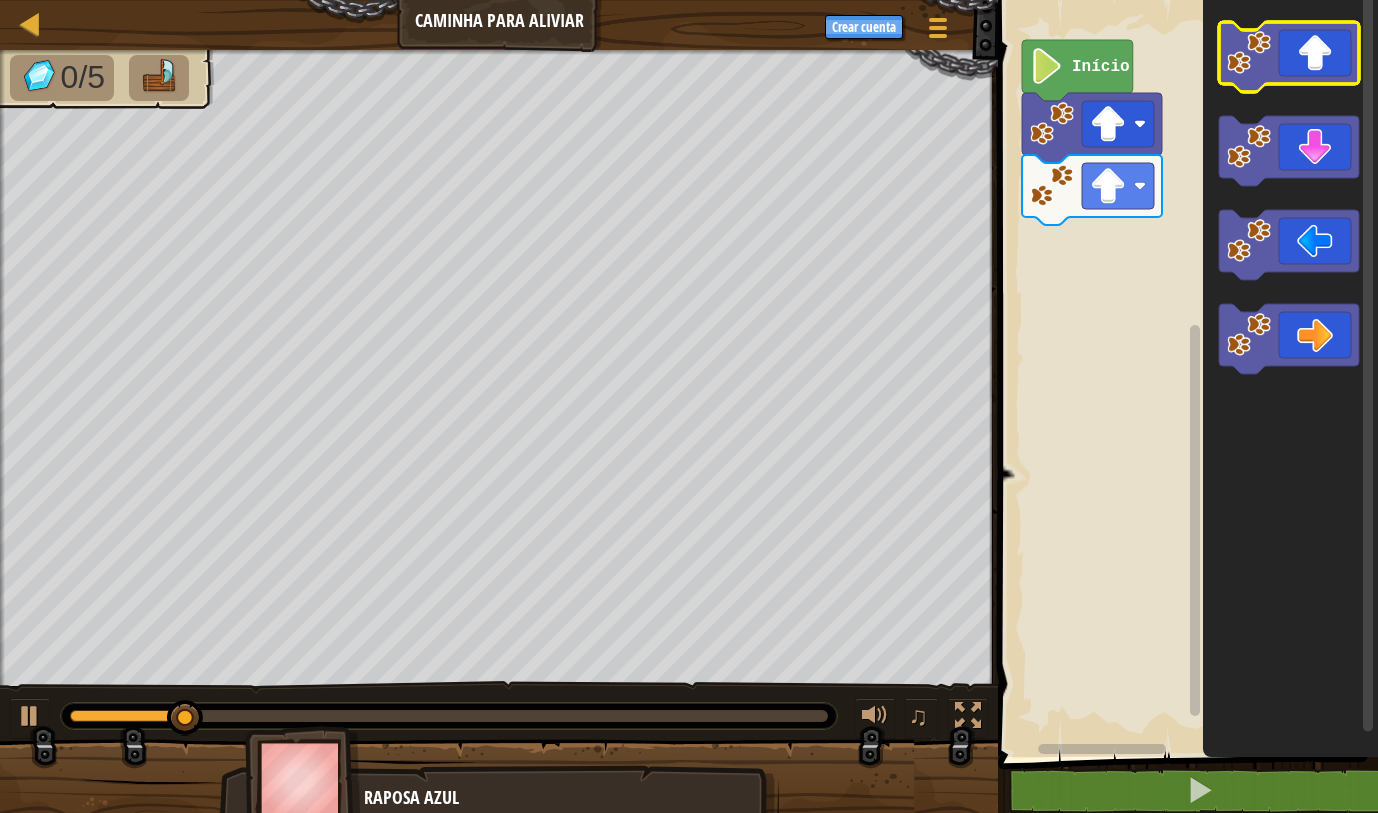 click 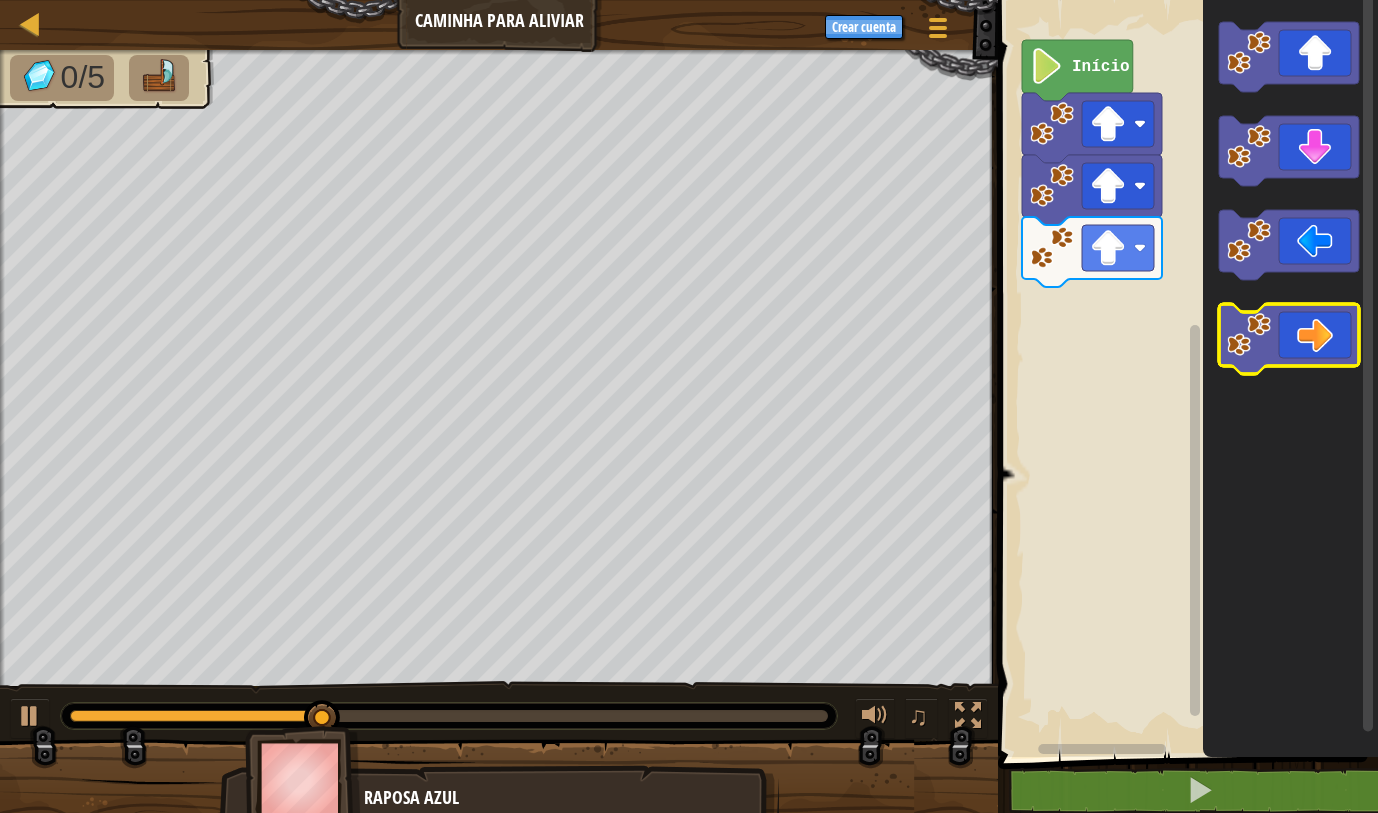 click 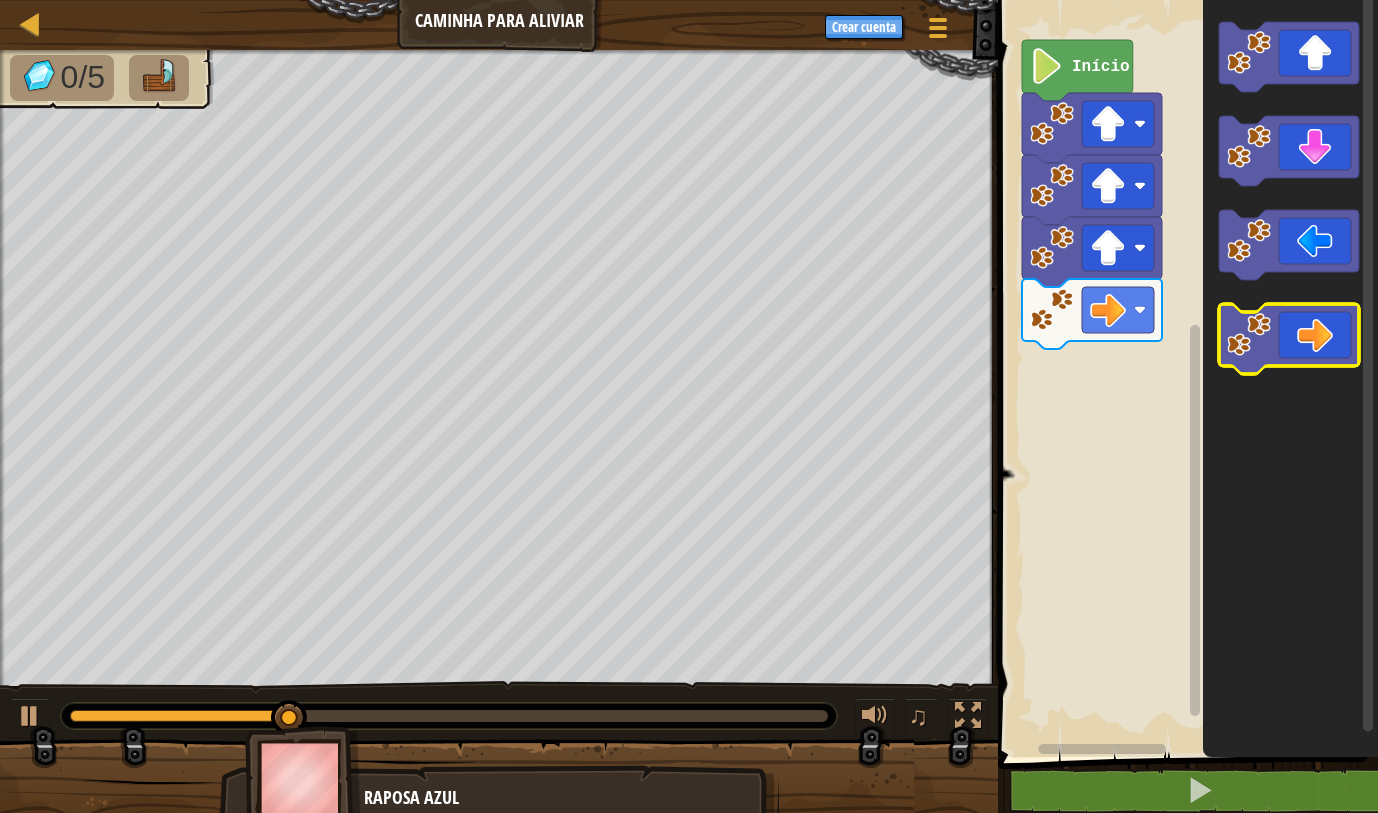 click 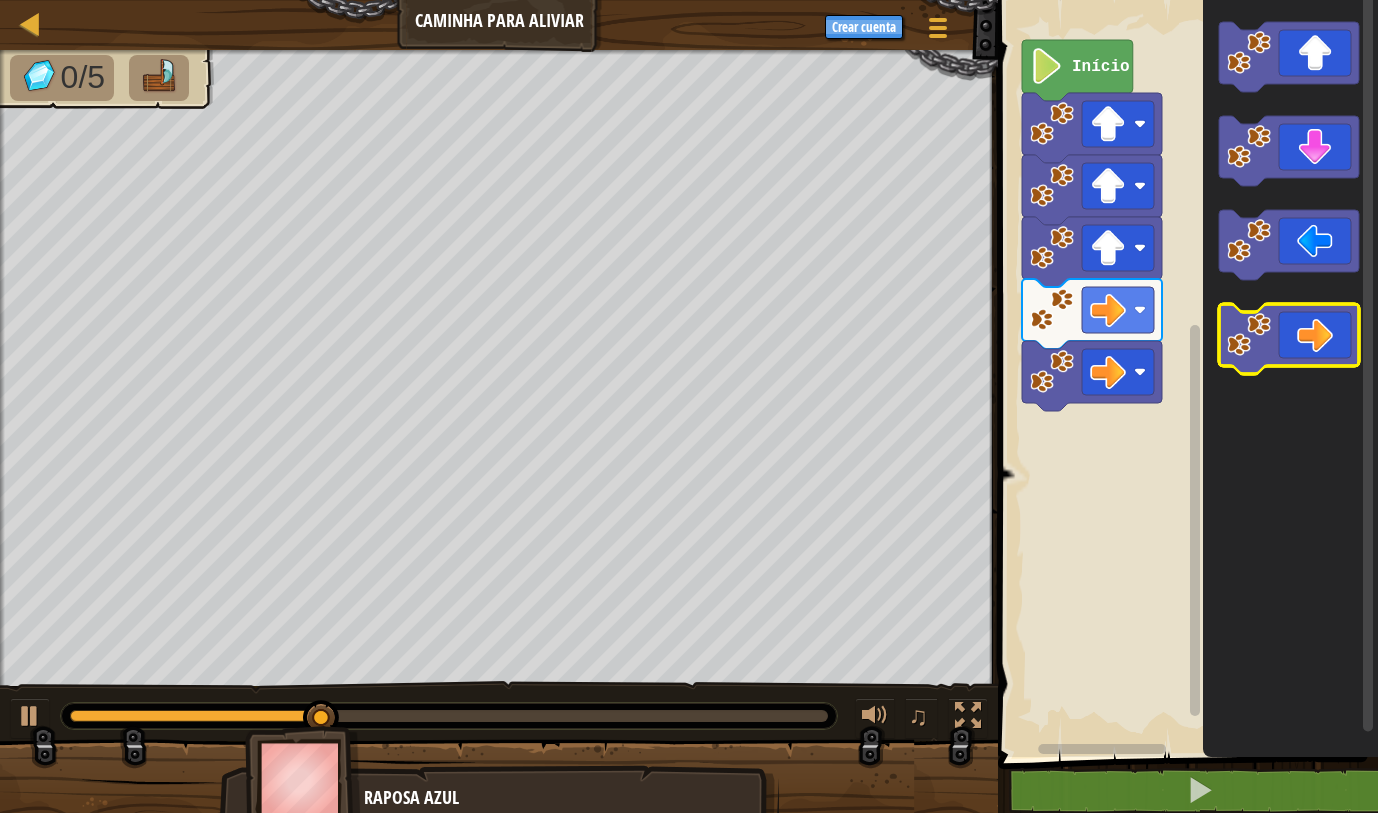 click 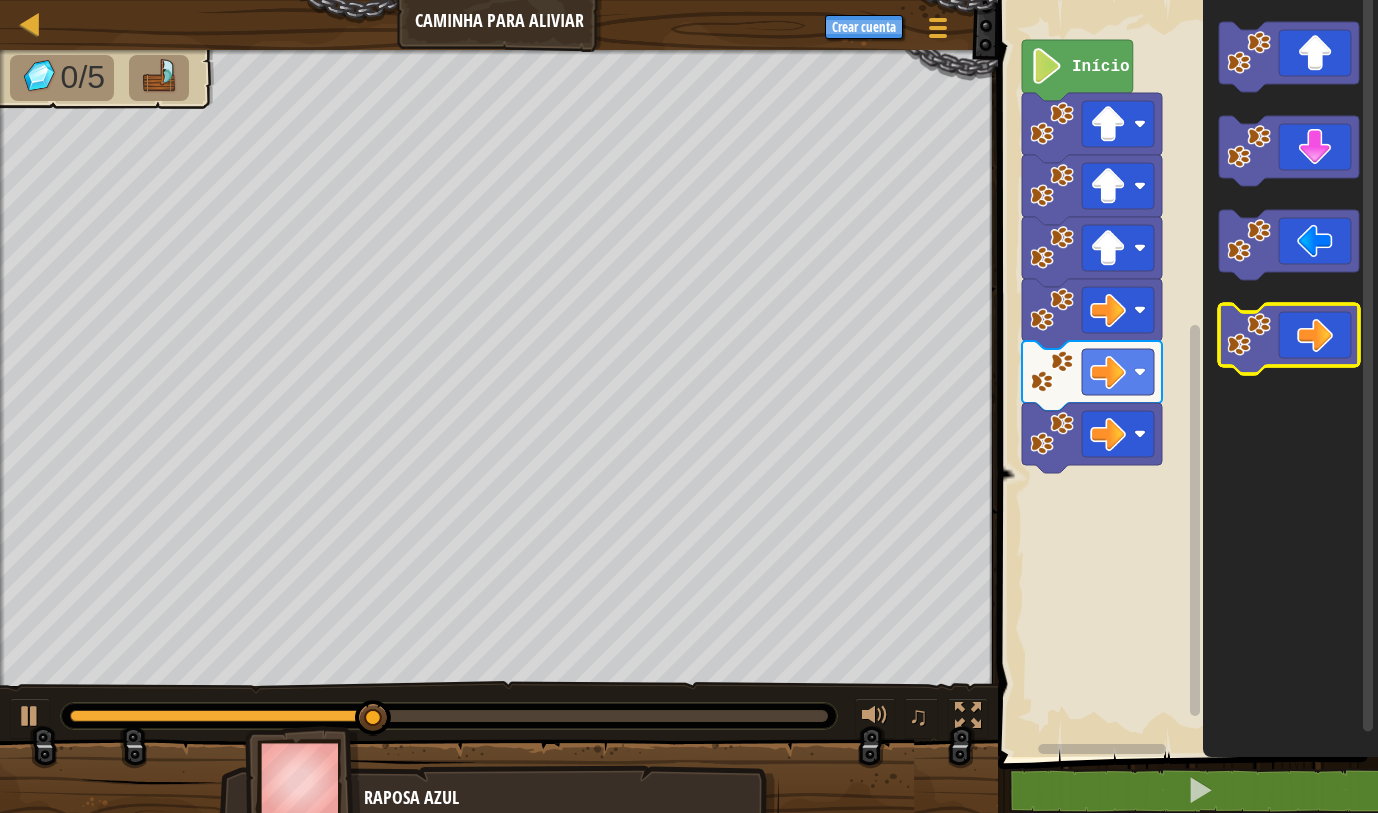 click 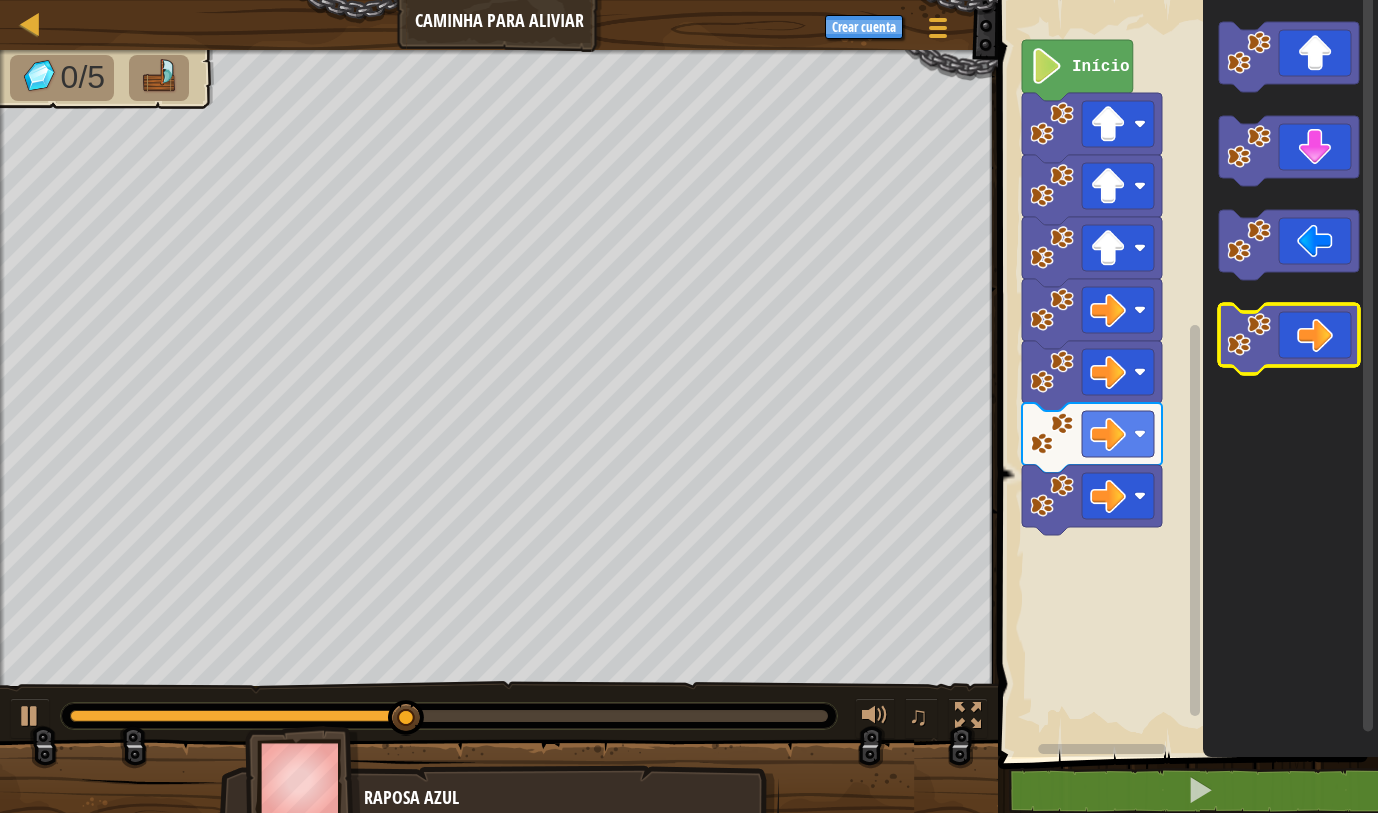 click 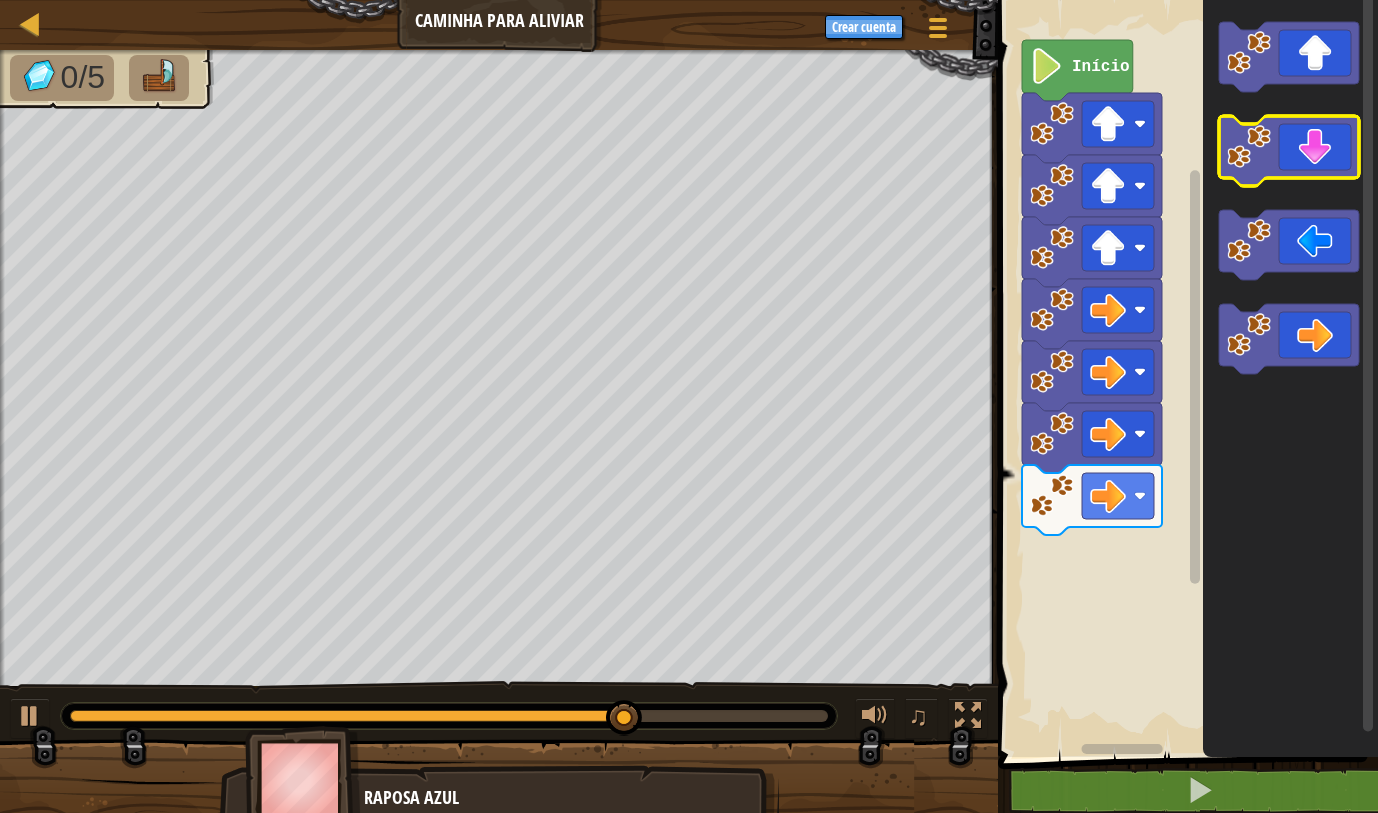 click 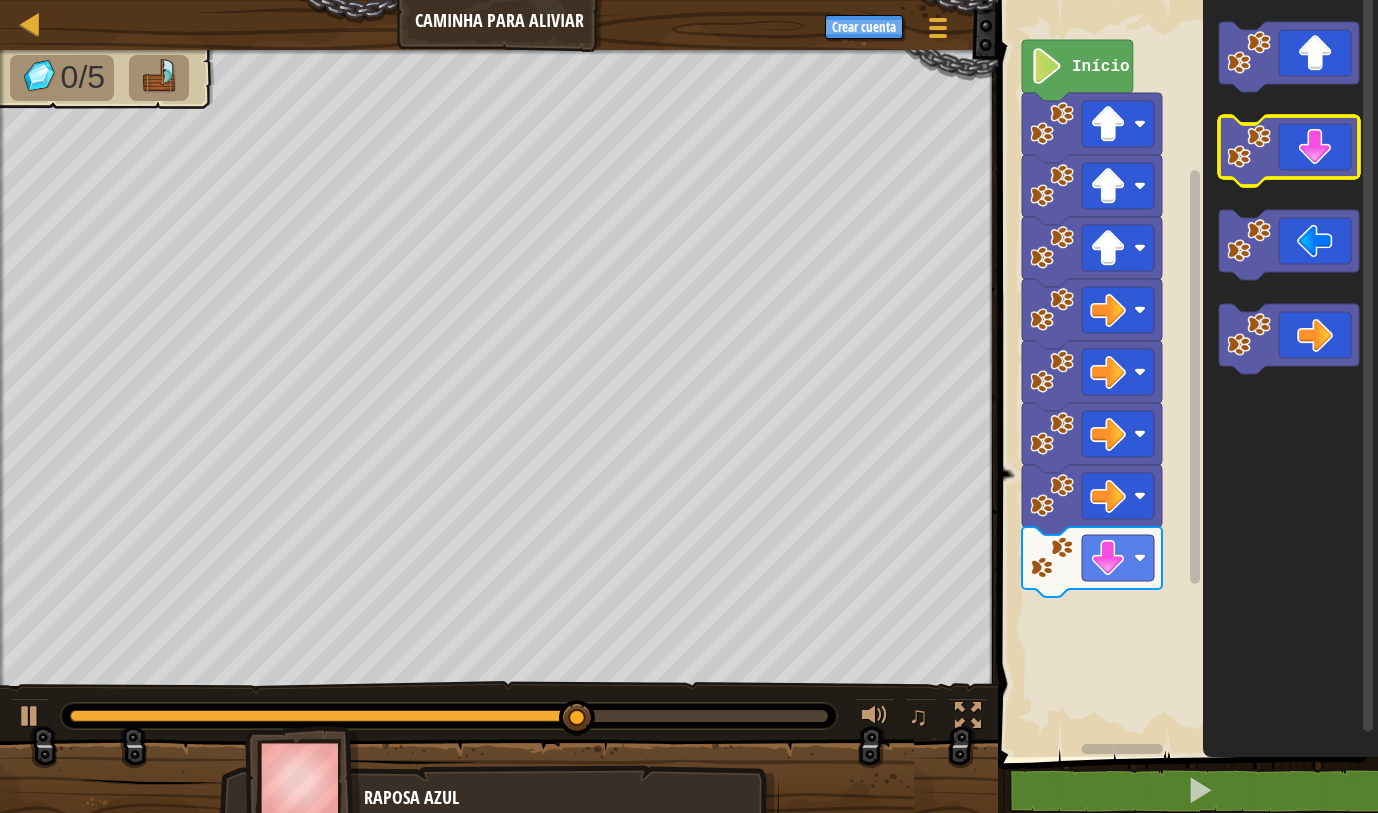 click 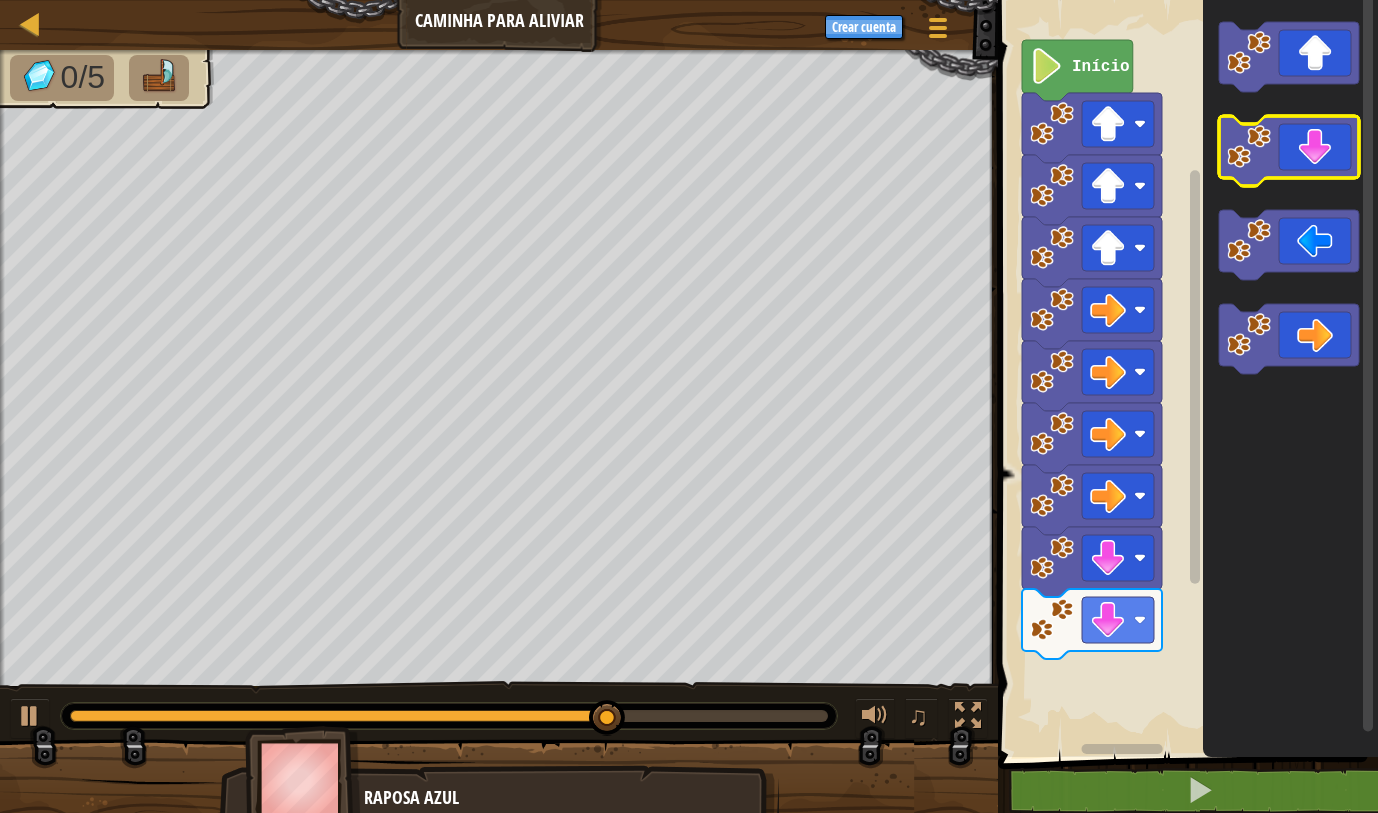 click 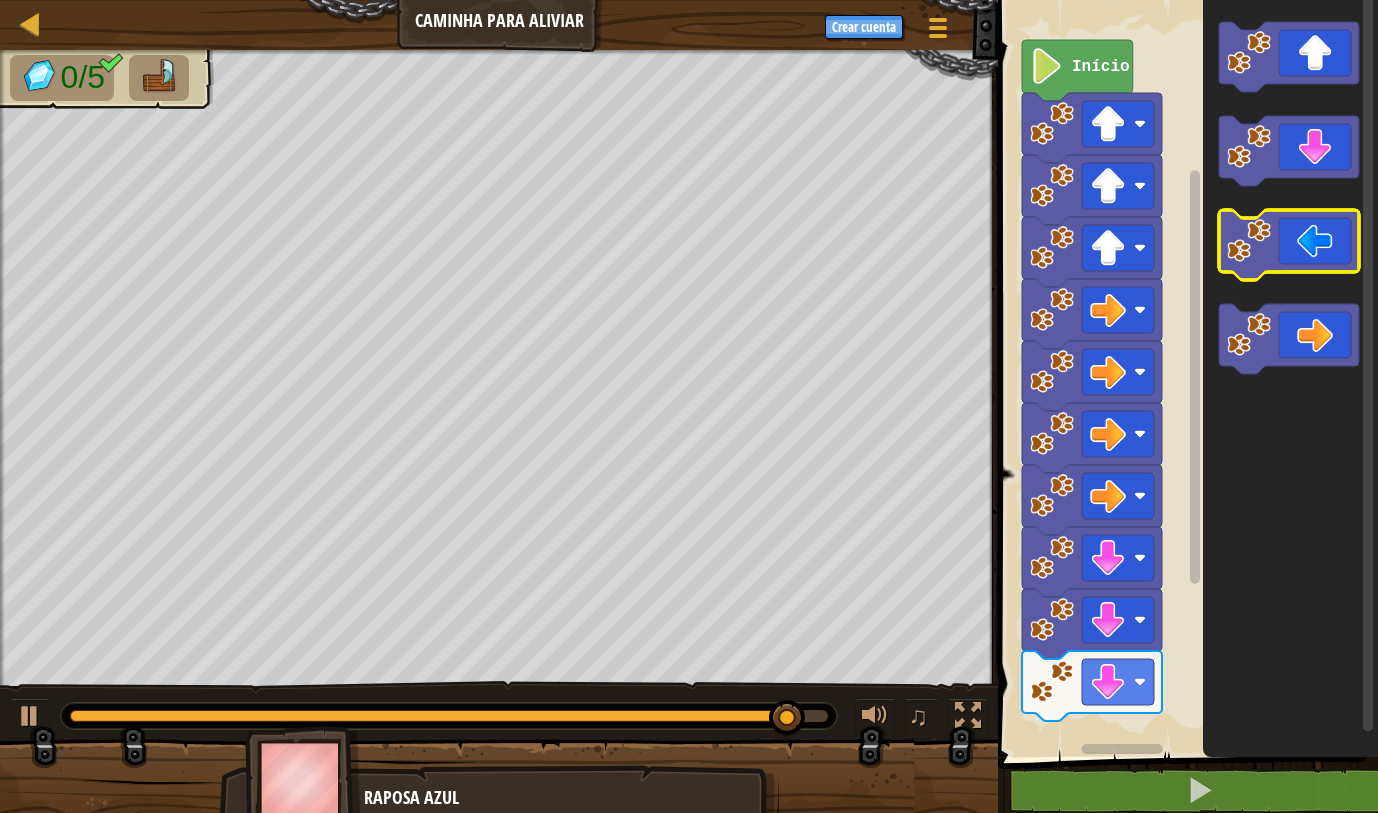 click 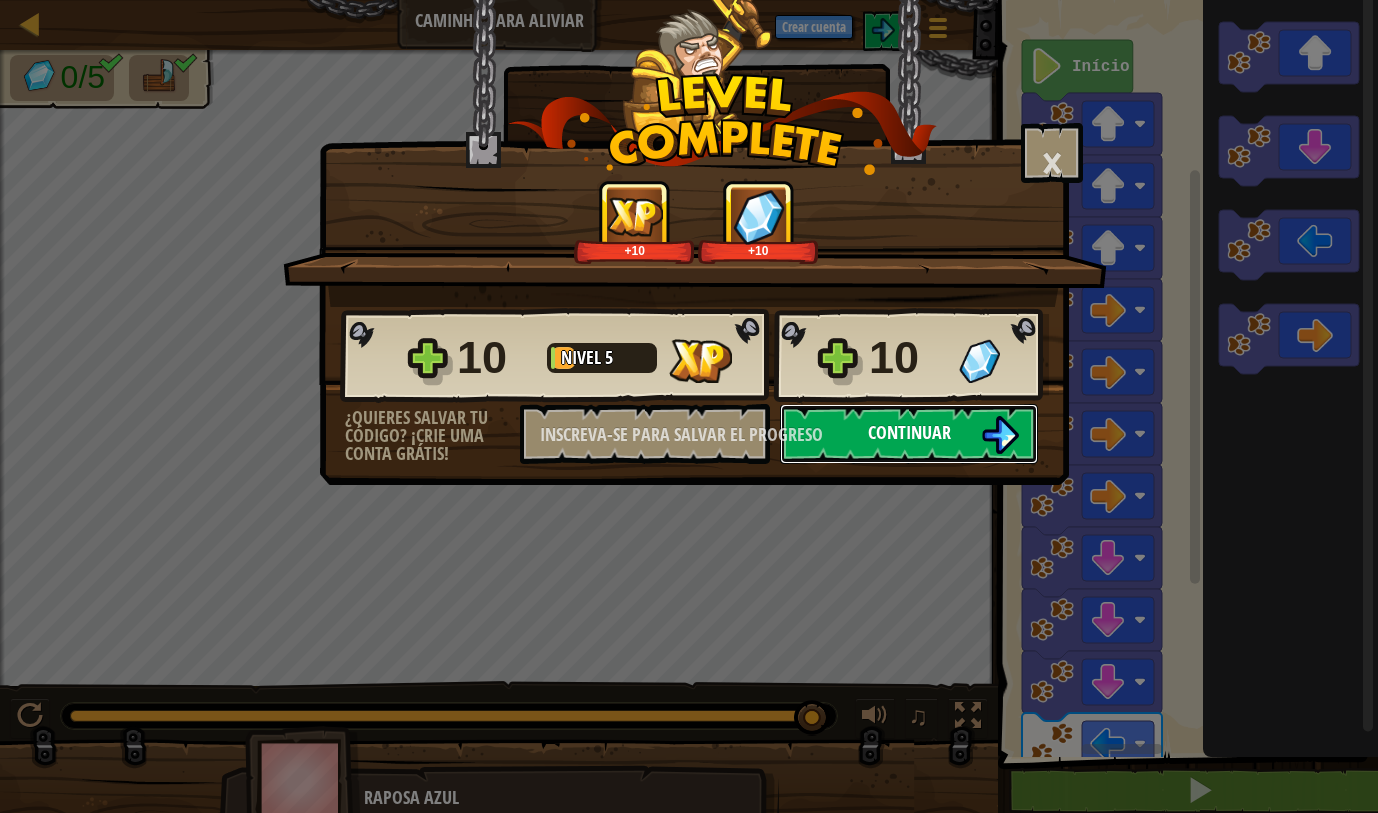 click on "Continuar" at bounding box center [909, 434] 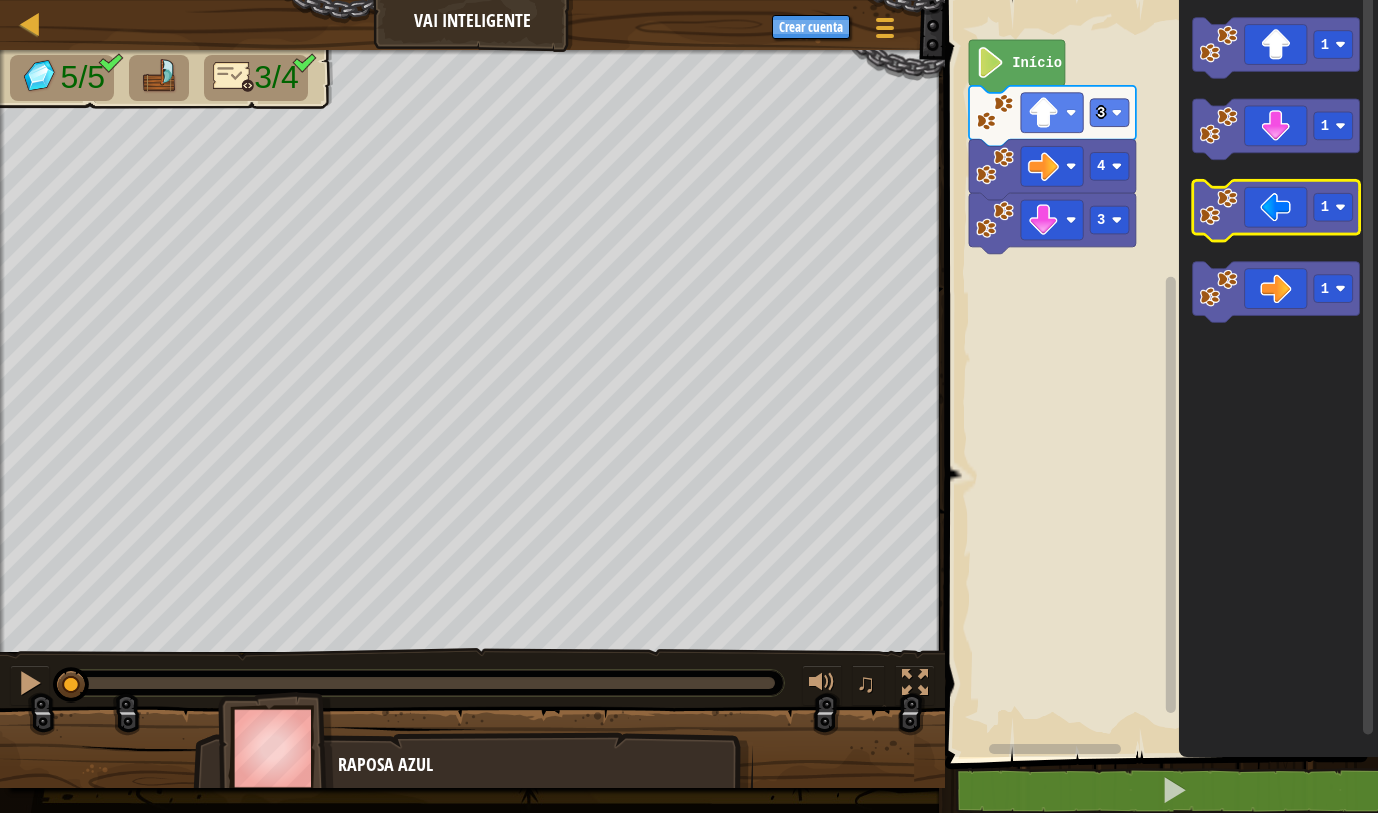 click 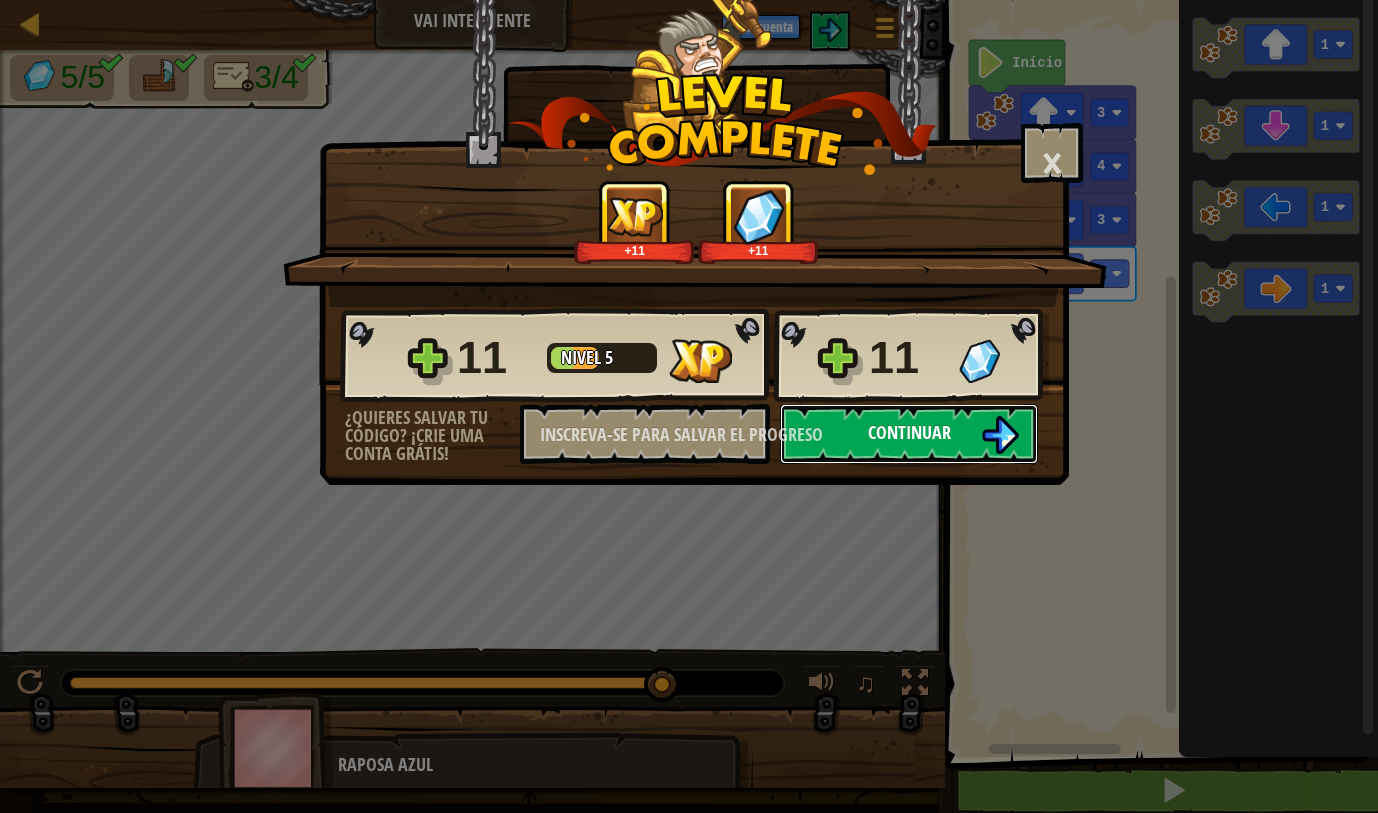 click on "Continuar" at bounding box center [909, 434] 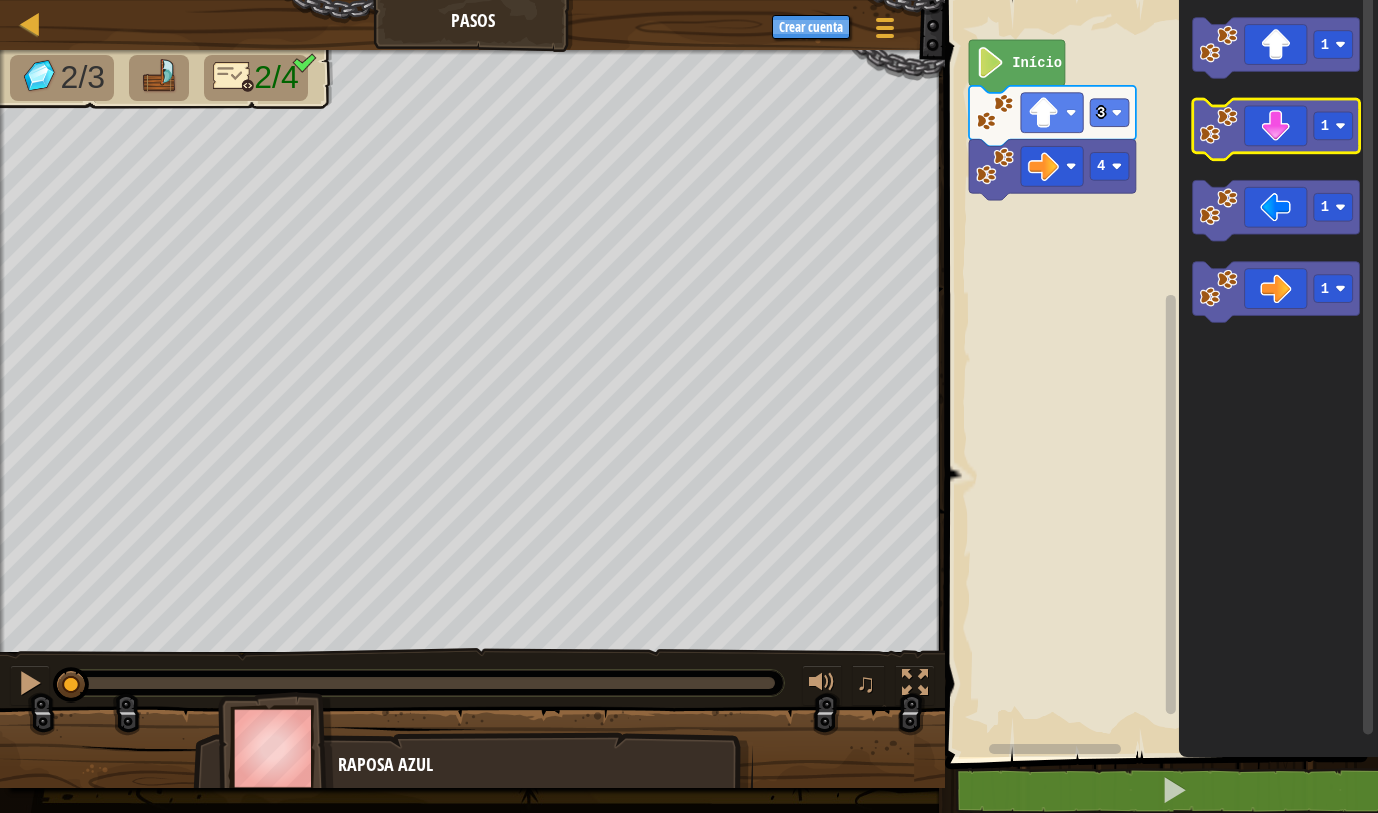 click 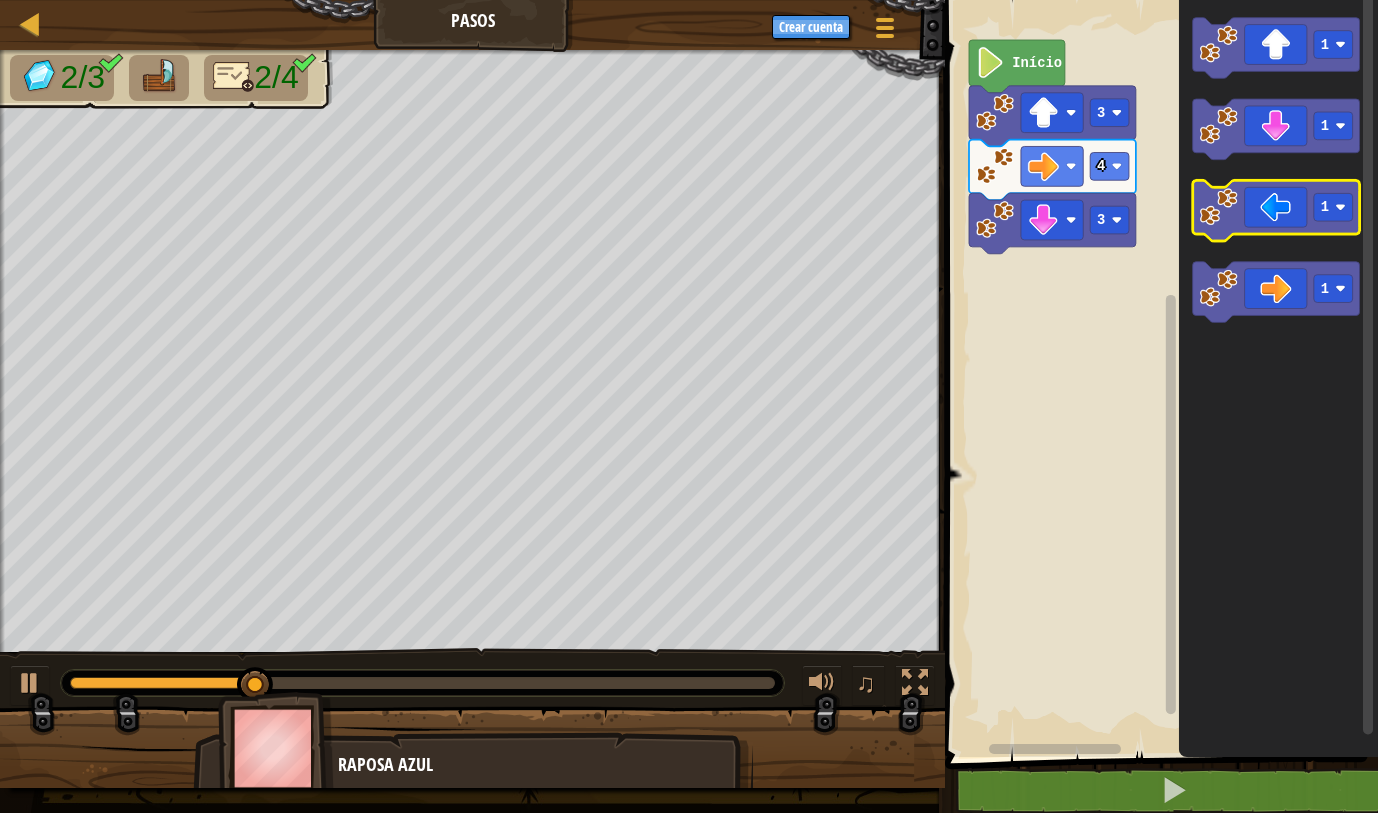 click 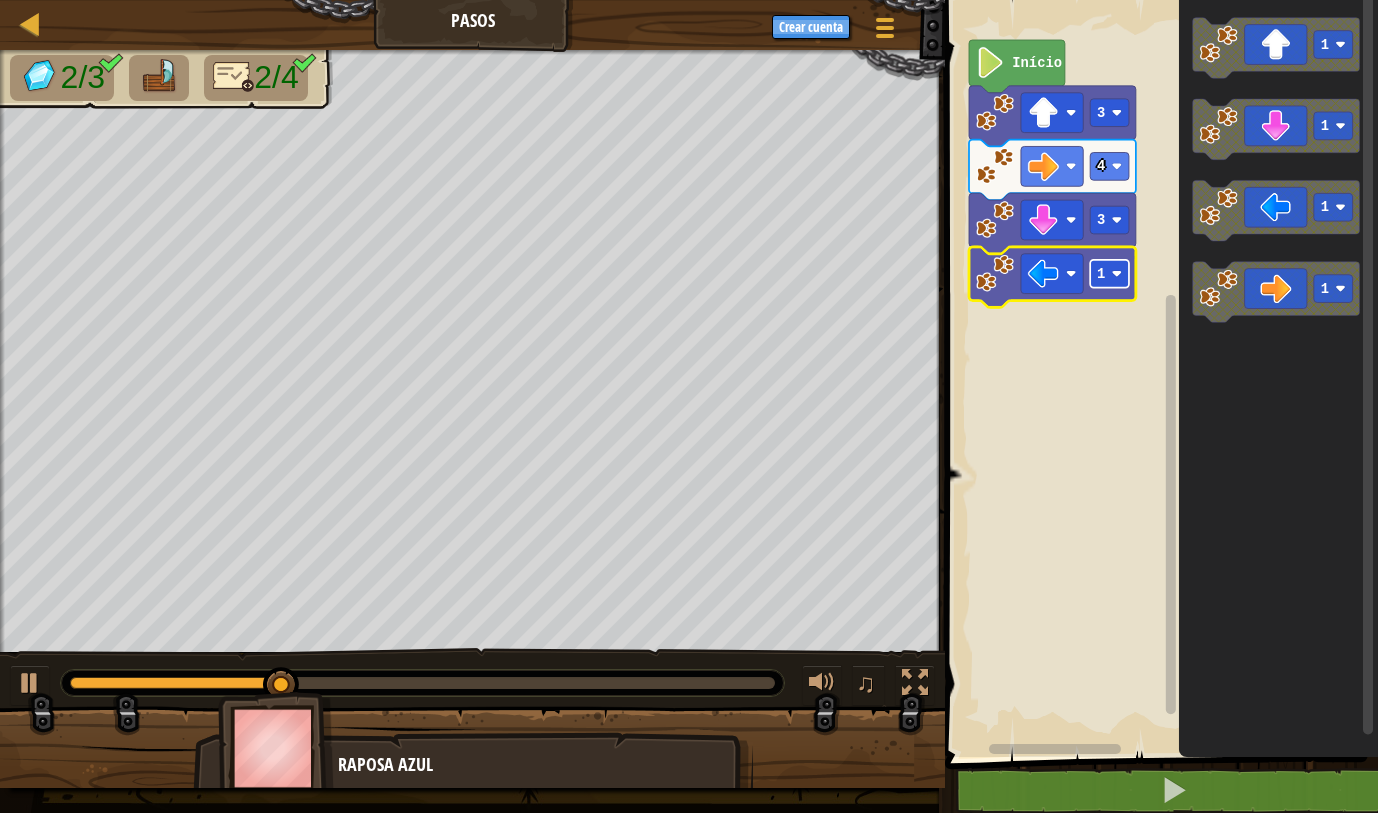 click 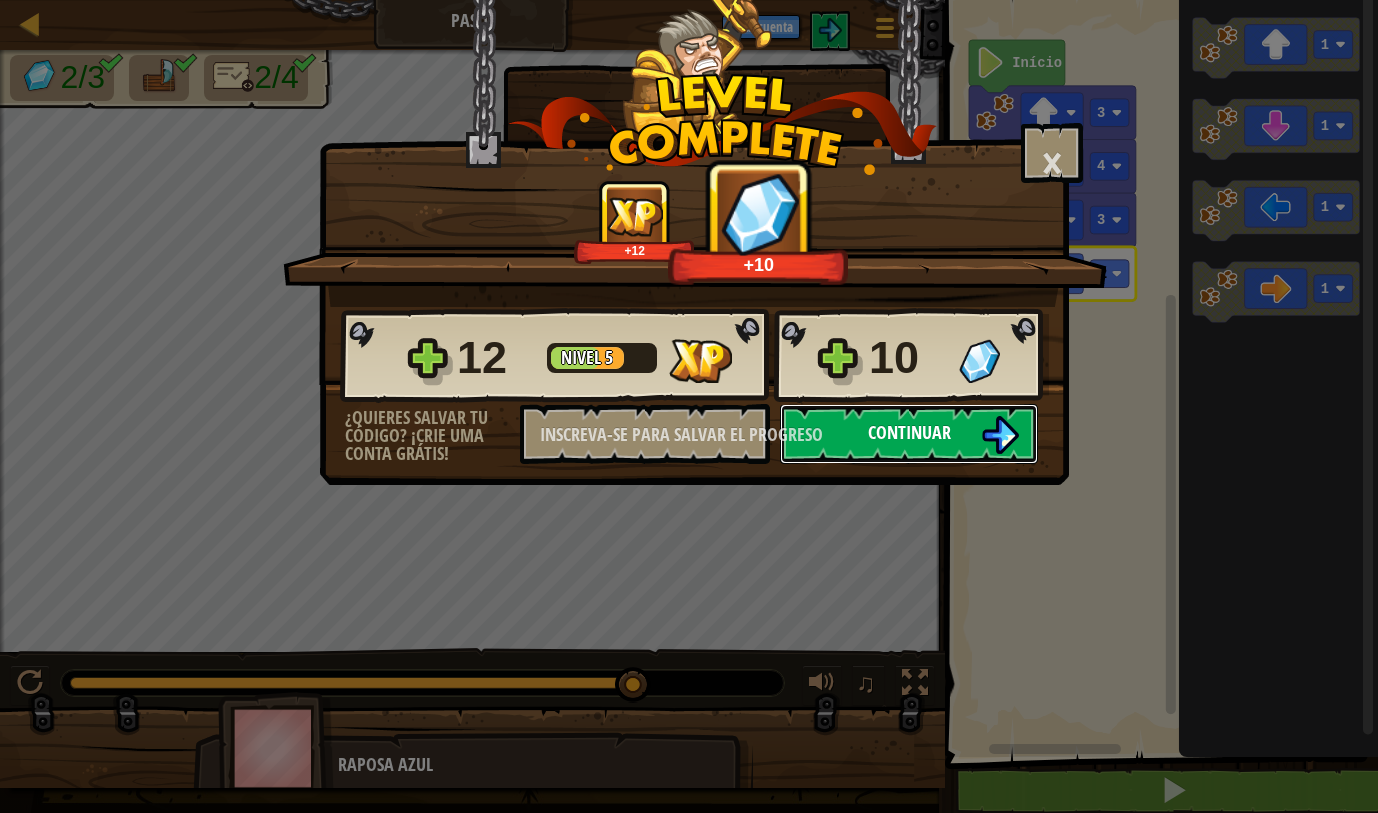 click at bounding box center (1000, 435) 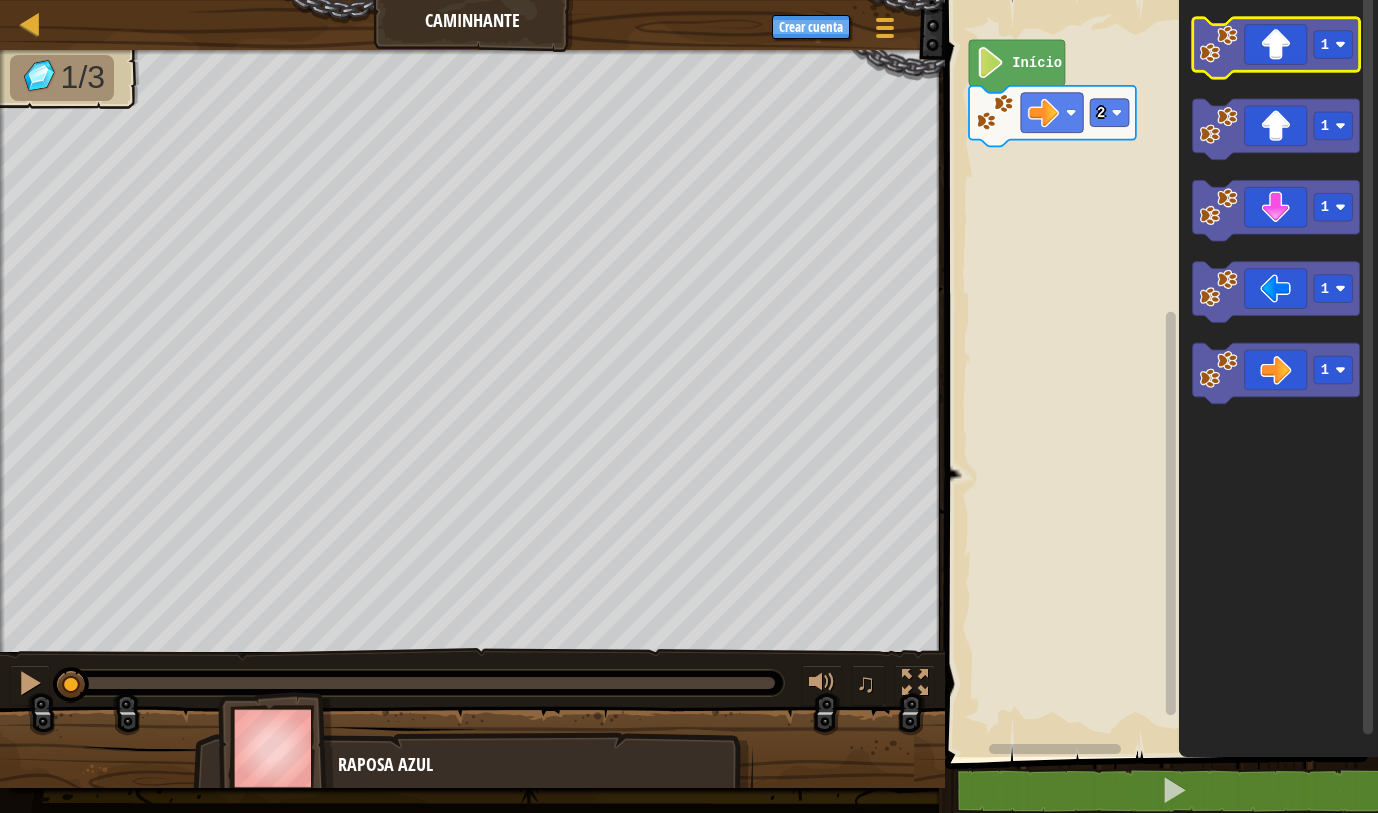 click 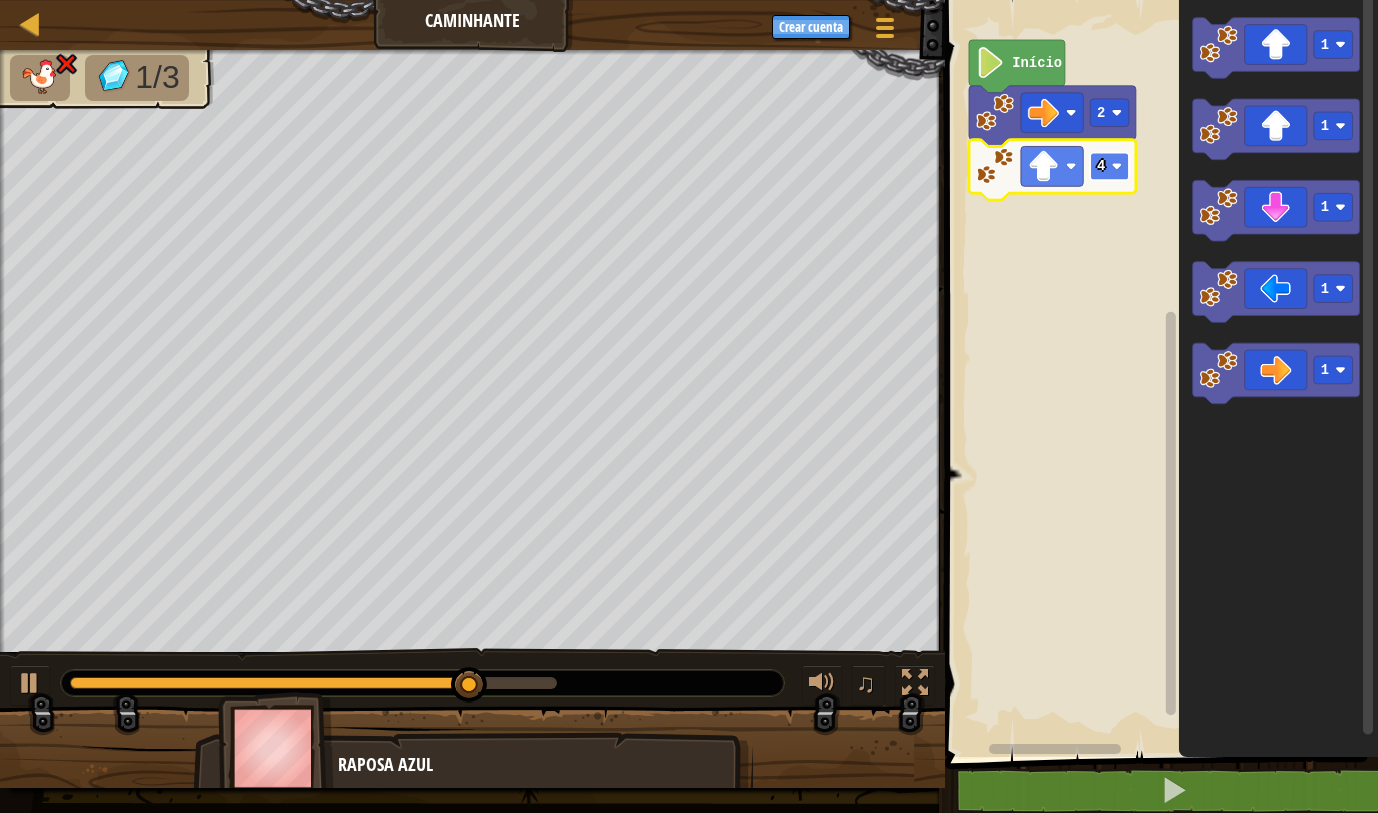 click on "4" 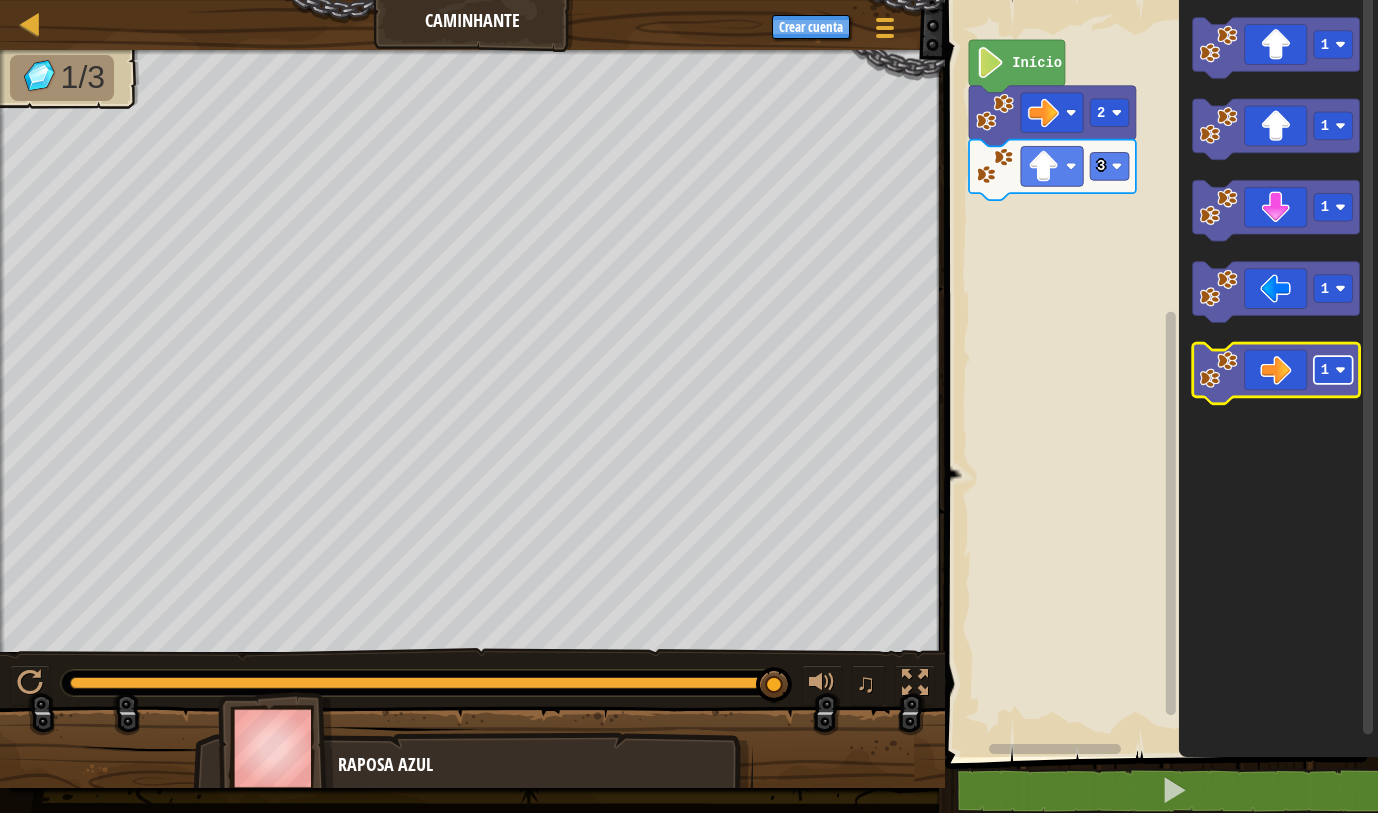 click on "1" 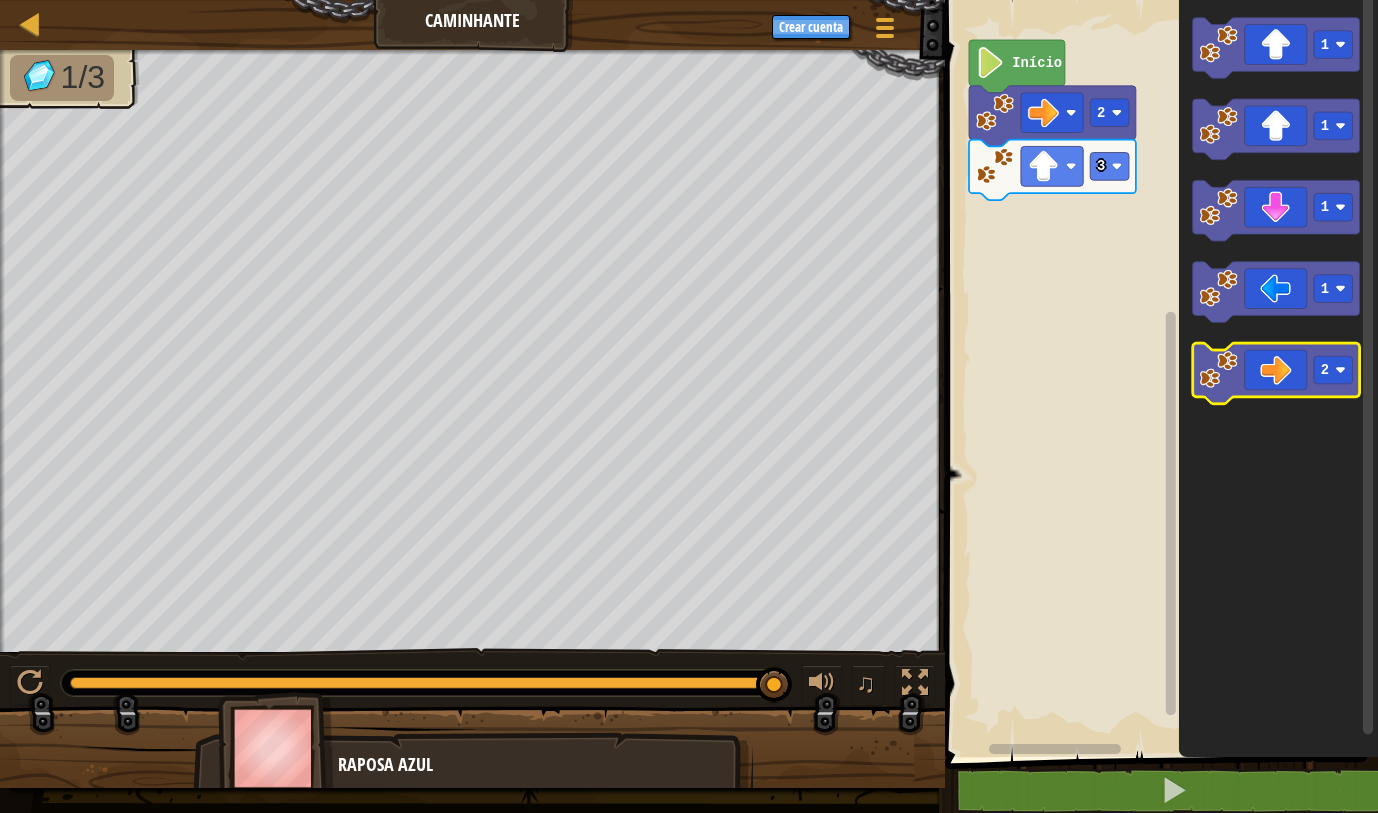 click 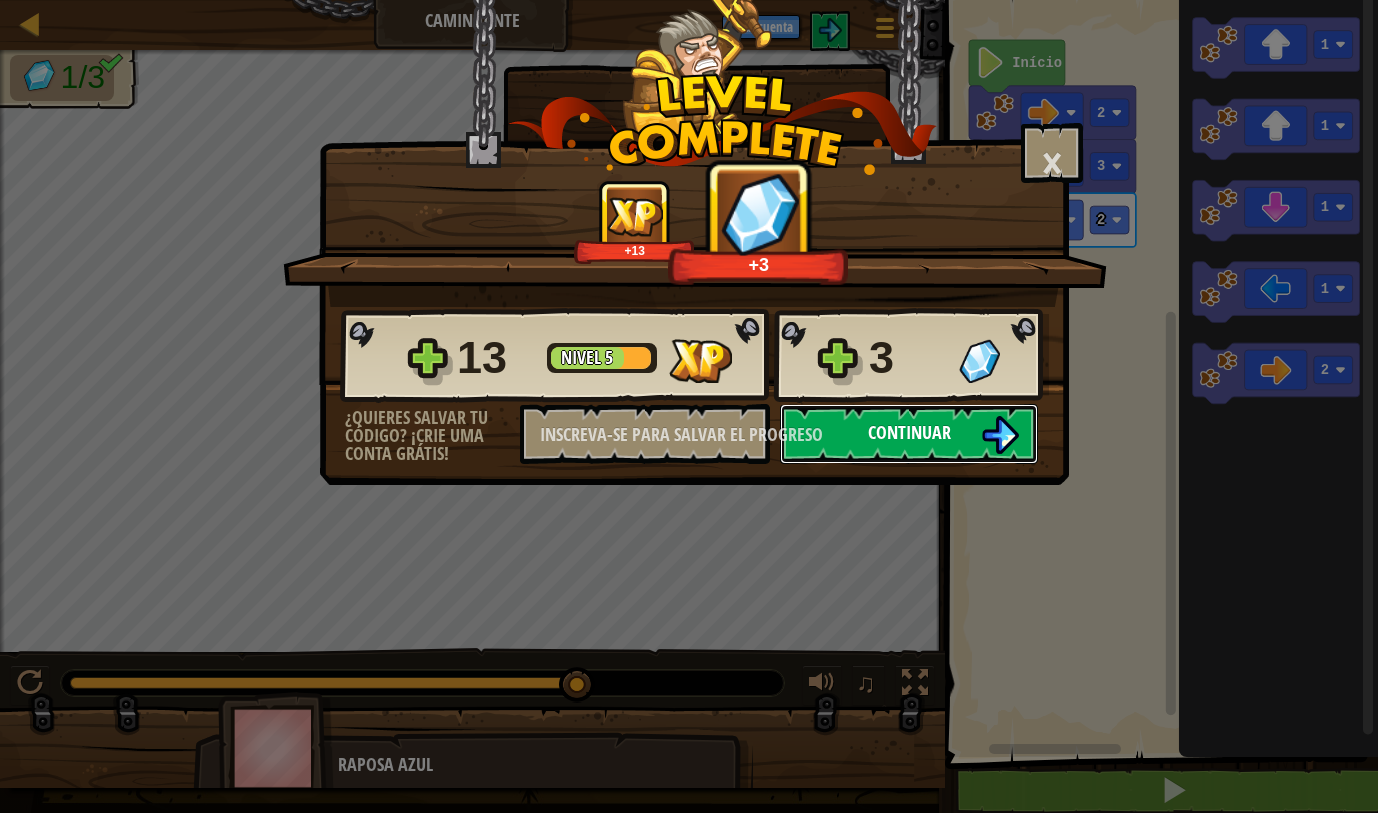 click on "Continuar" at bounding box center [909, 434] 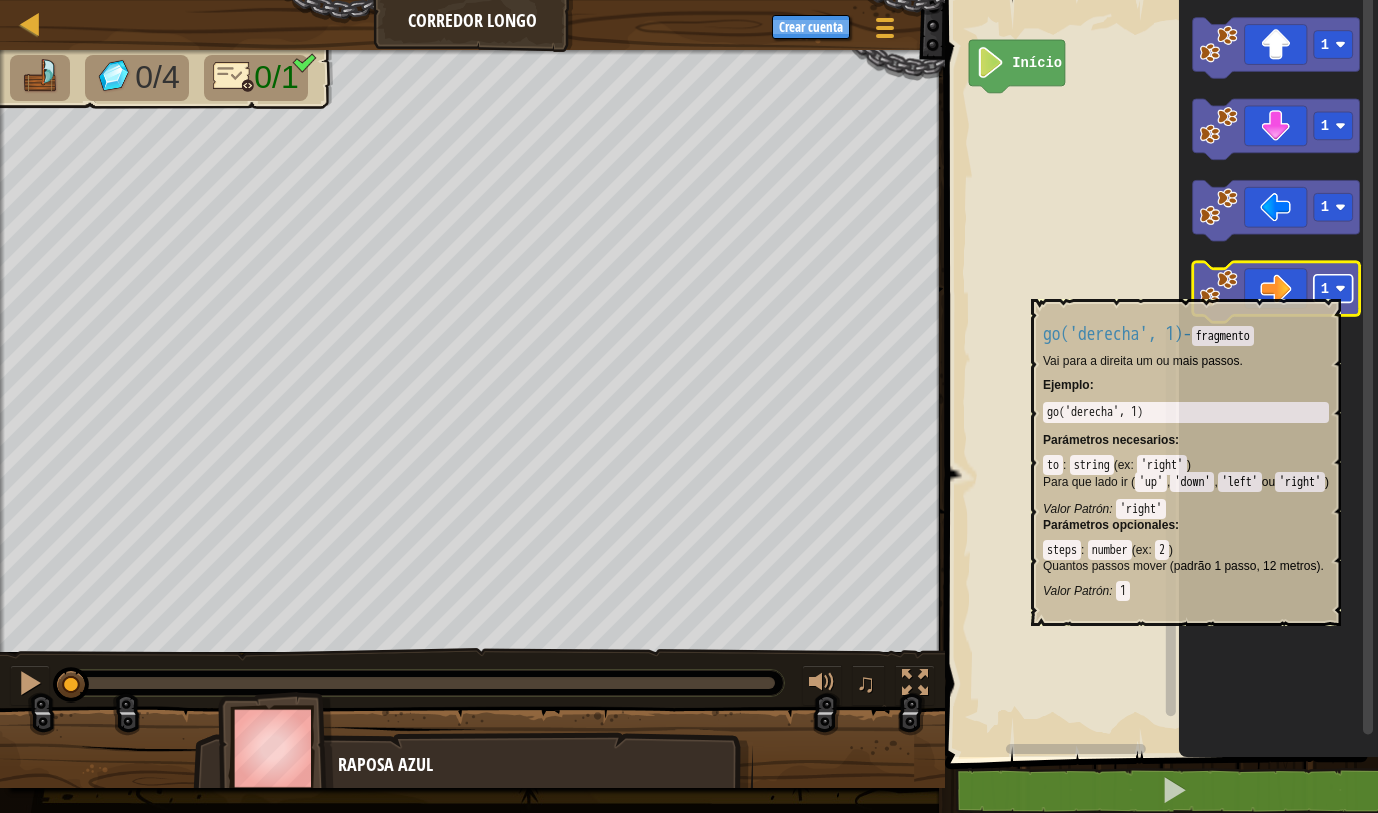 click 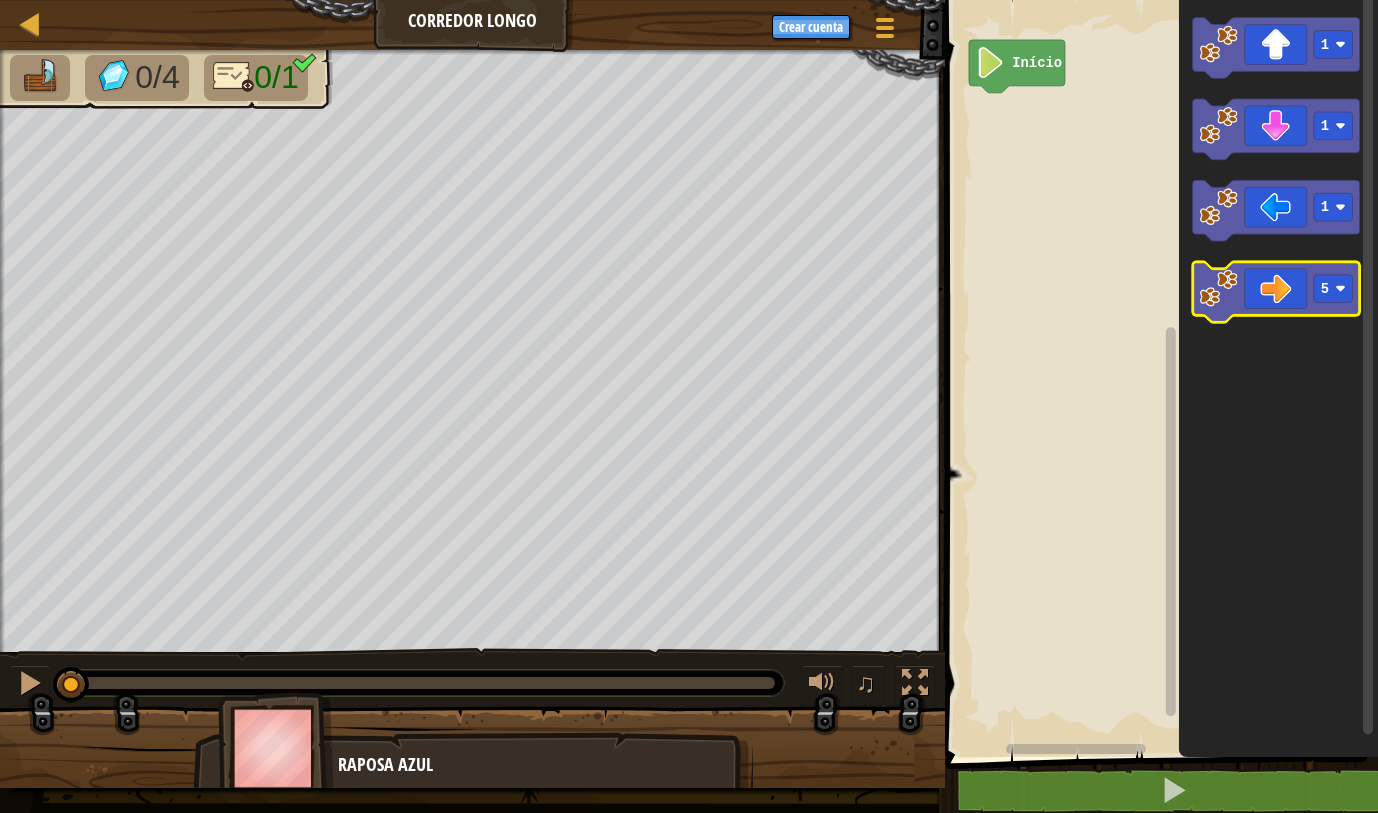 click 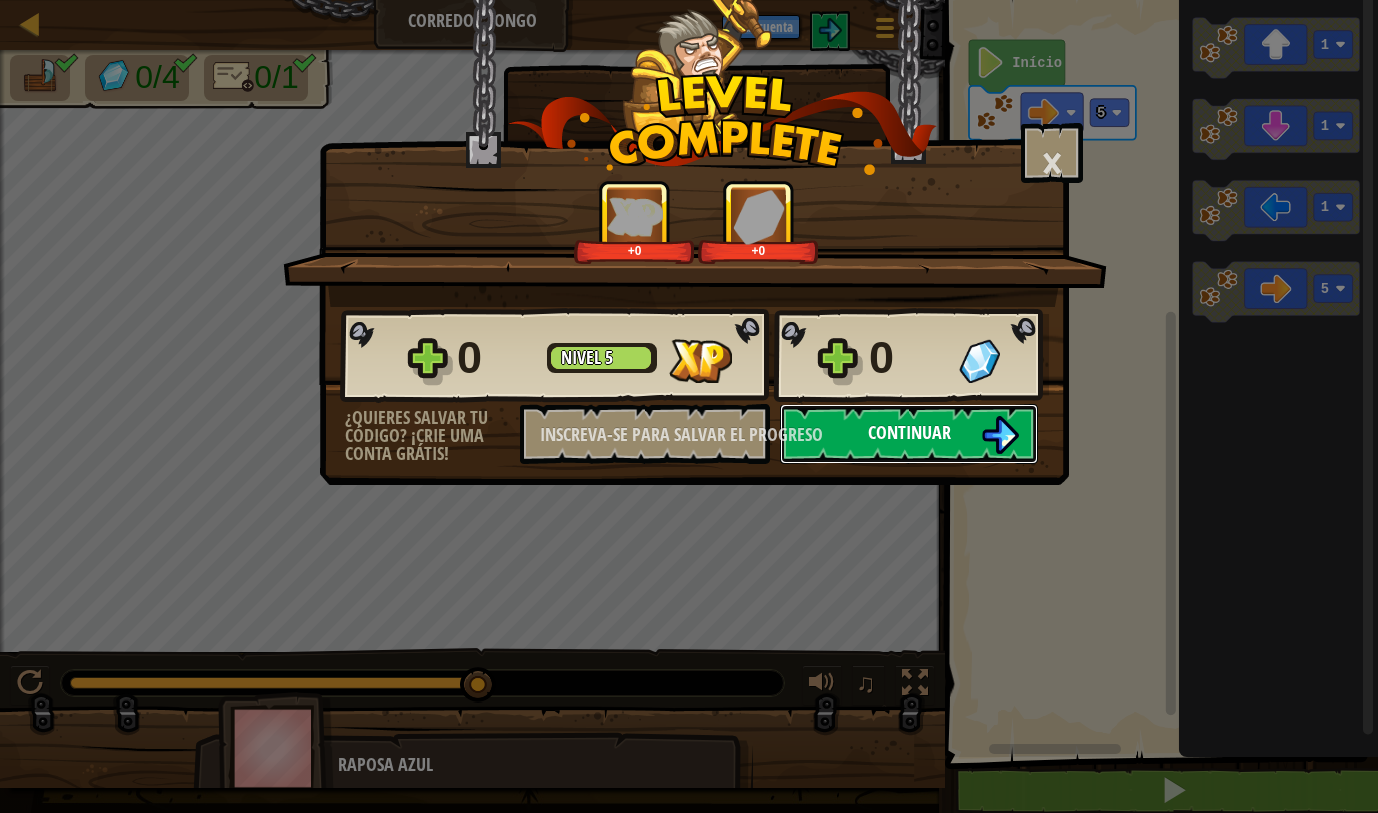 click on "Continuar" at bounding box center [909, 432] 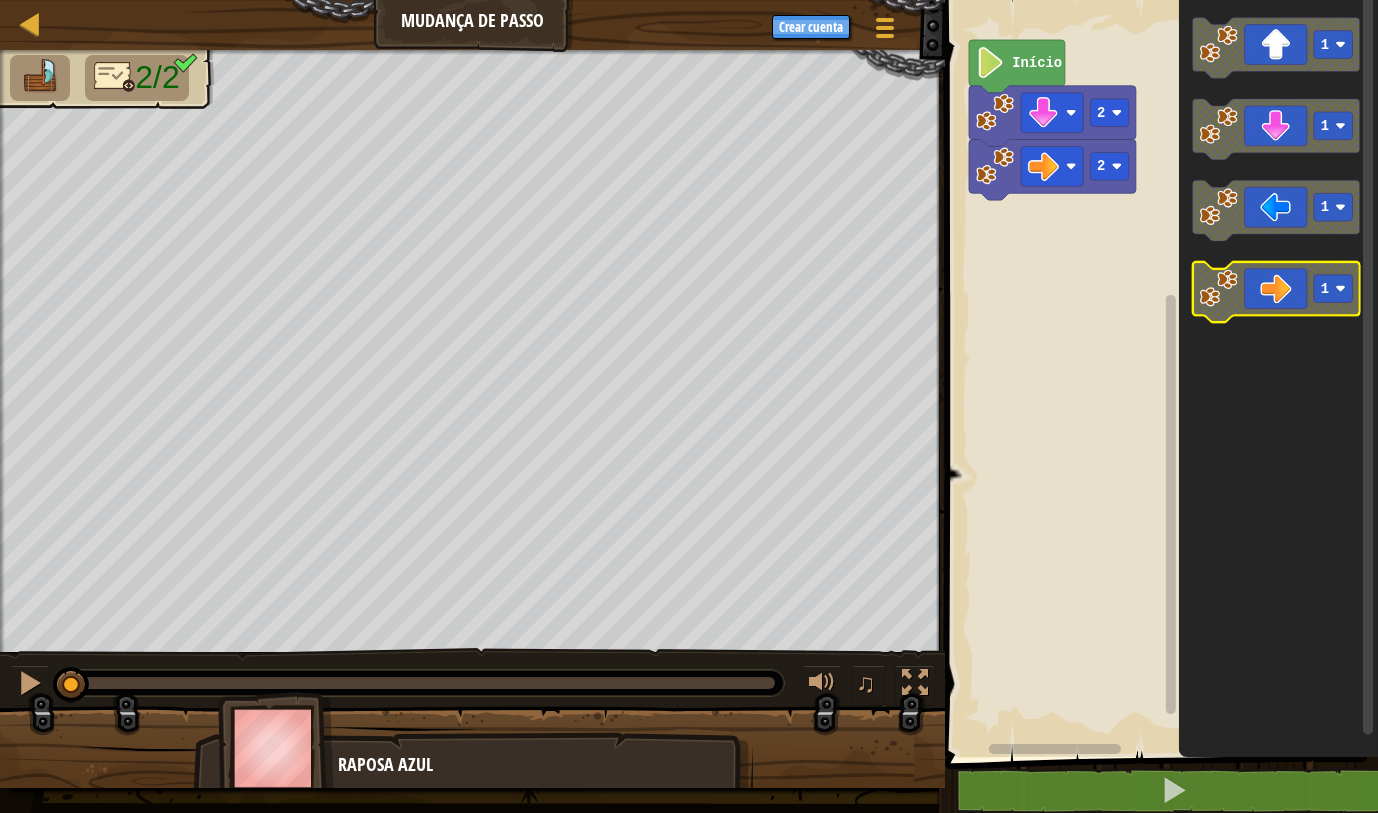 click 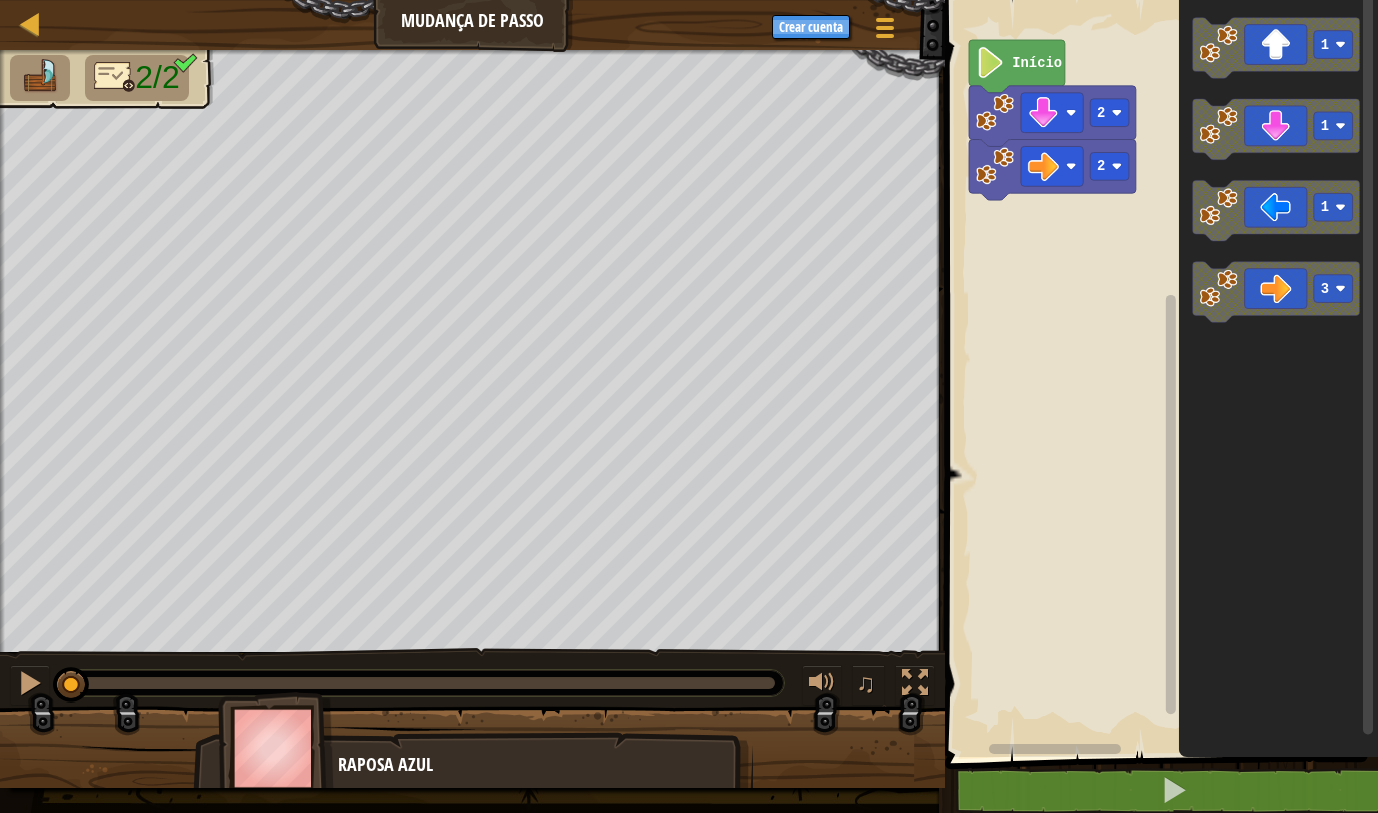 click 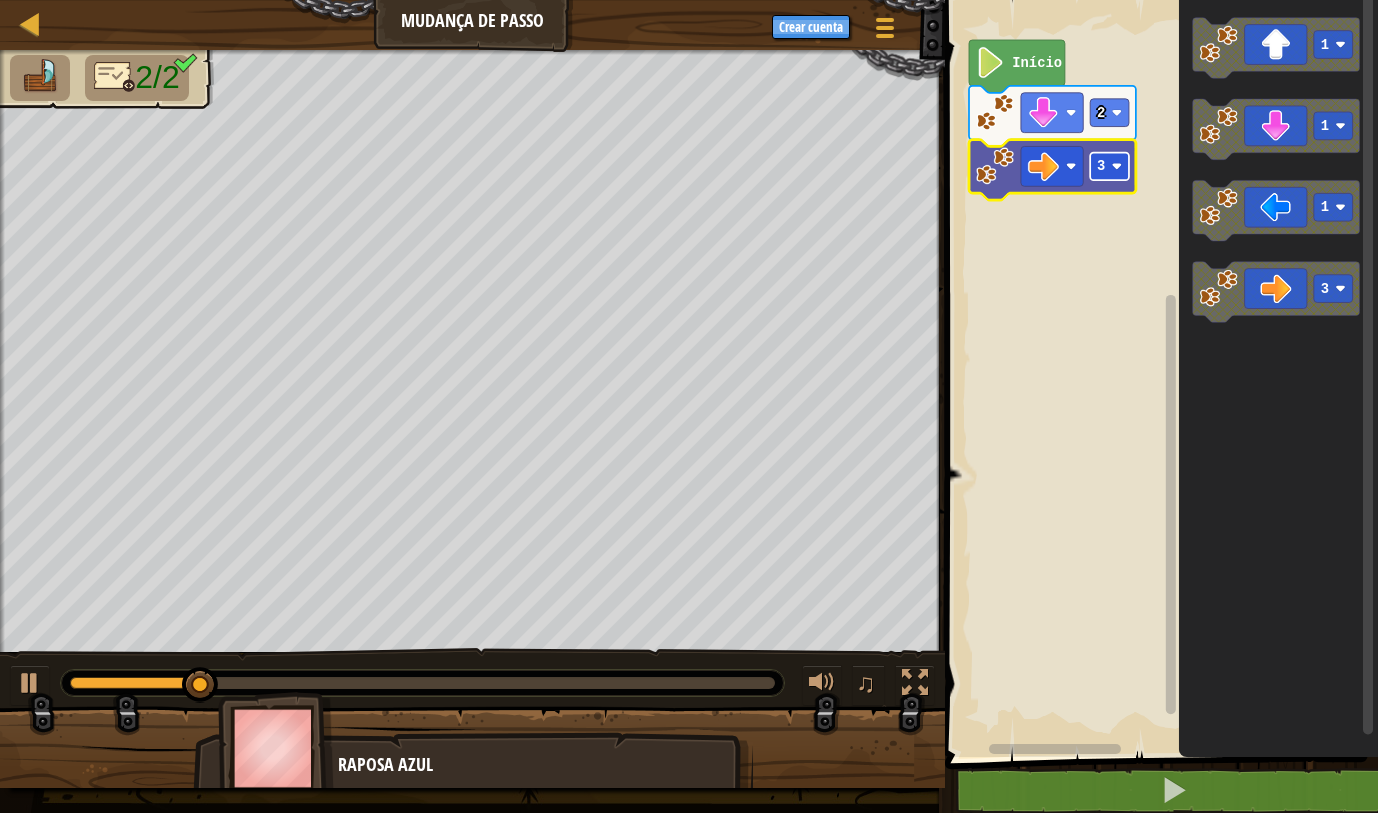 click 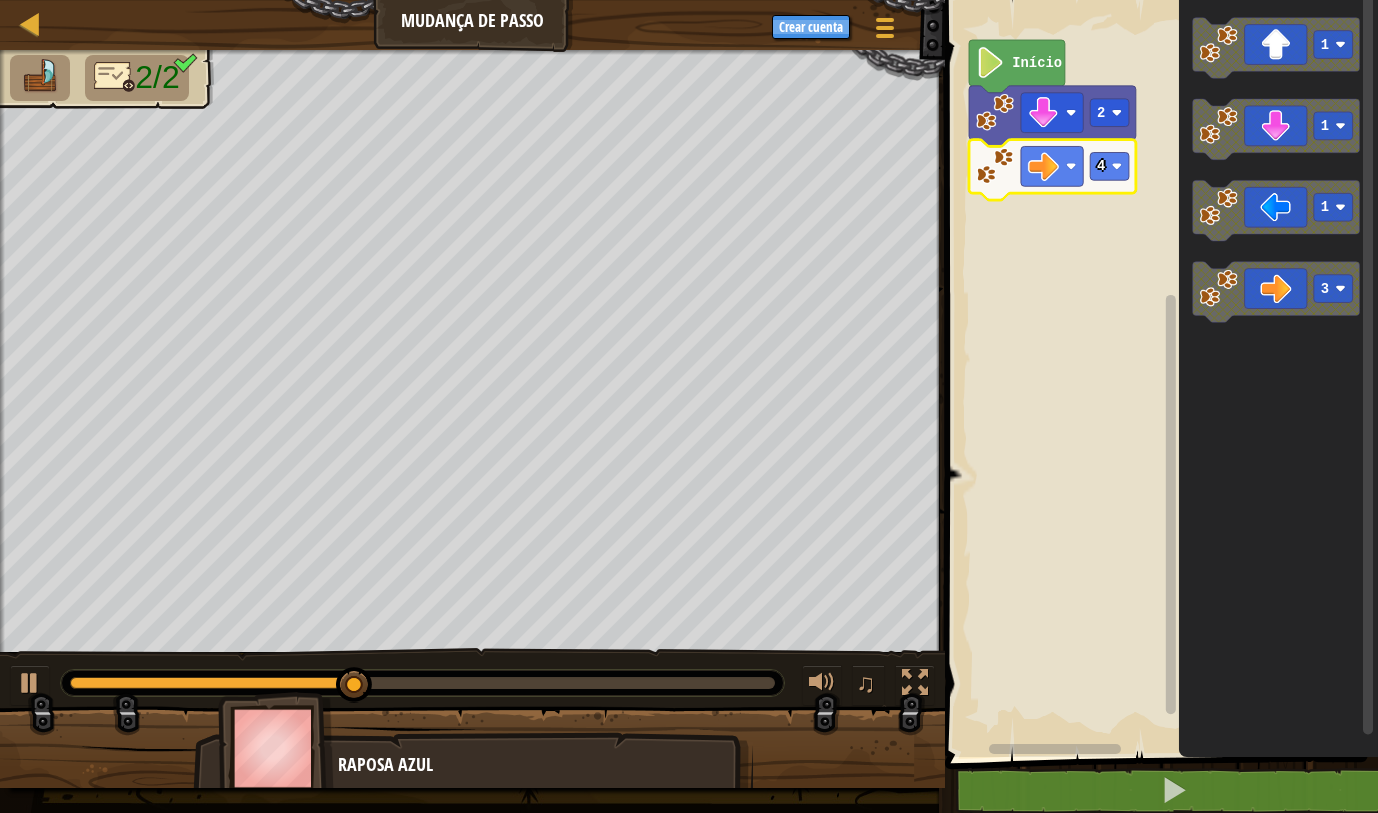 click 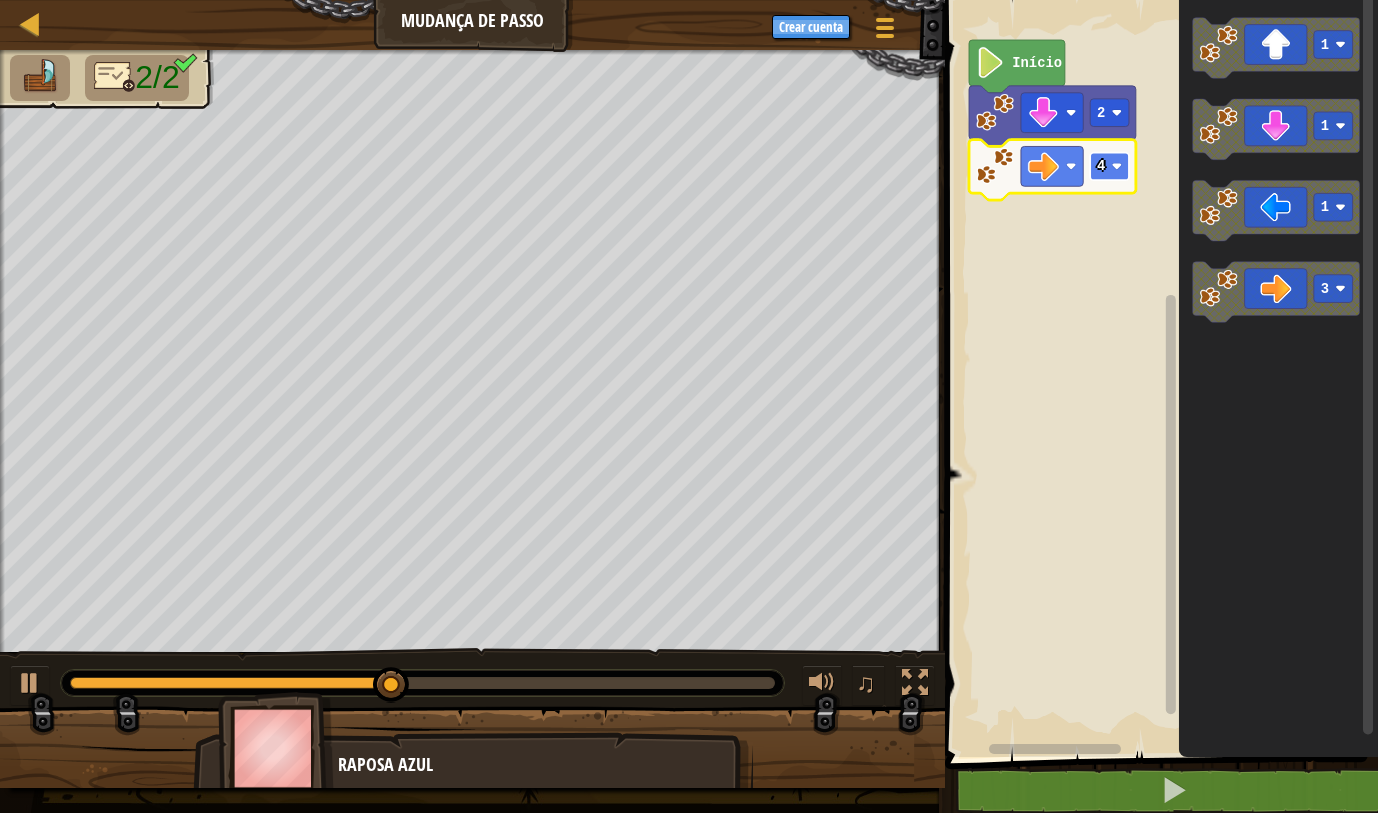 click 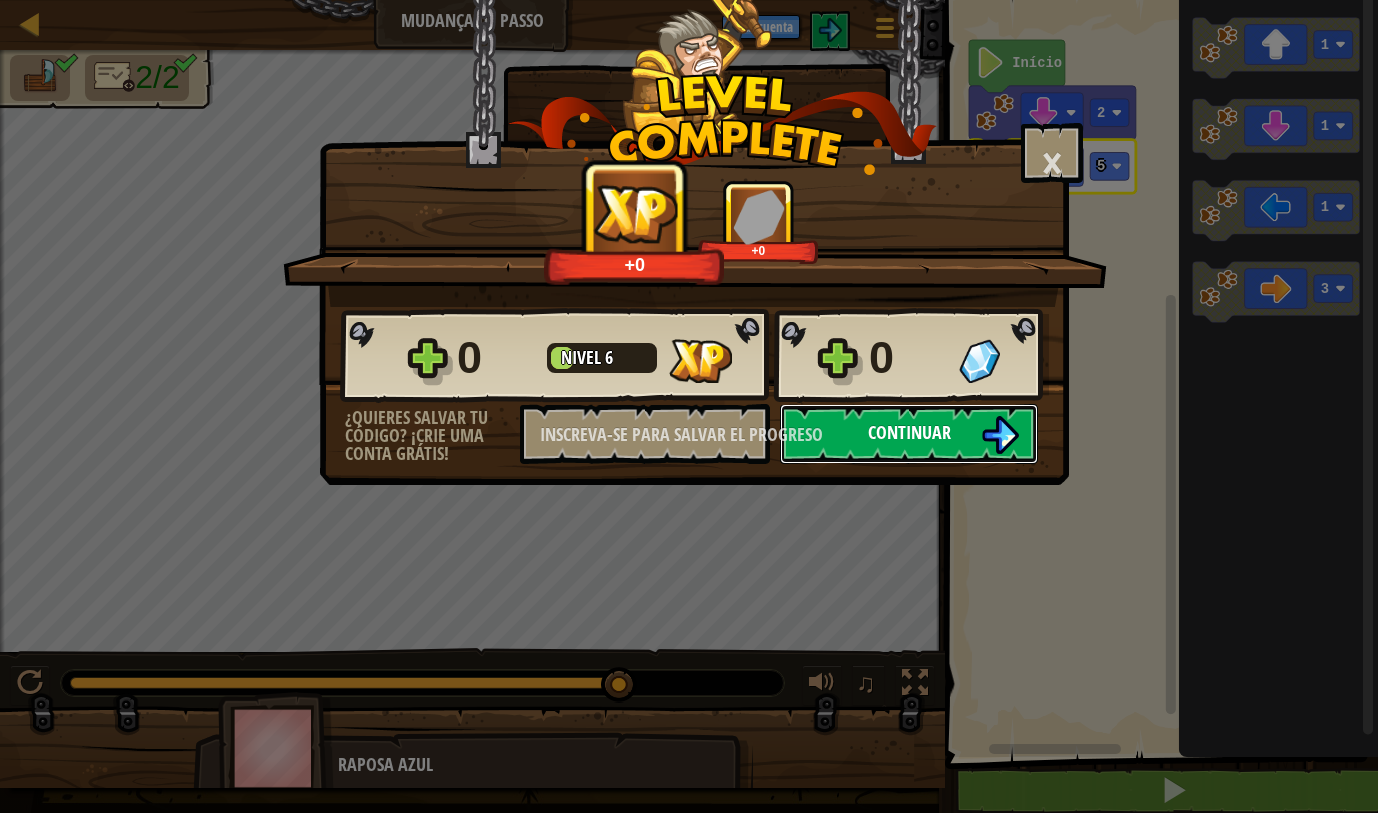 click on "Continuar" at bounding box center [909, 434] 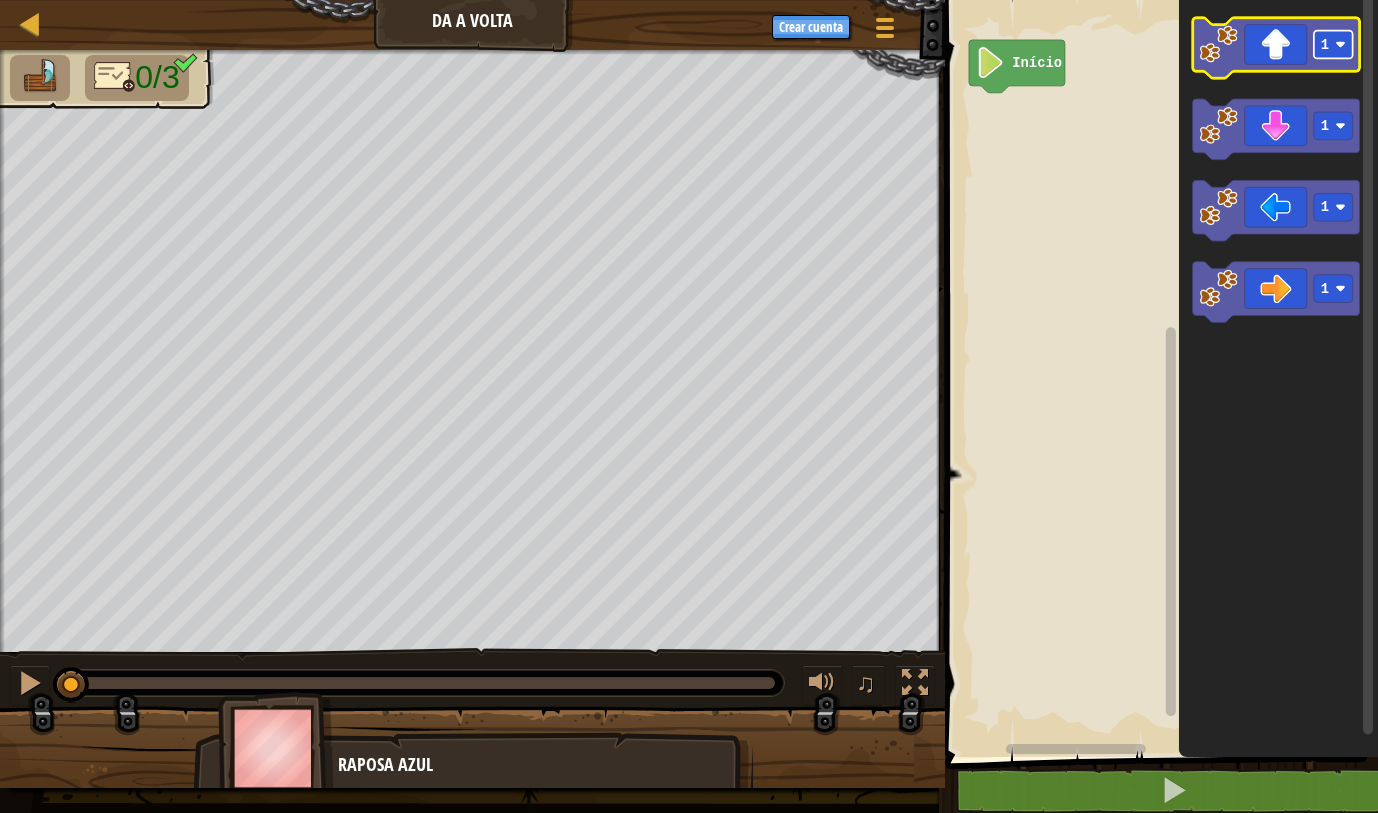 click 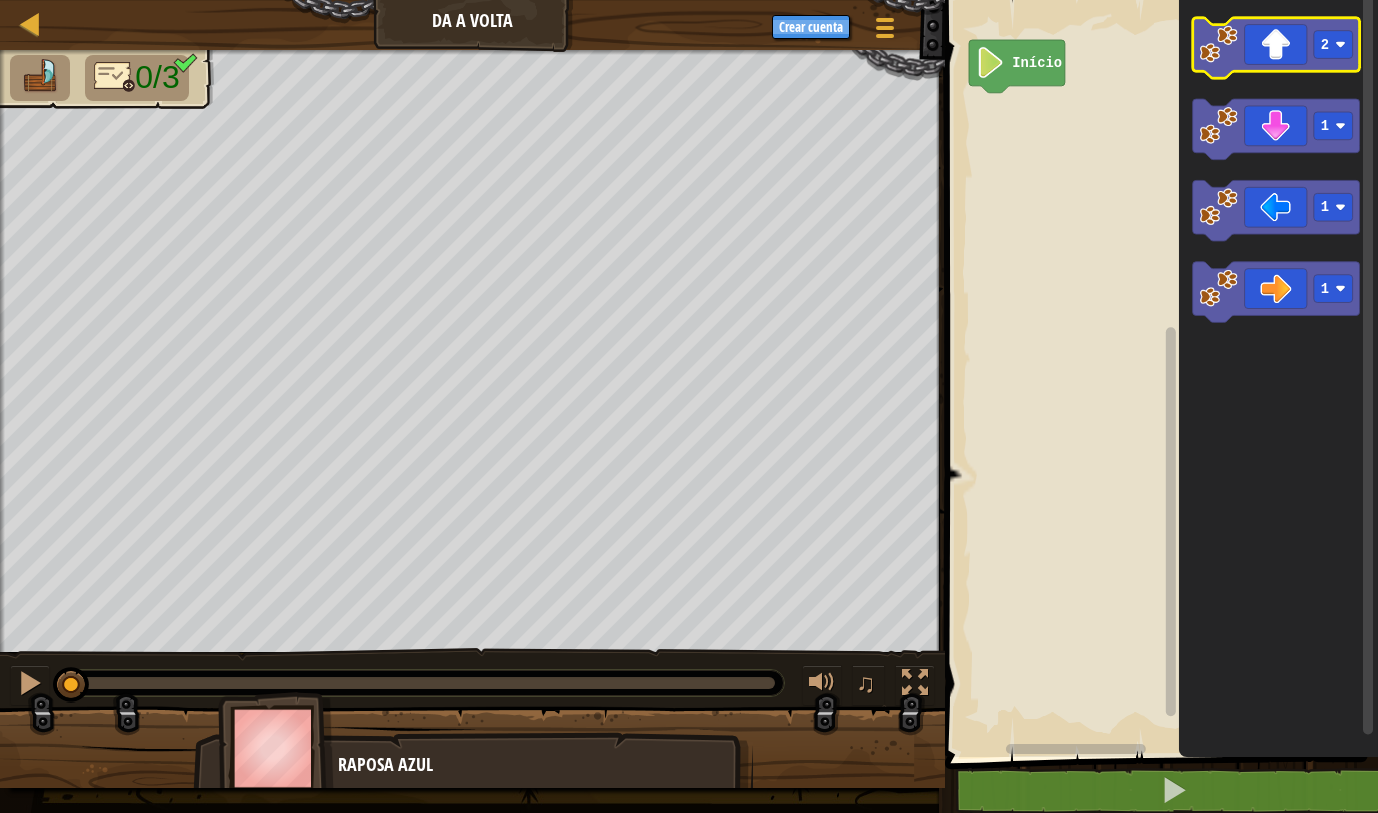 click 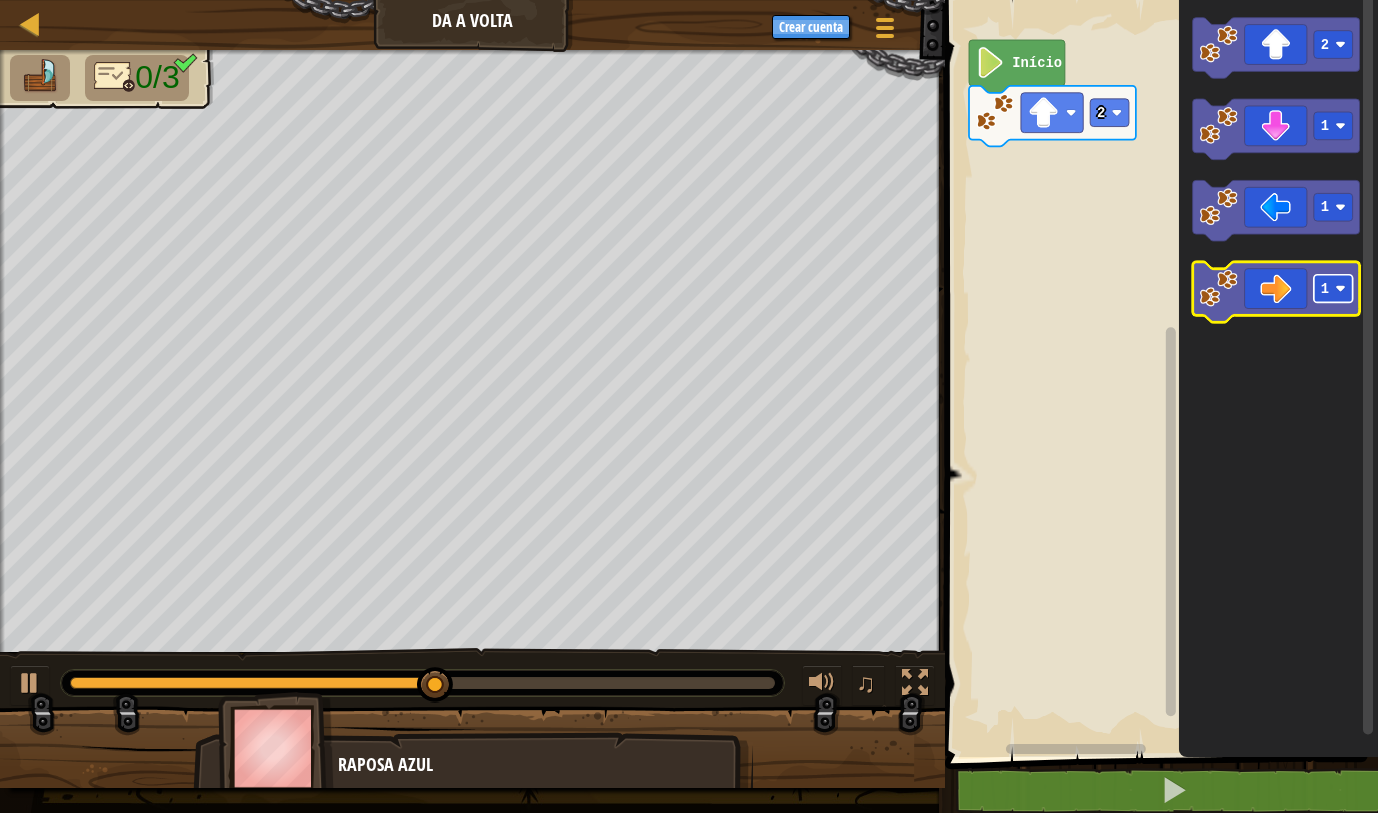 click on "1" 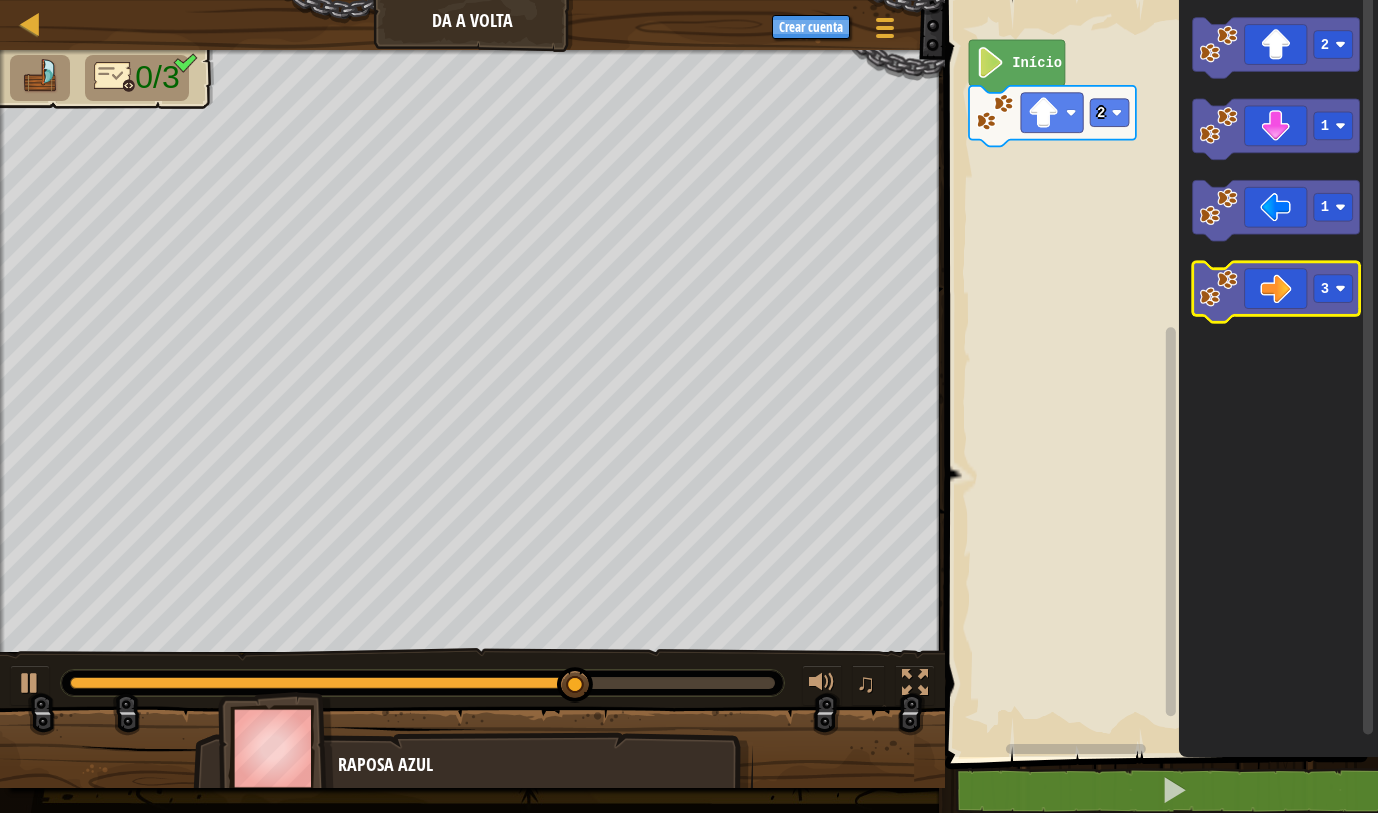 click 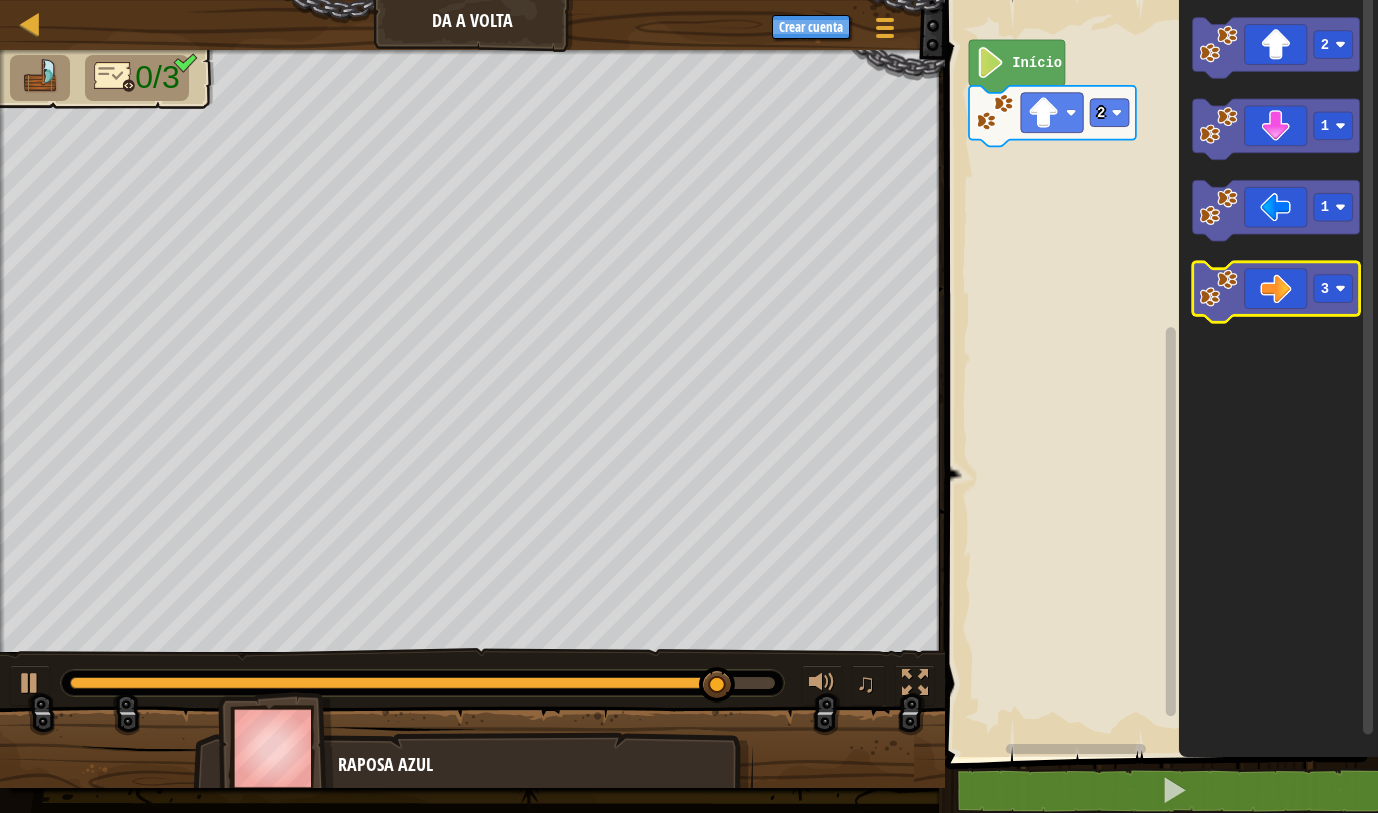 click 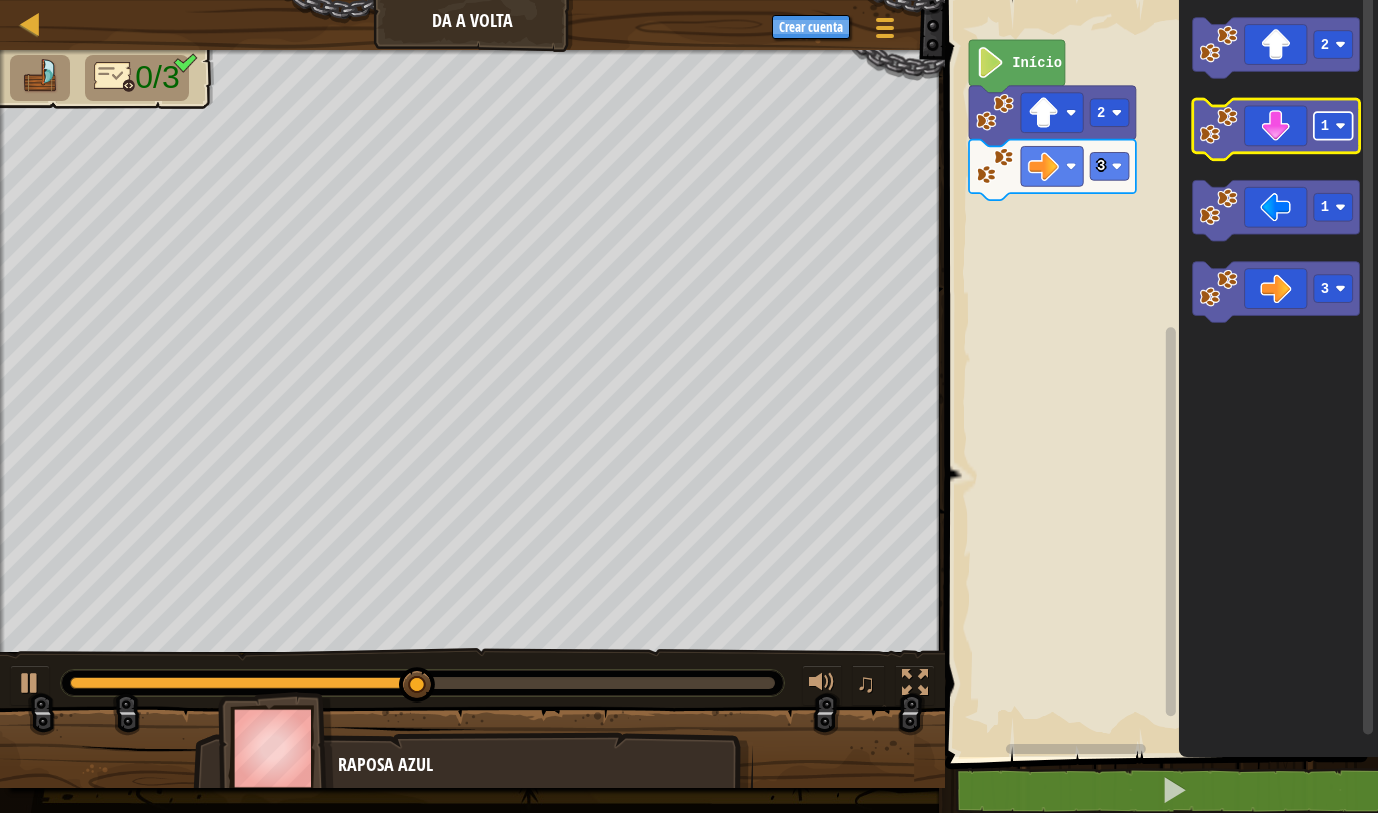 click 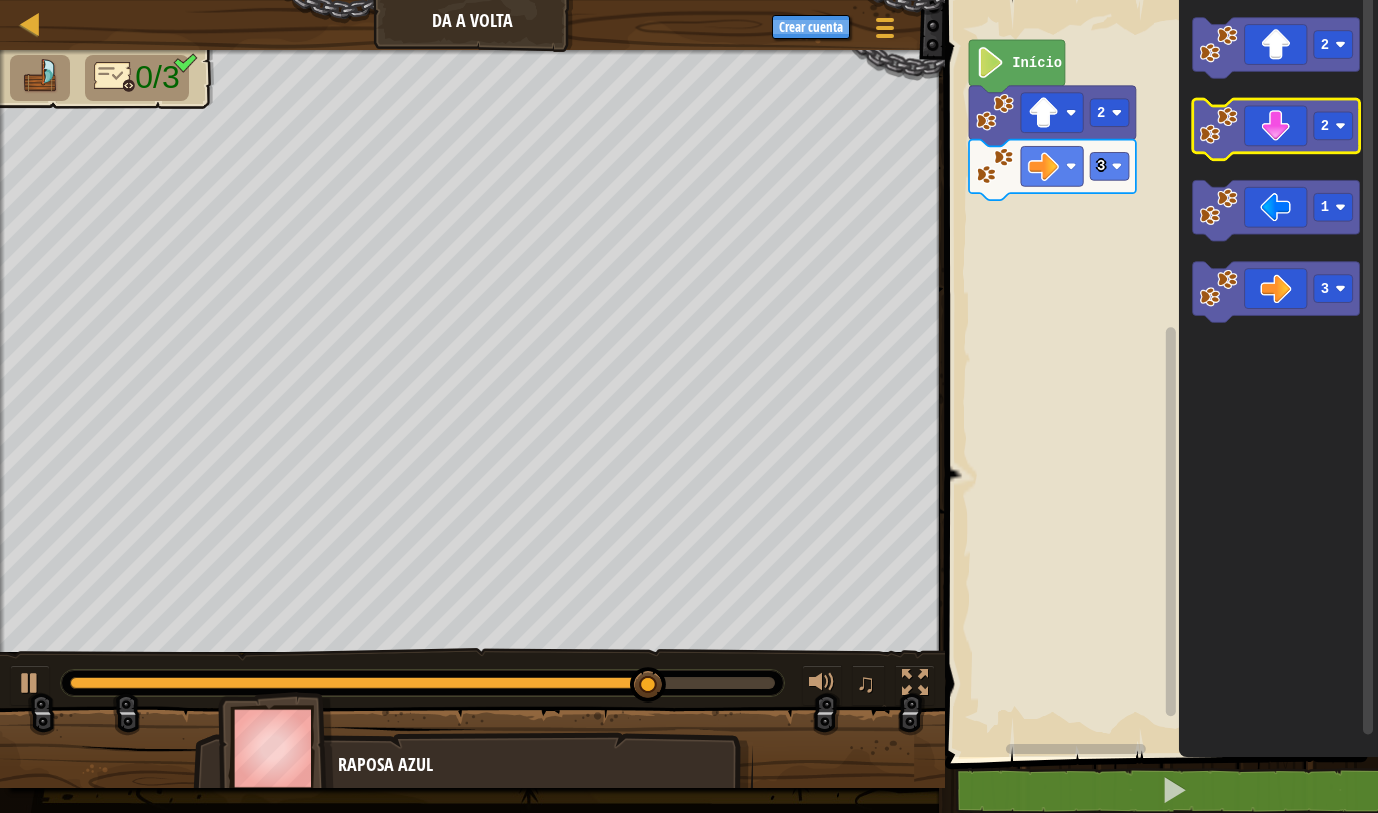 click 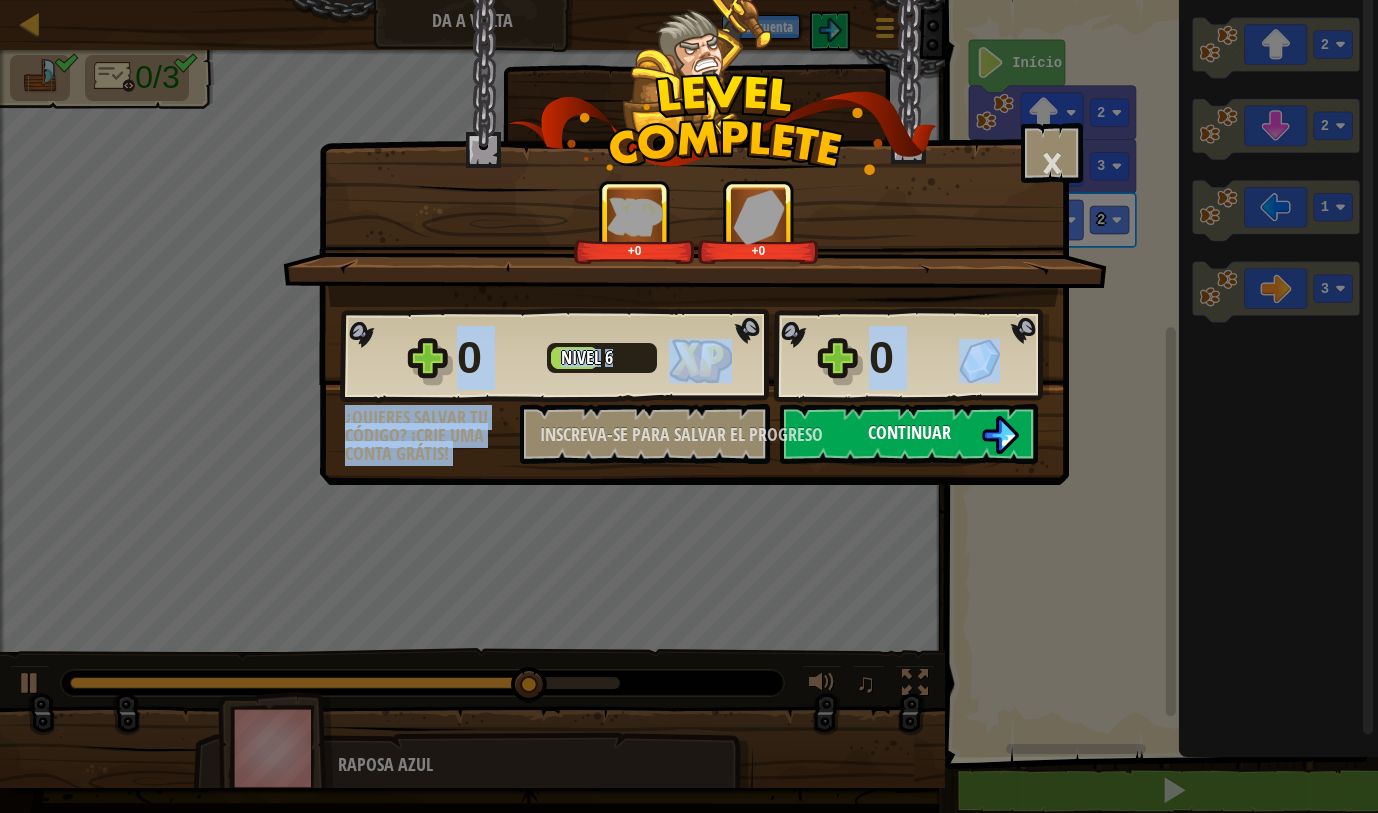 click on "0 Nivel  6 0 ¿Quieres salvar tu código? ¡Crie uma conta grátis! Inscreva-se para salvar el progreso Salvando el progreso Continuar" at bounding box center [694, 385] 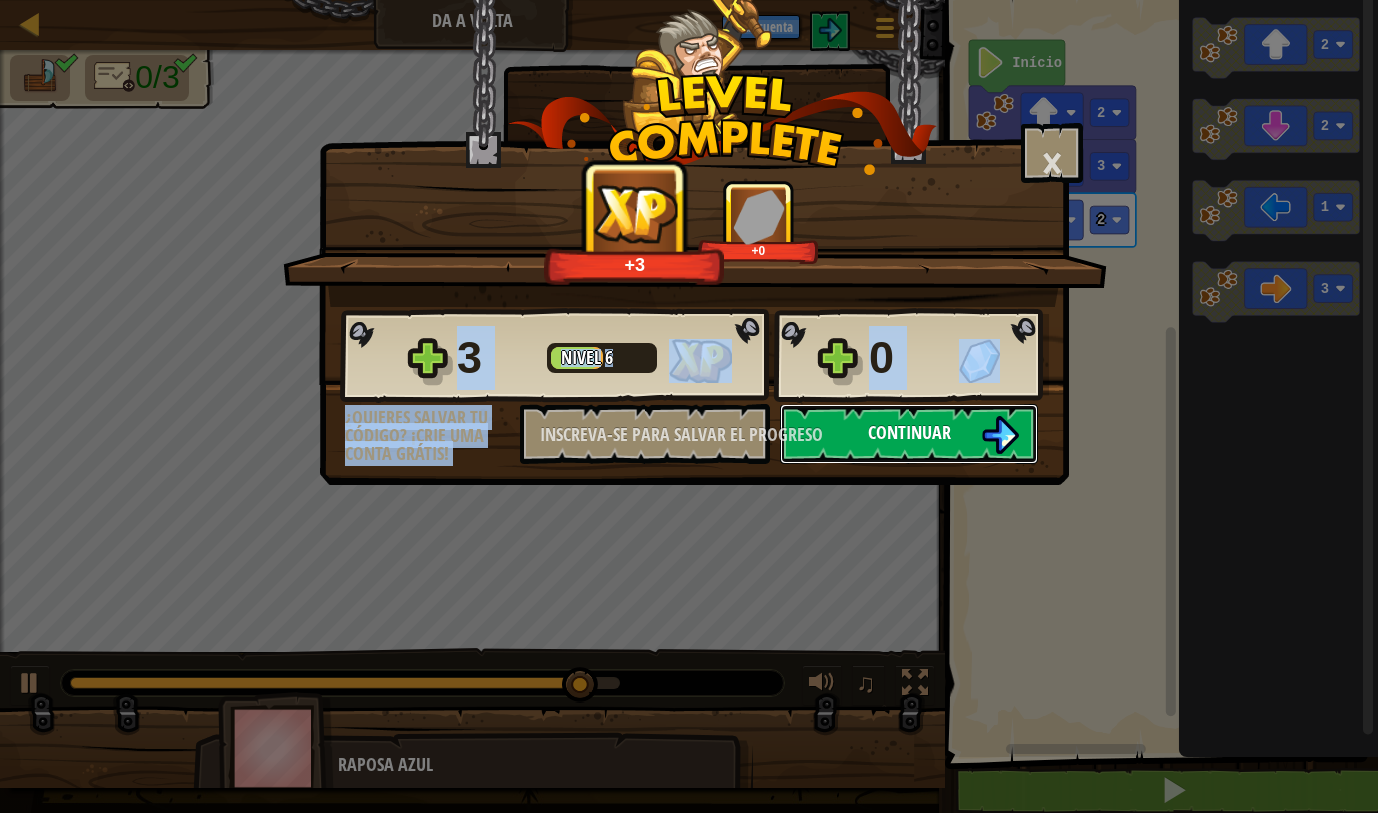 click on "Continuar" at bounding box center [909, 434] 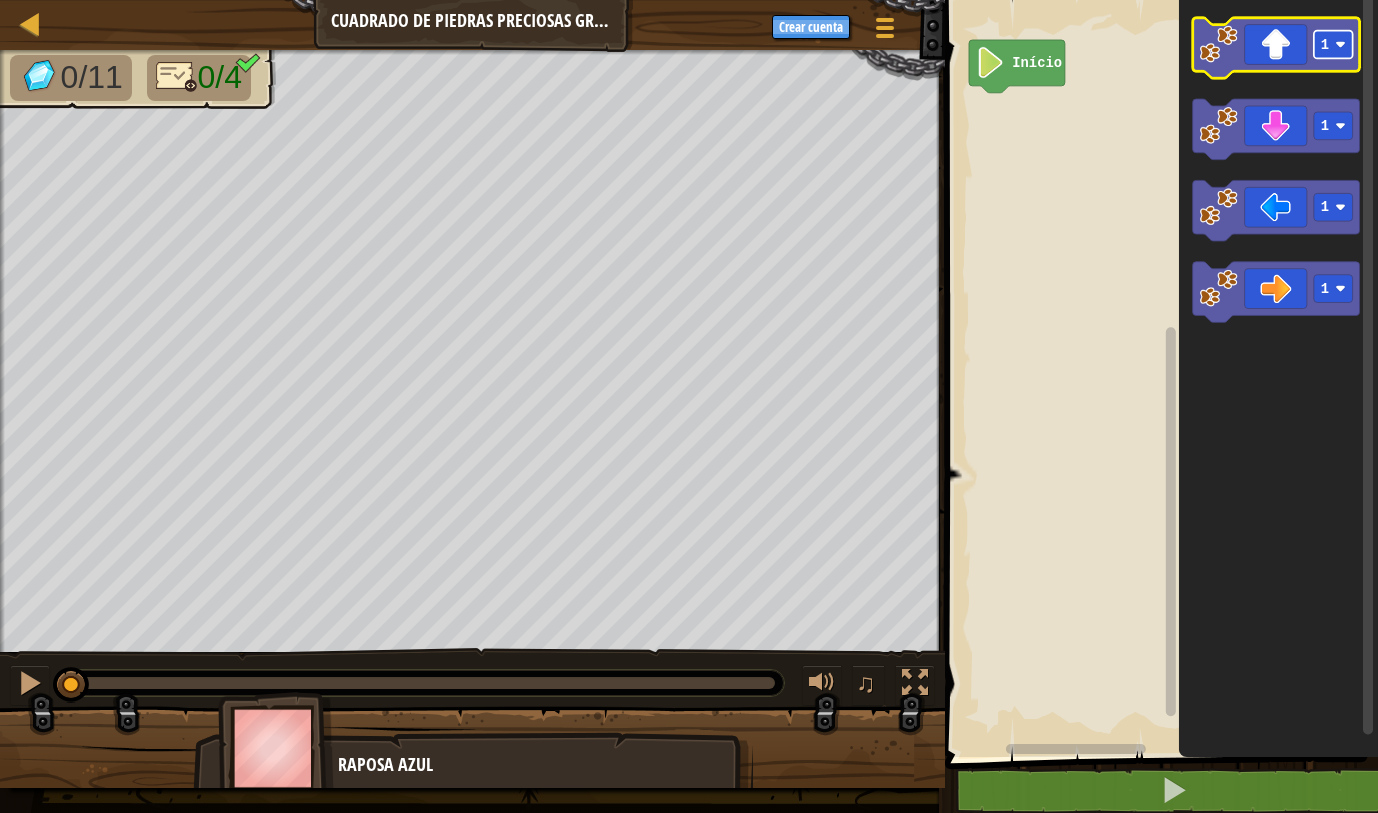 click 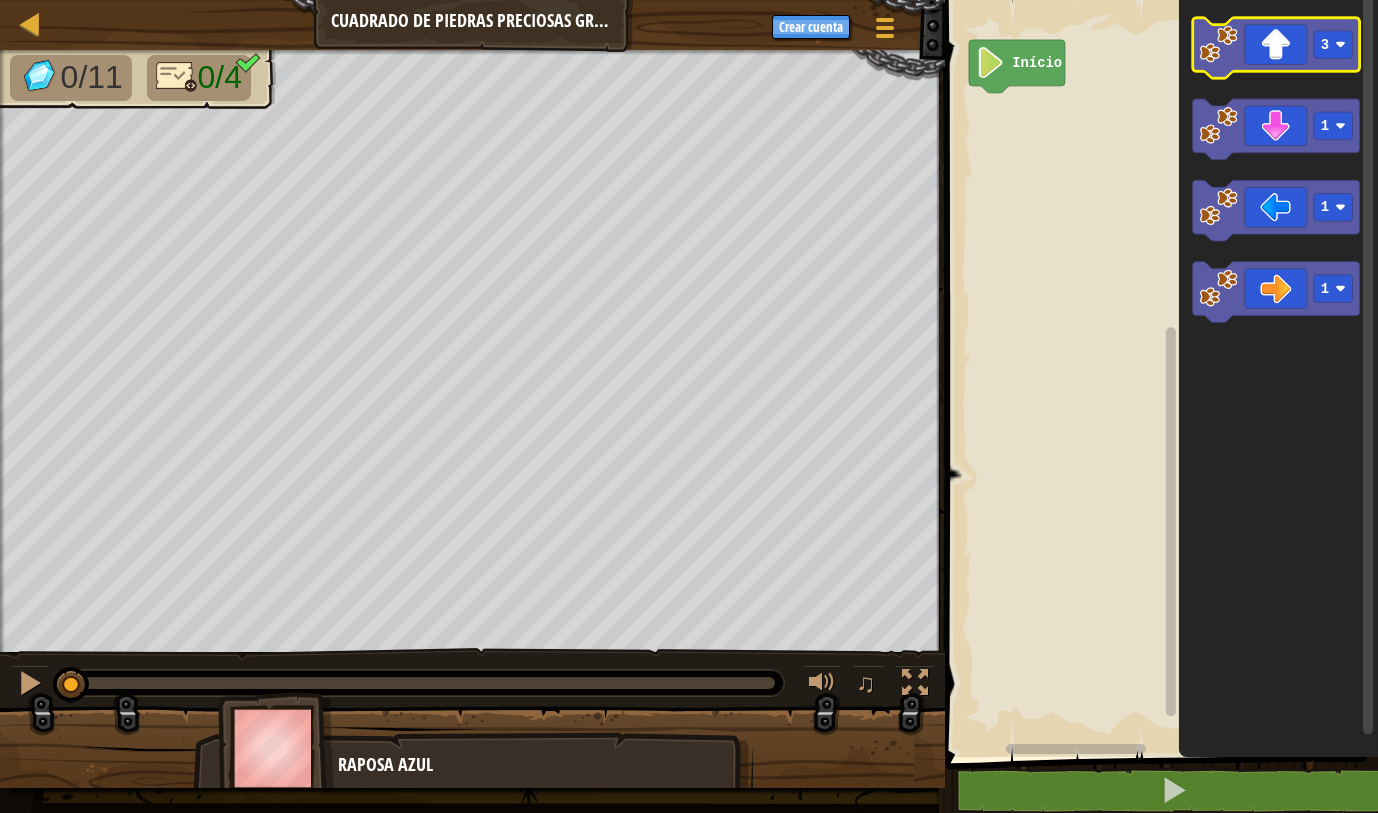 click 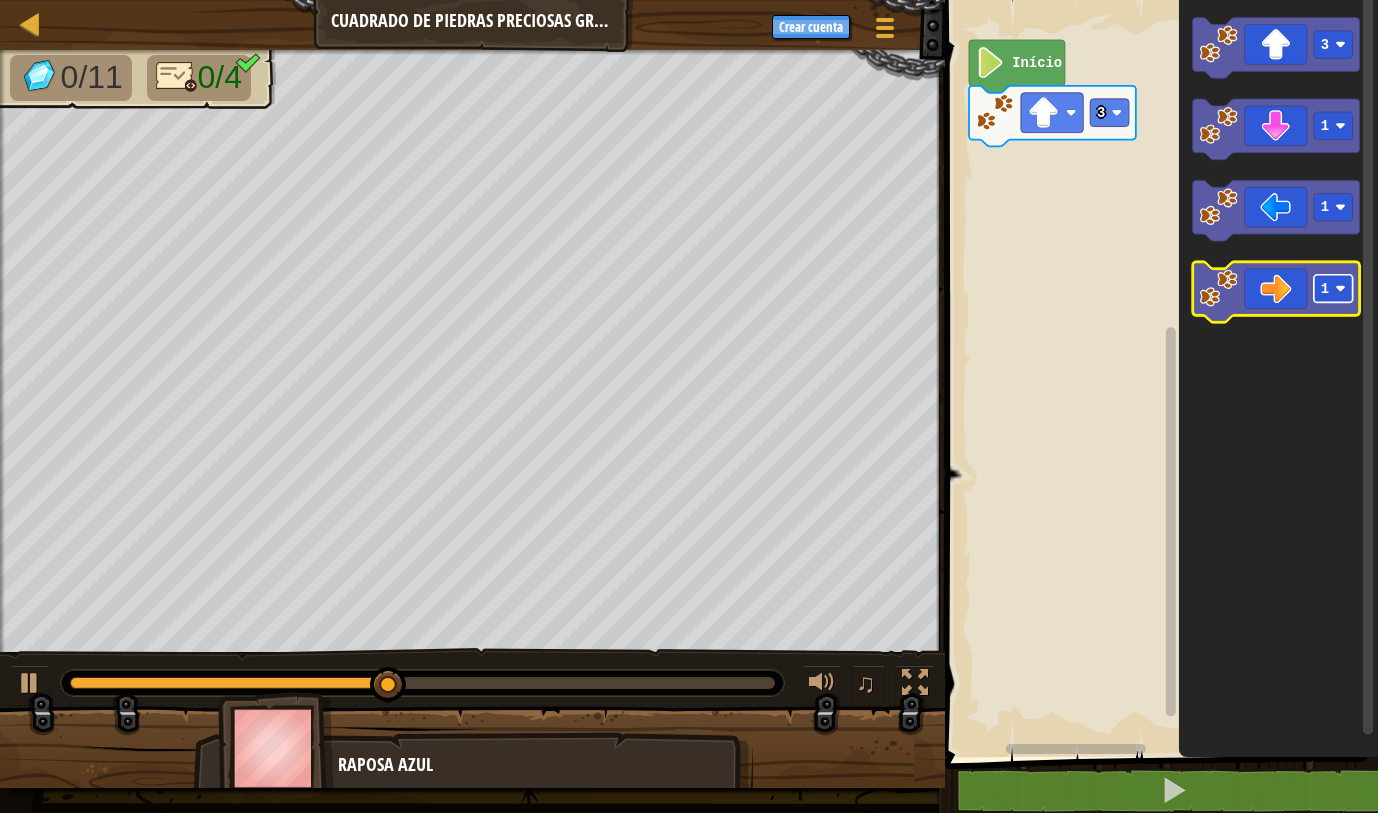 click 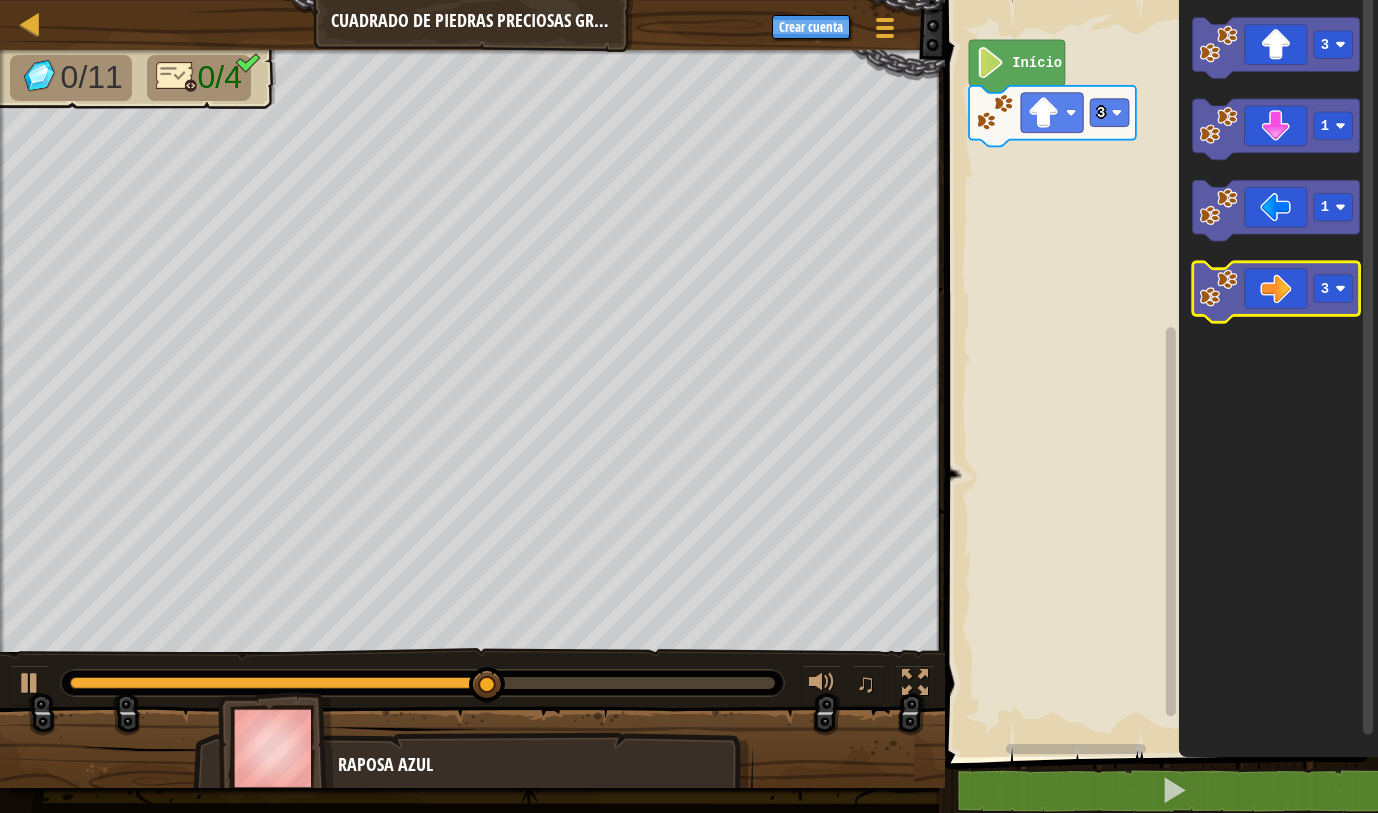 click 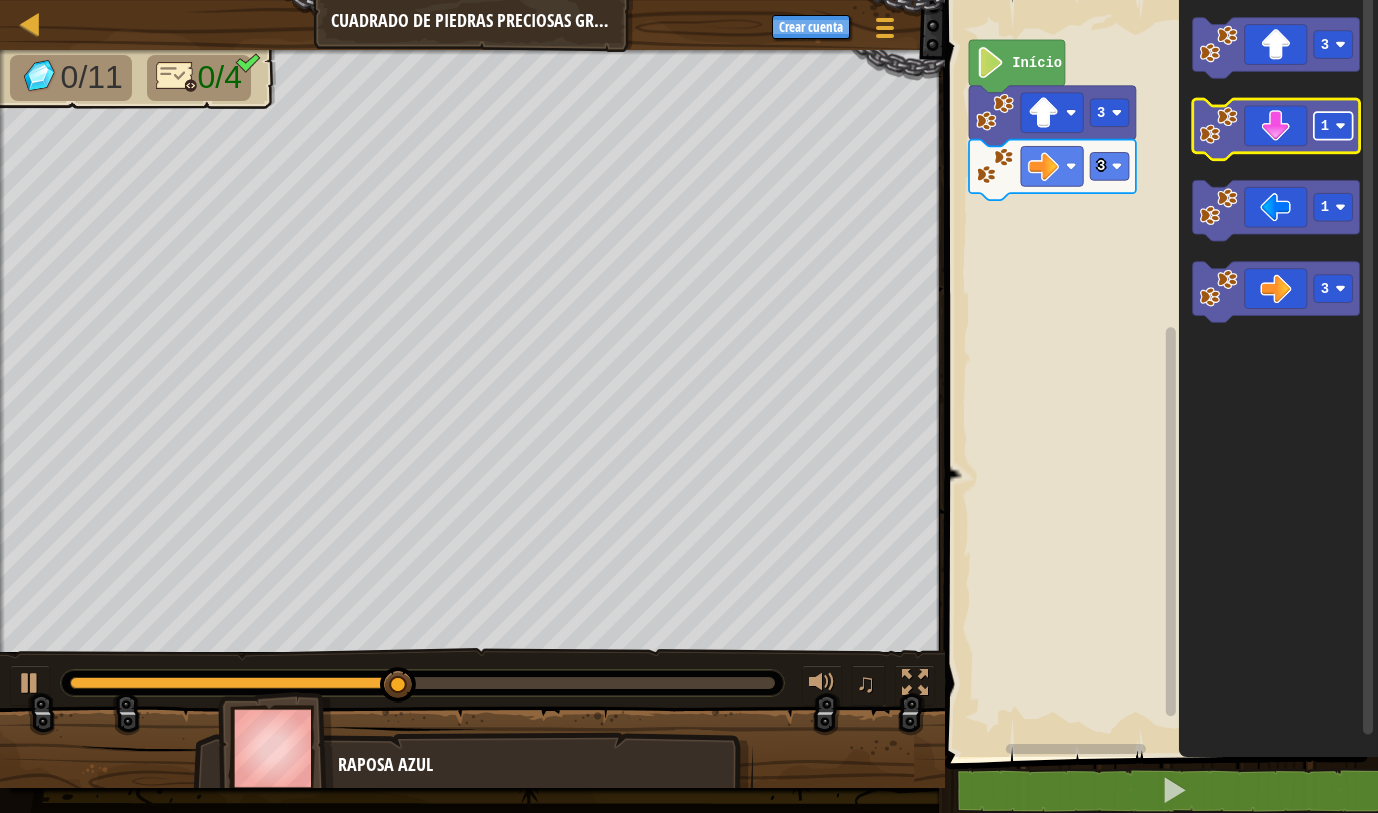 click 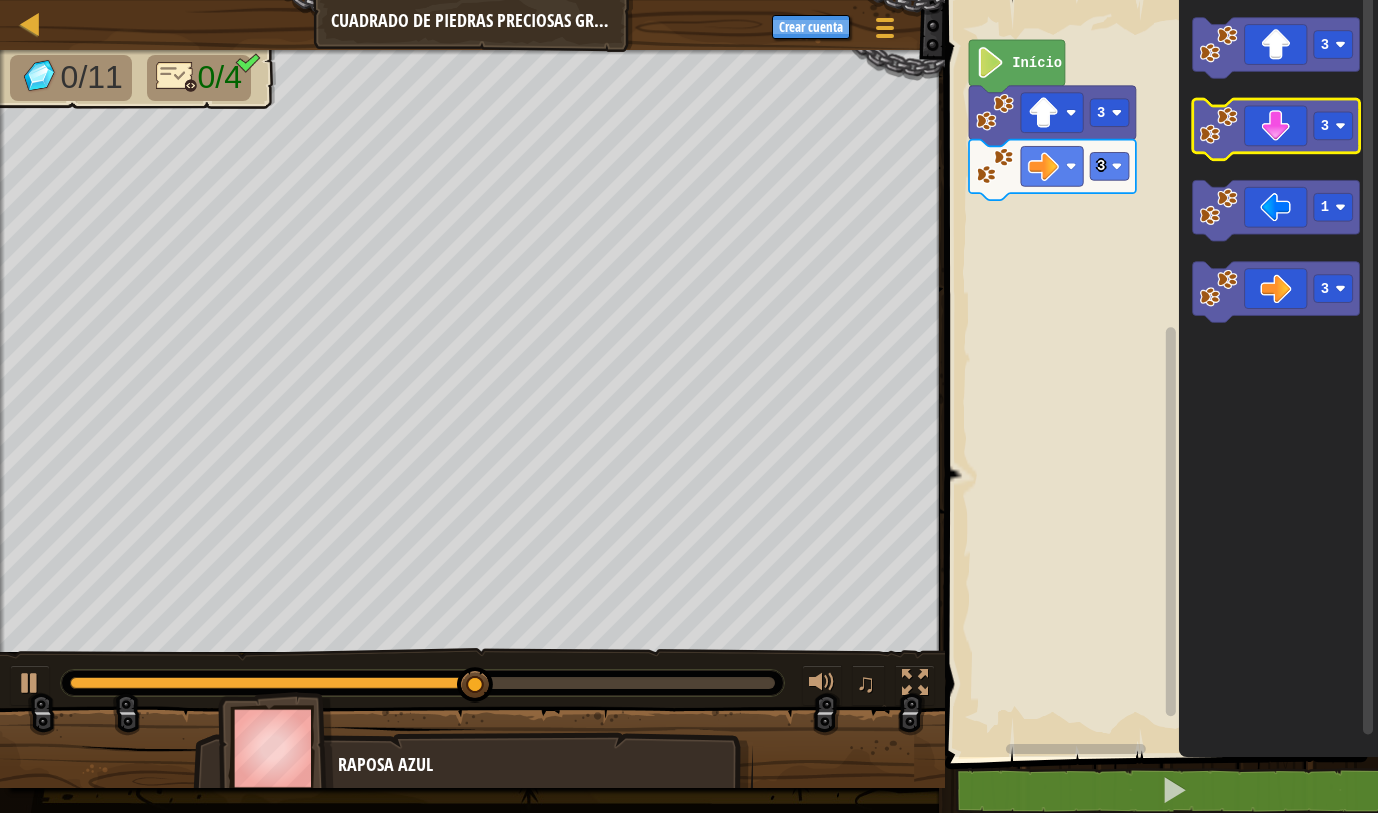 click 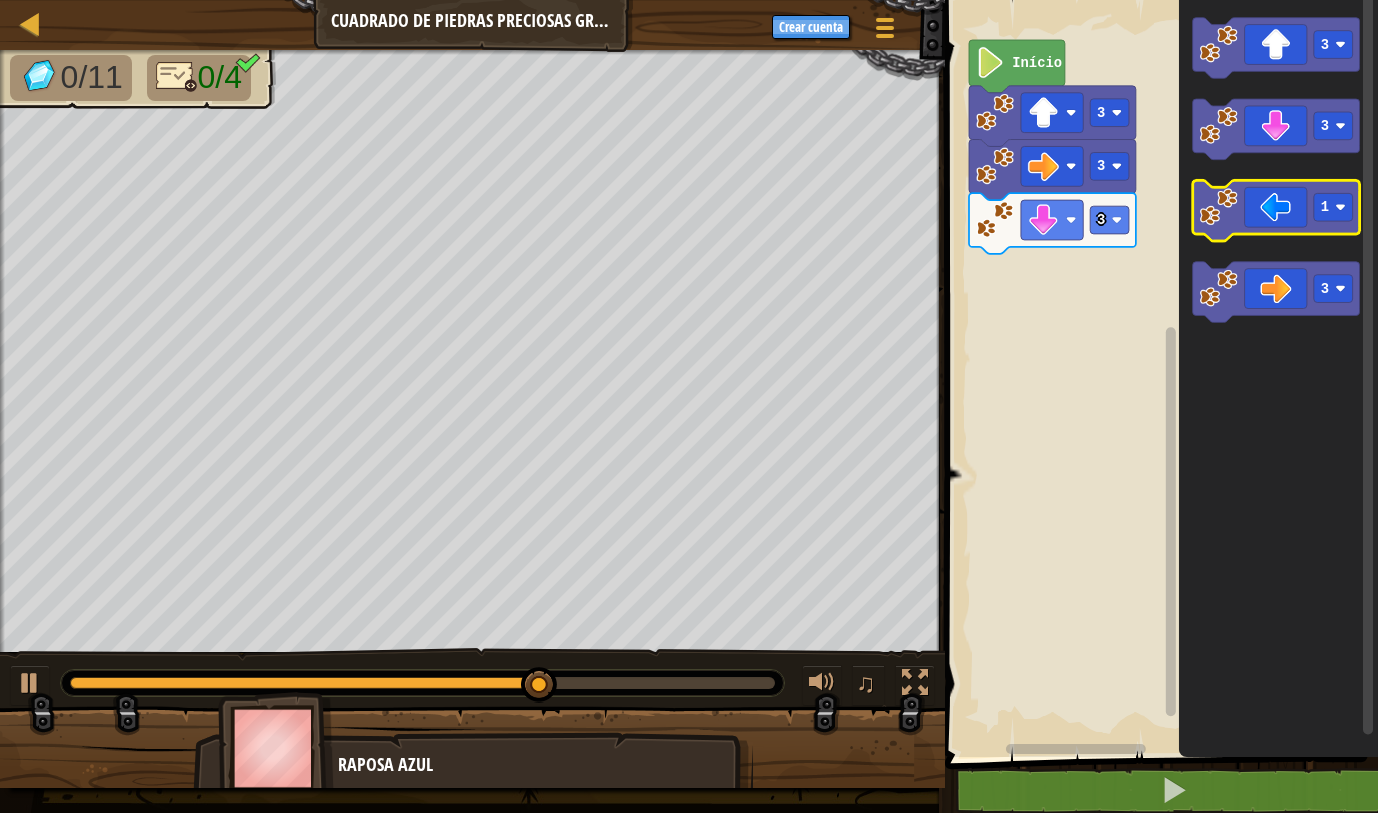 click 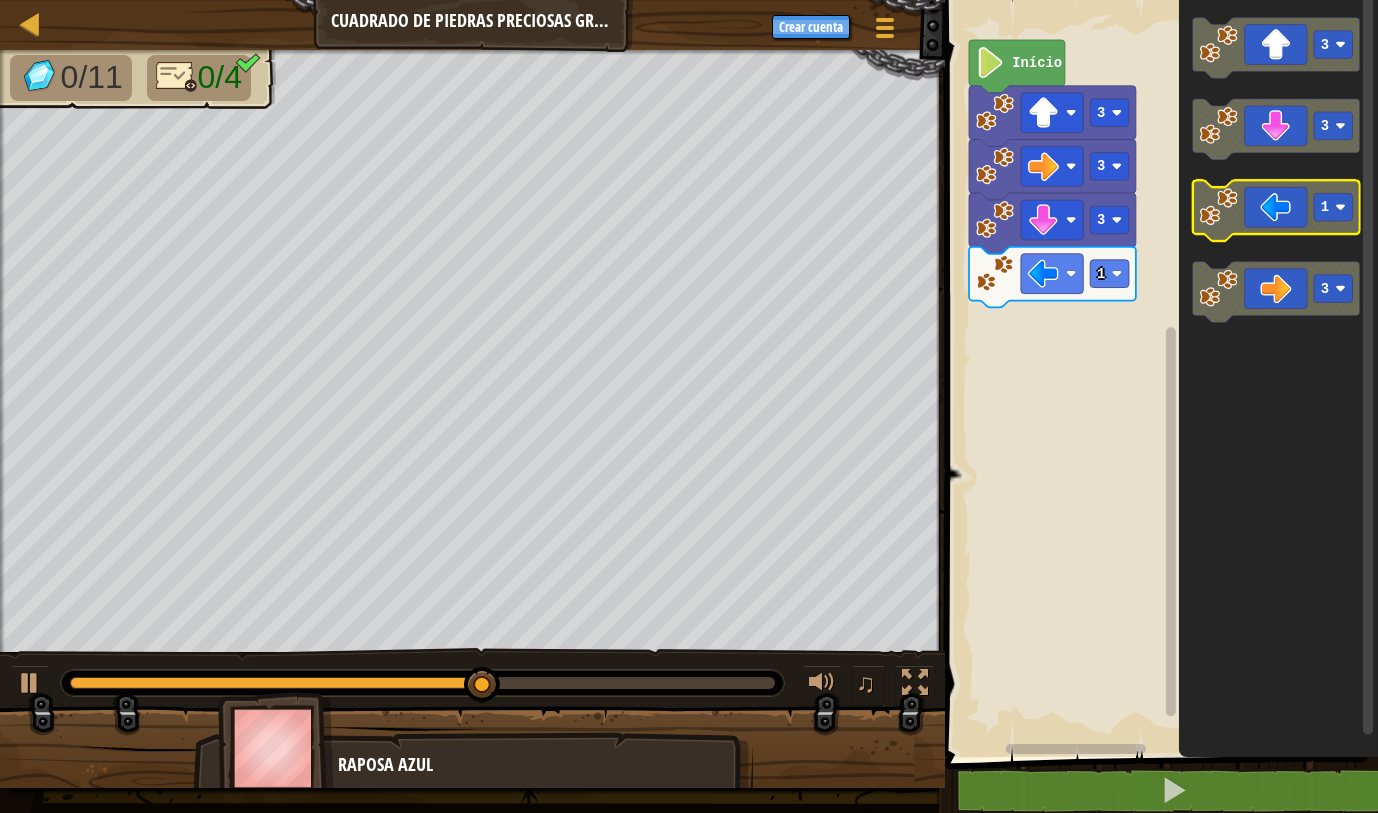 click on "1" 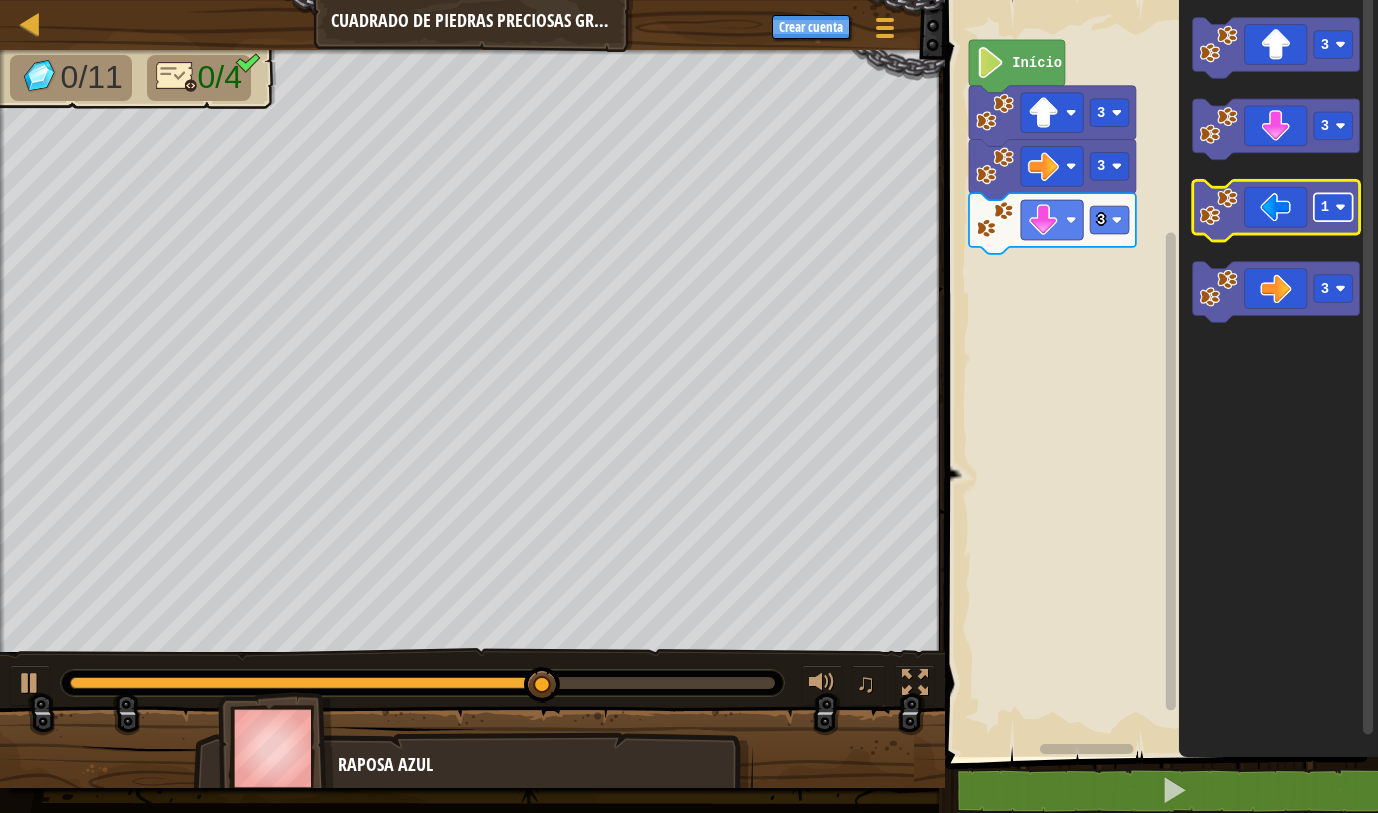 click 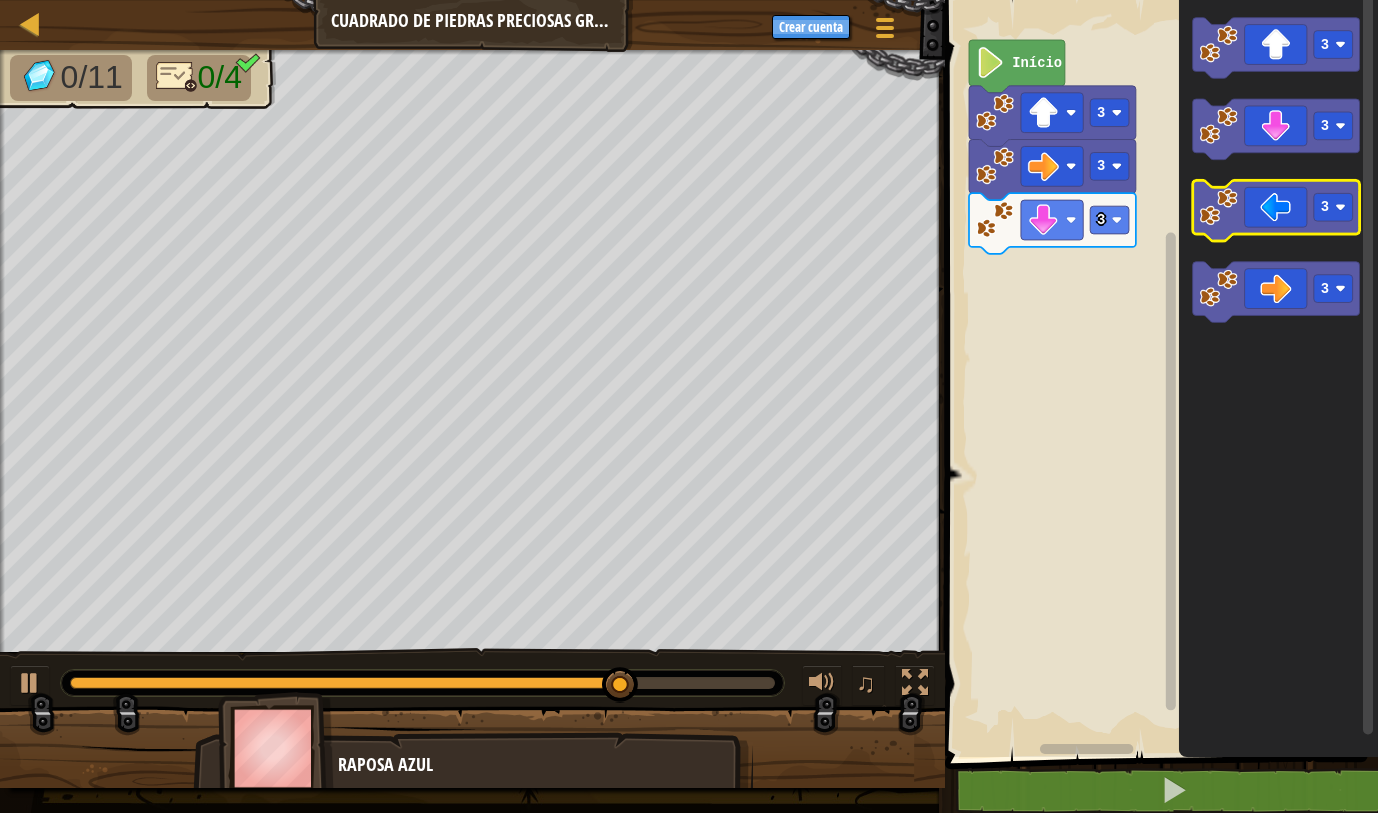 click 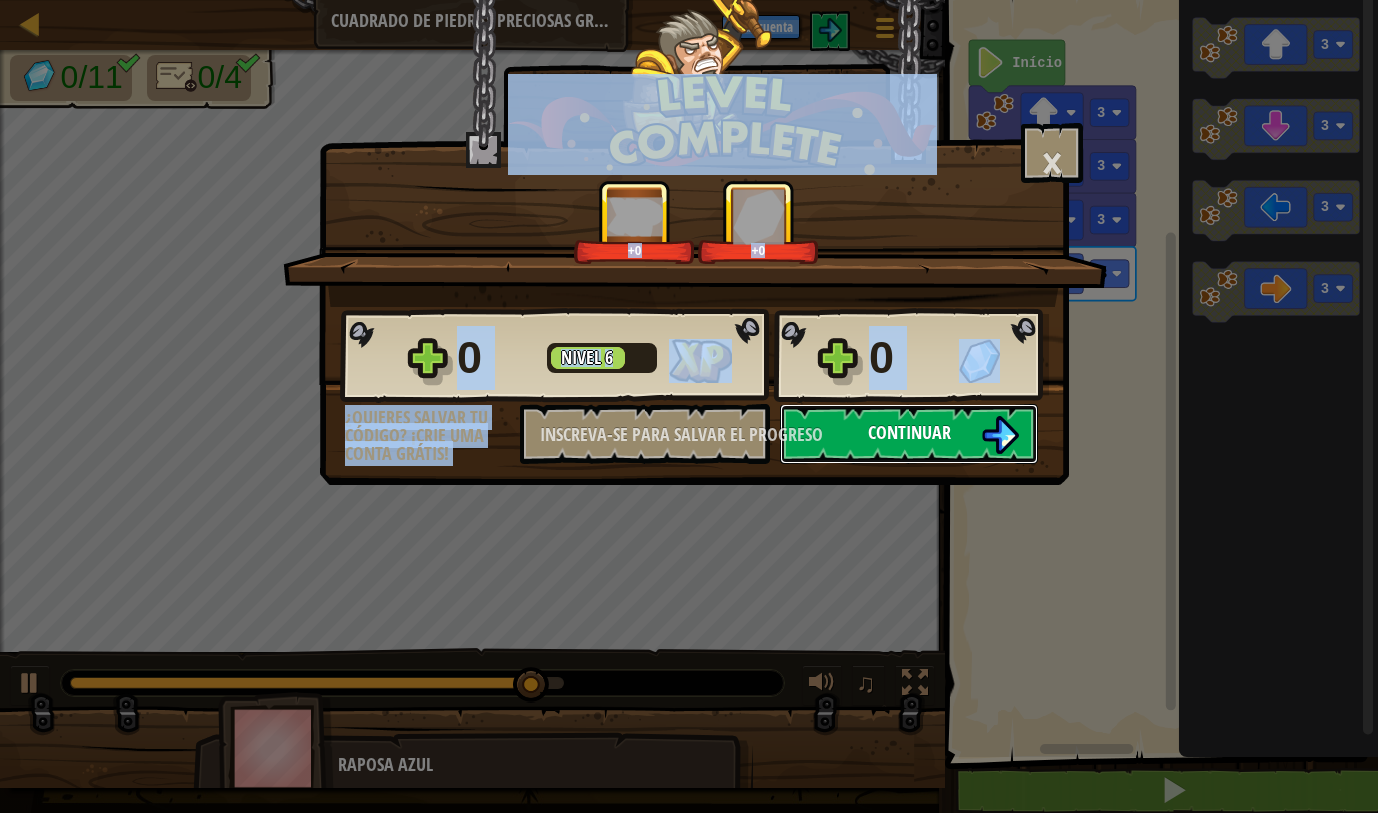 click on "Continuar" at bounding box center [909, 434] 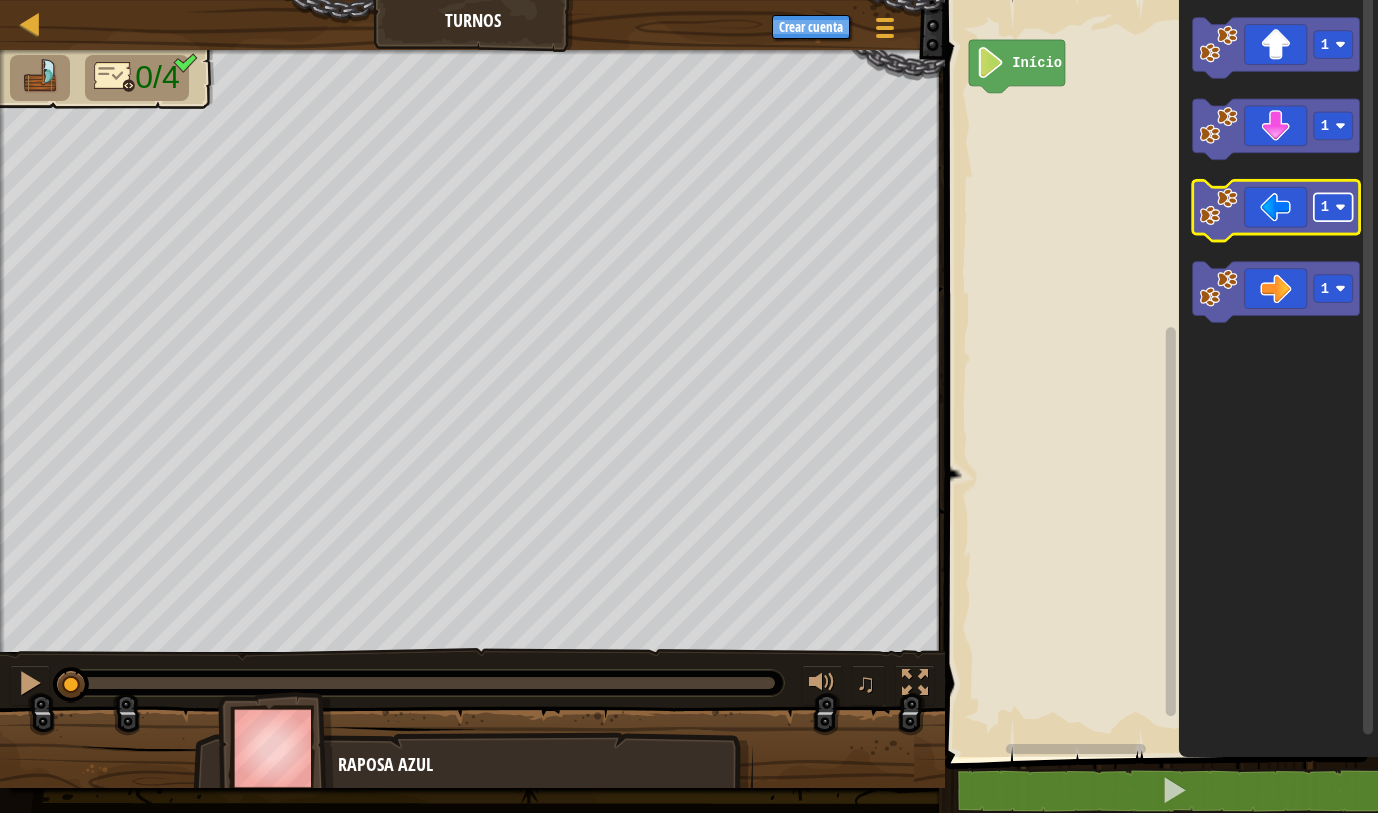 click 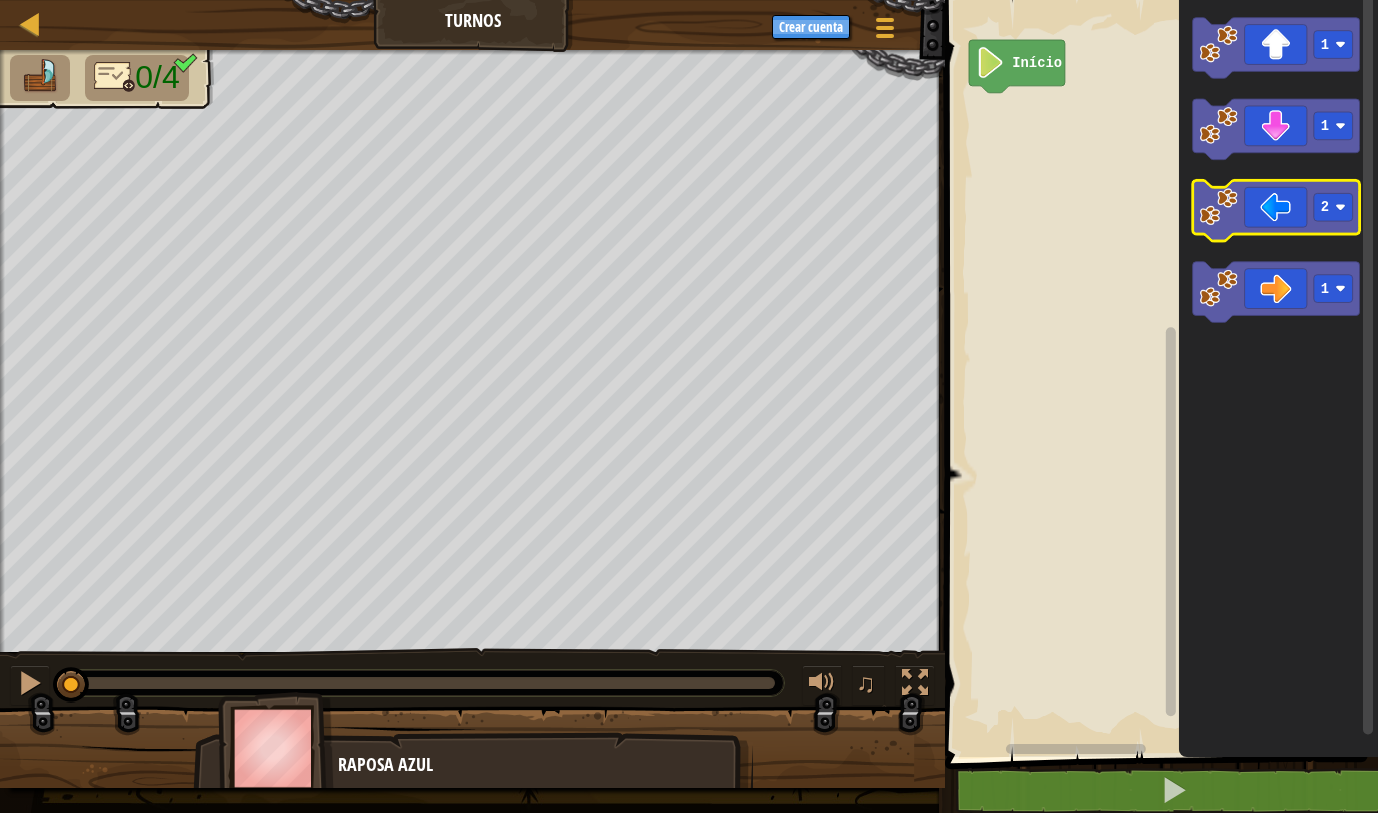 click 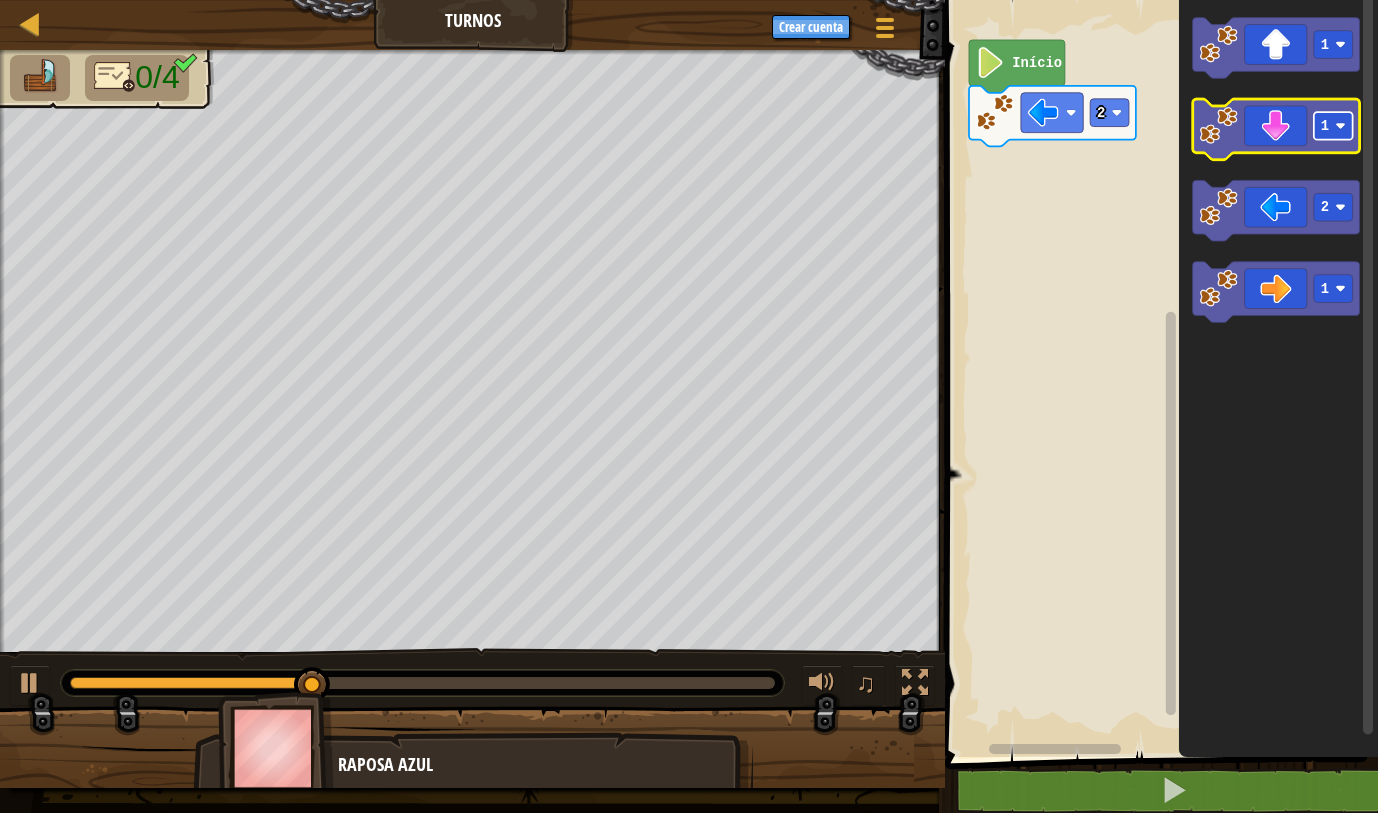 click on "1" 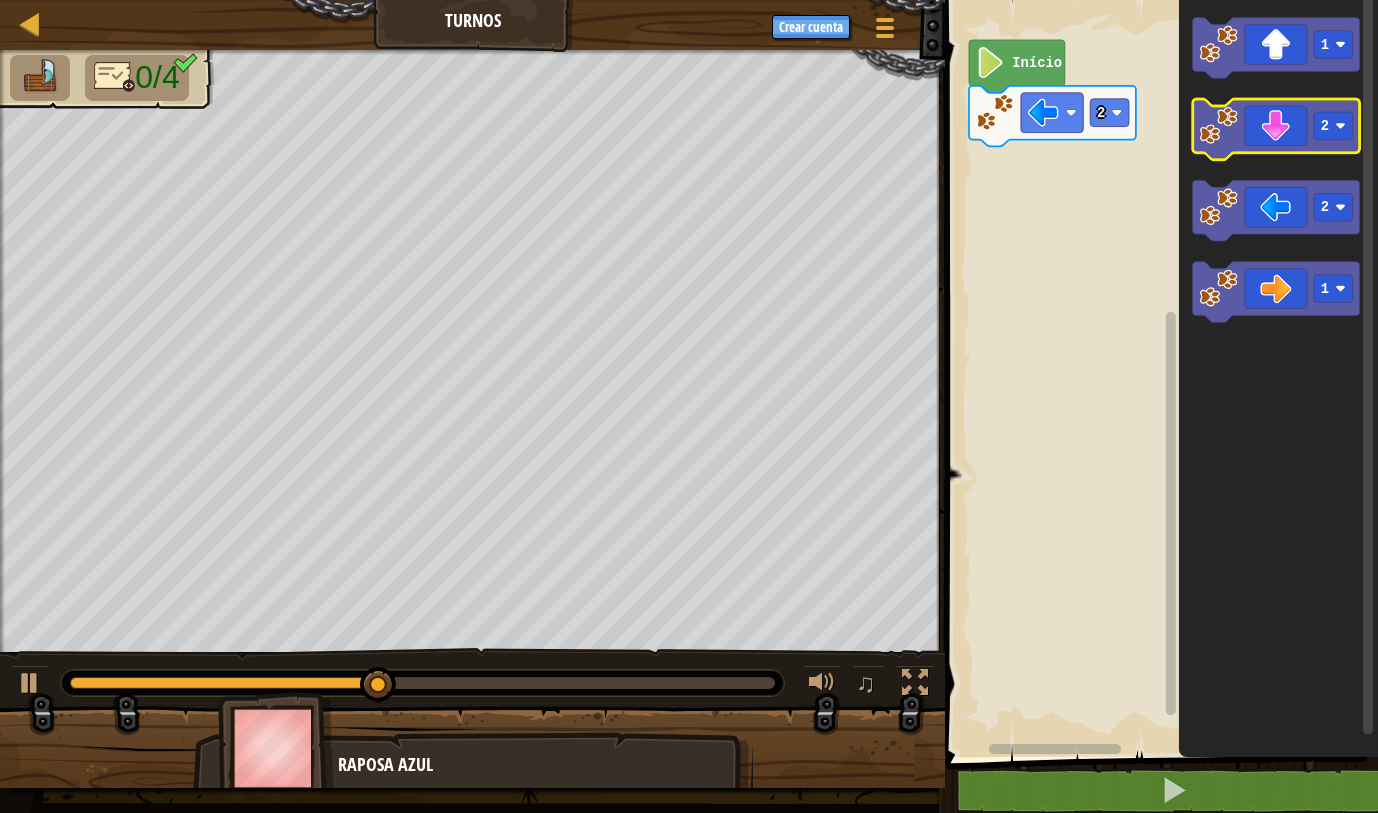 click 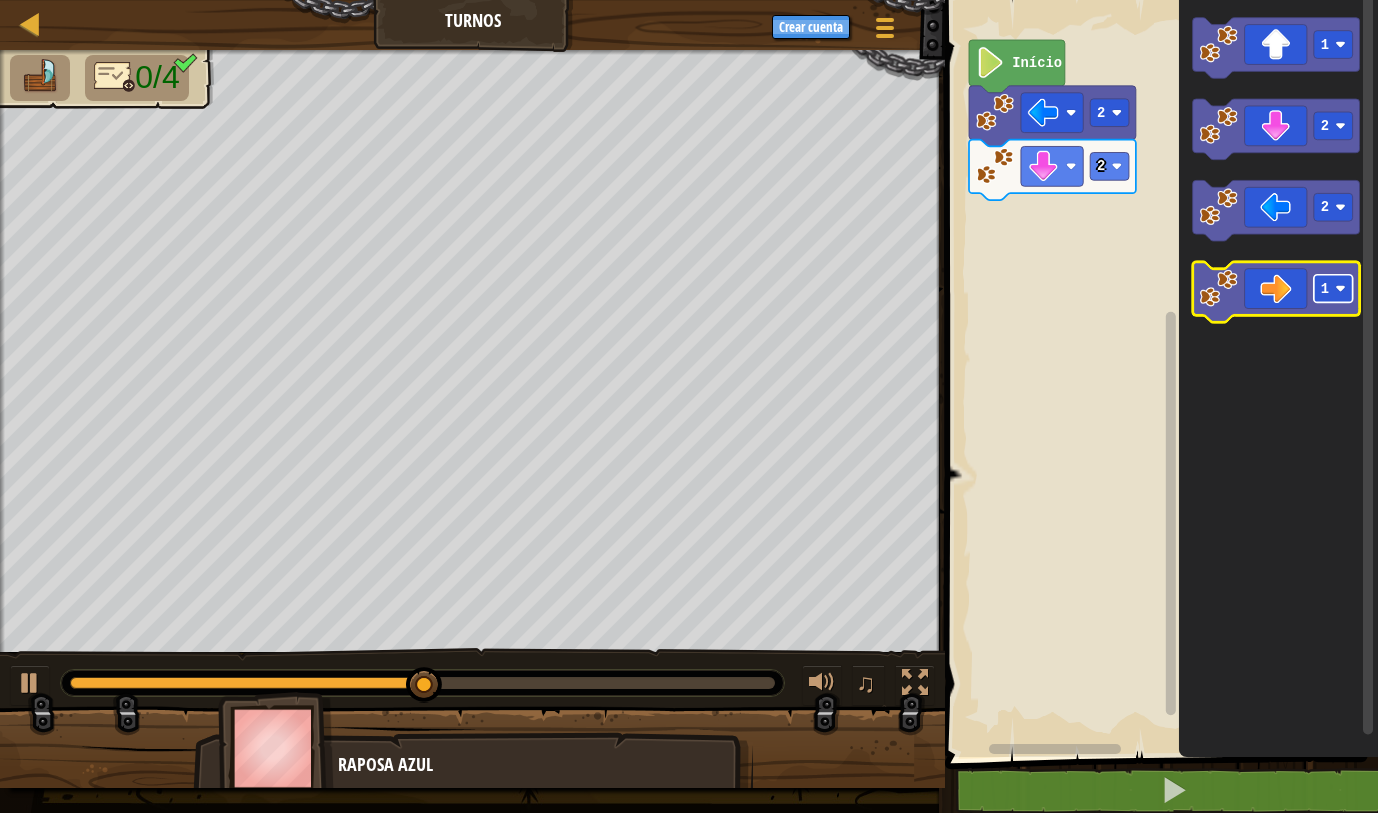 click on "1" 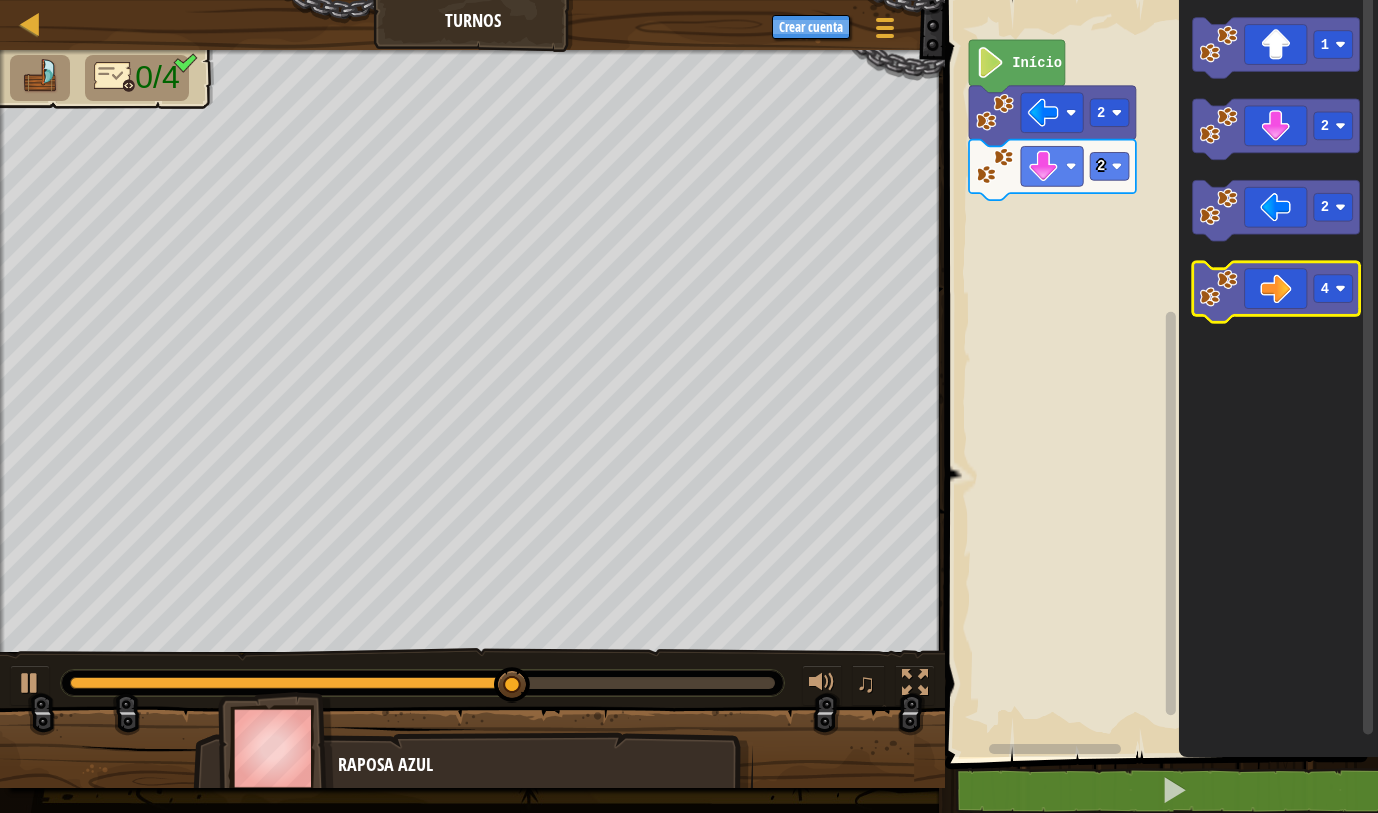click 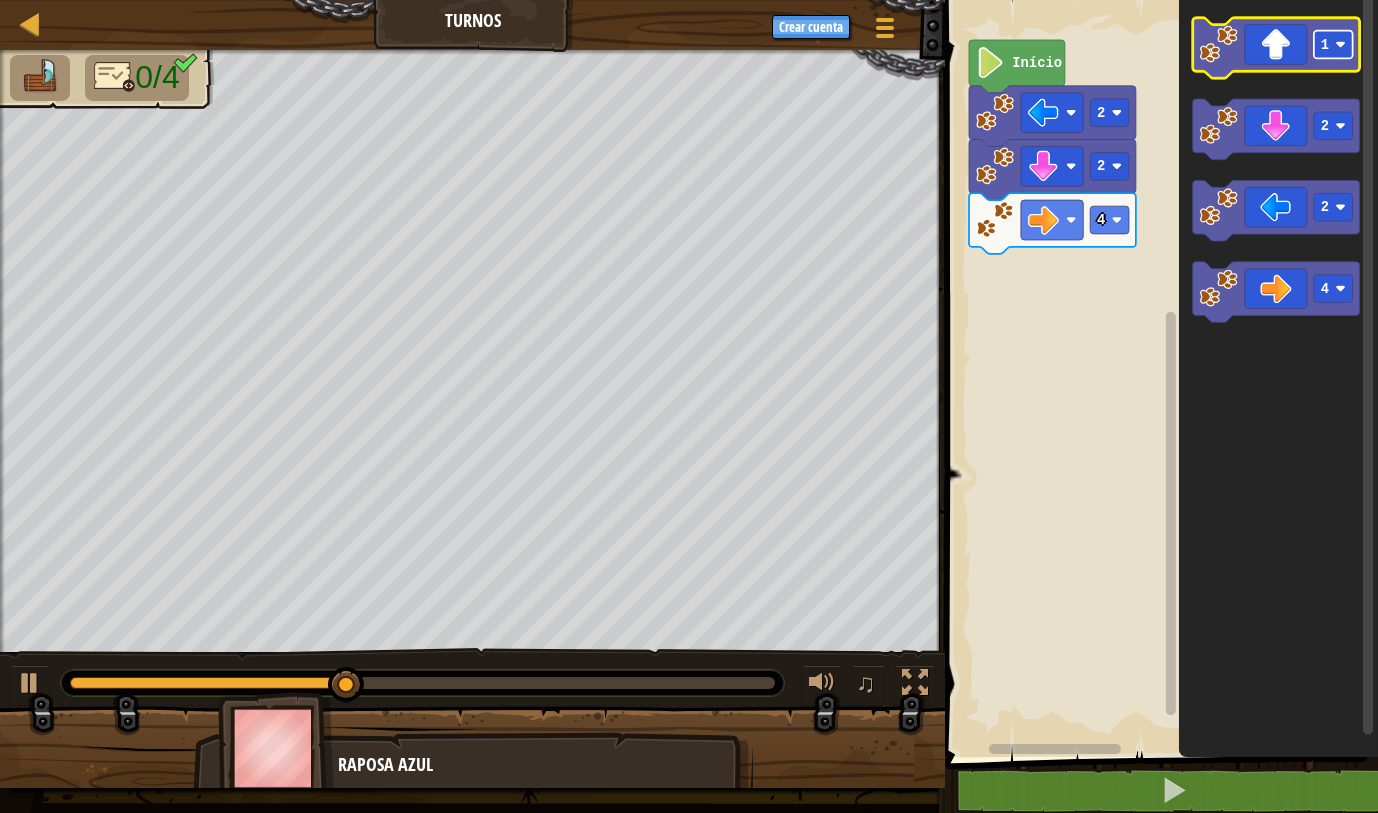 click 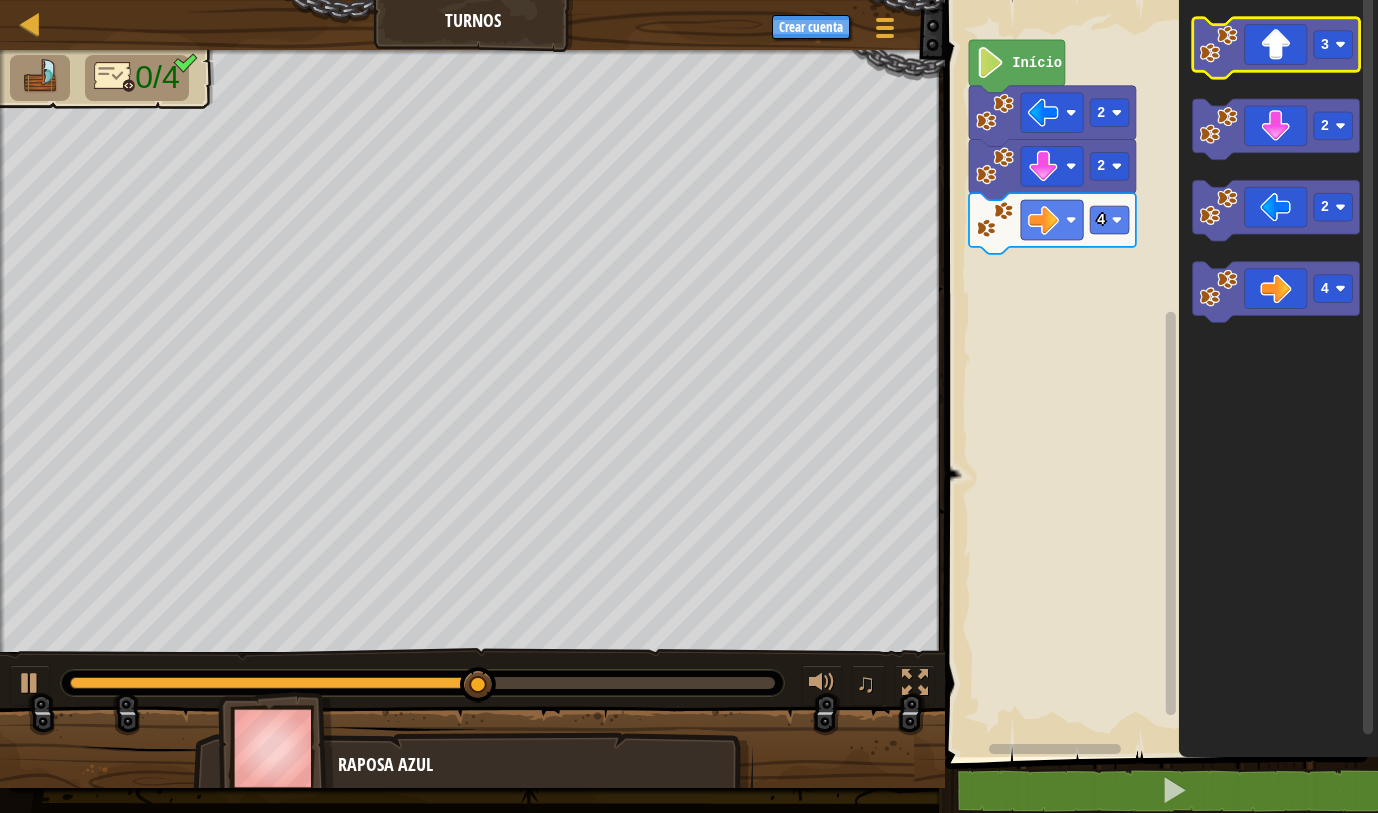 click 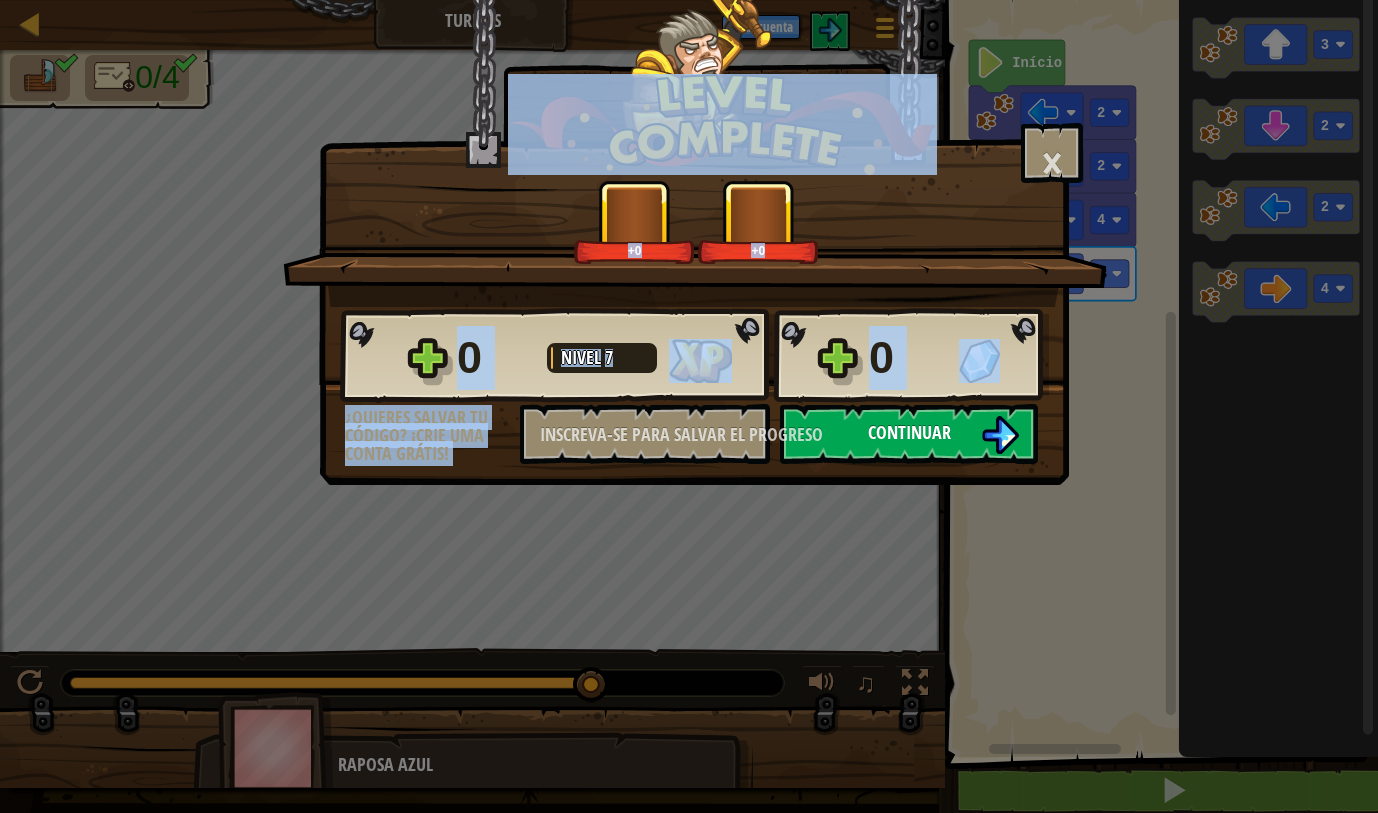 click on "Continuar" at bounding box center [909, 432] 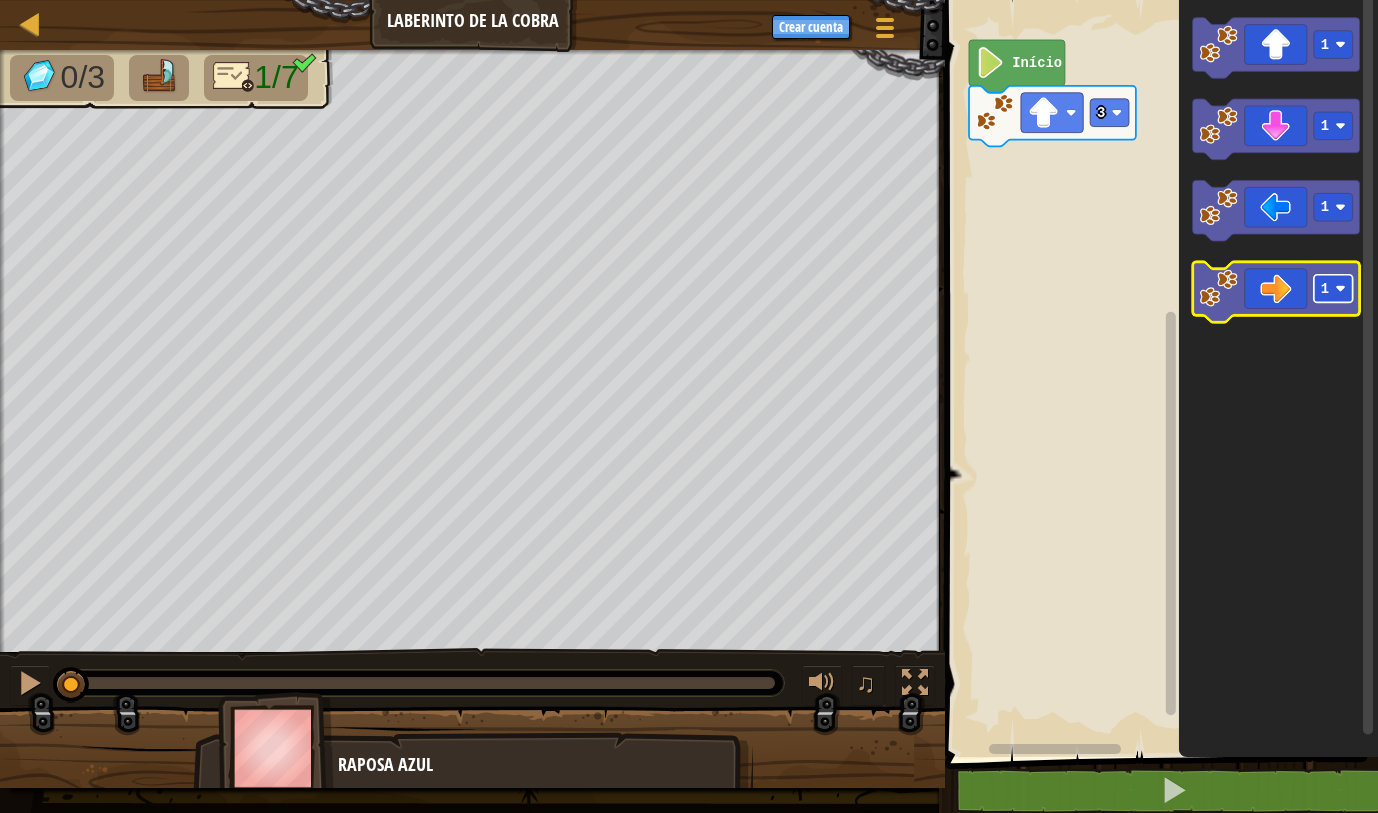 click 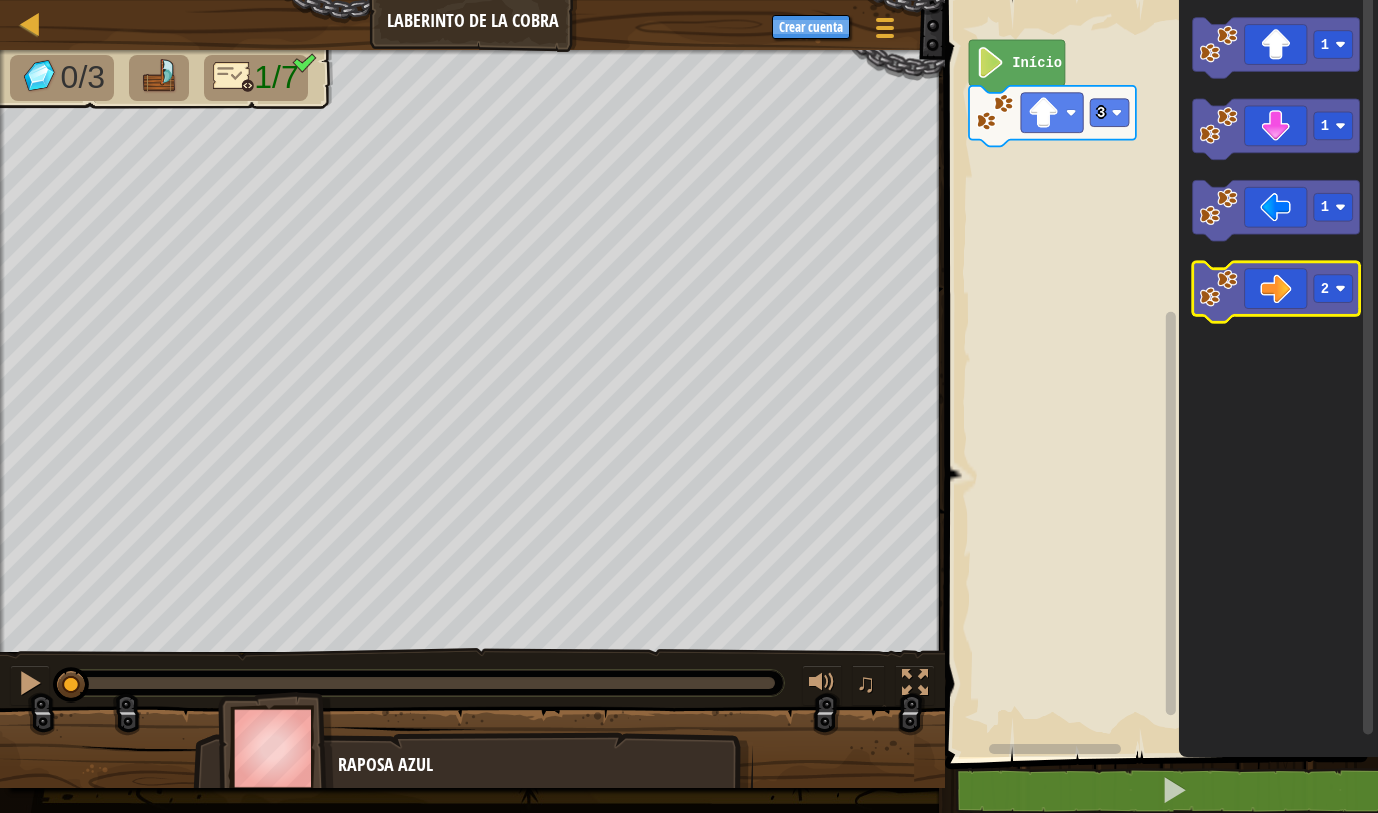 click 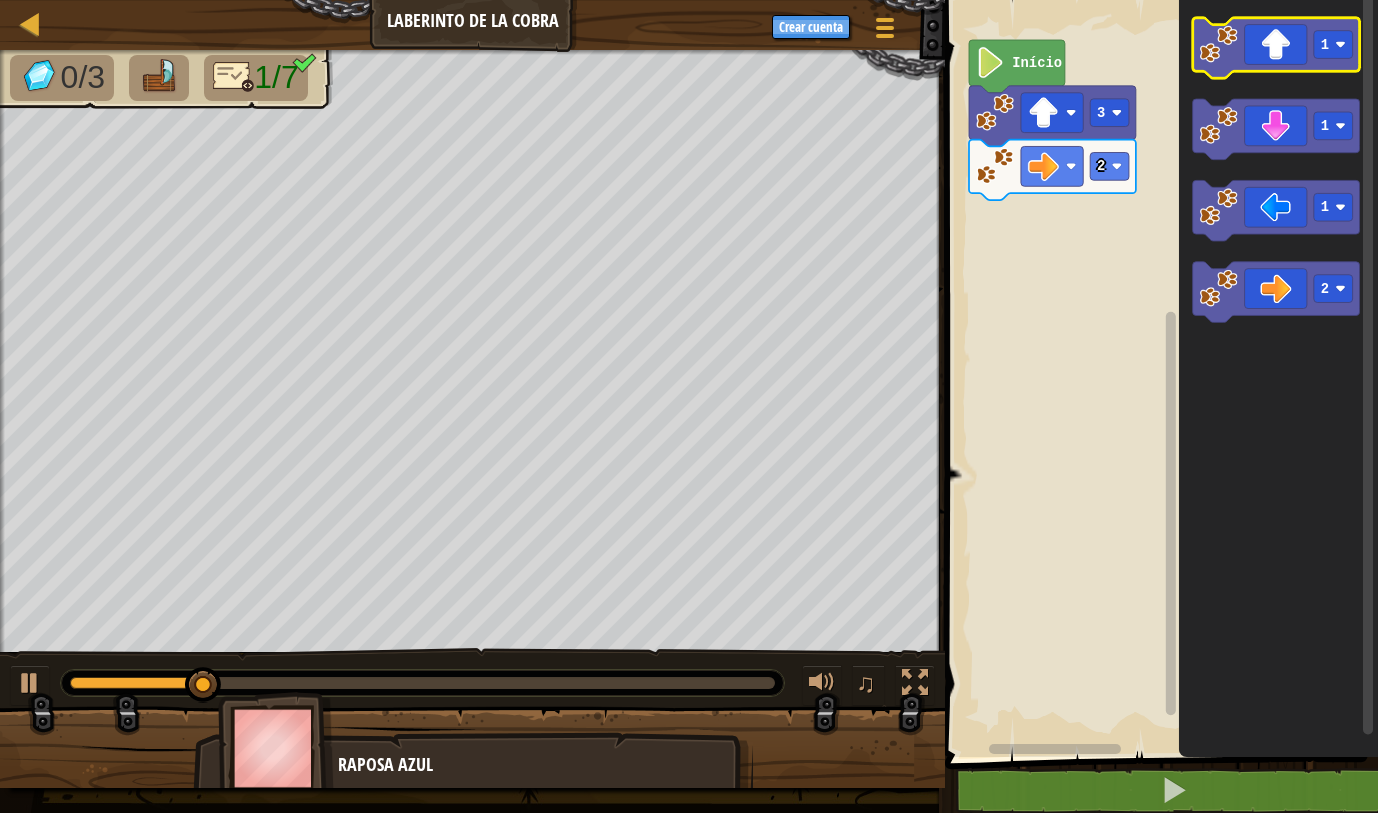 click 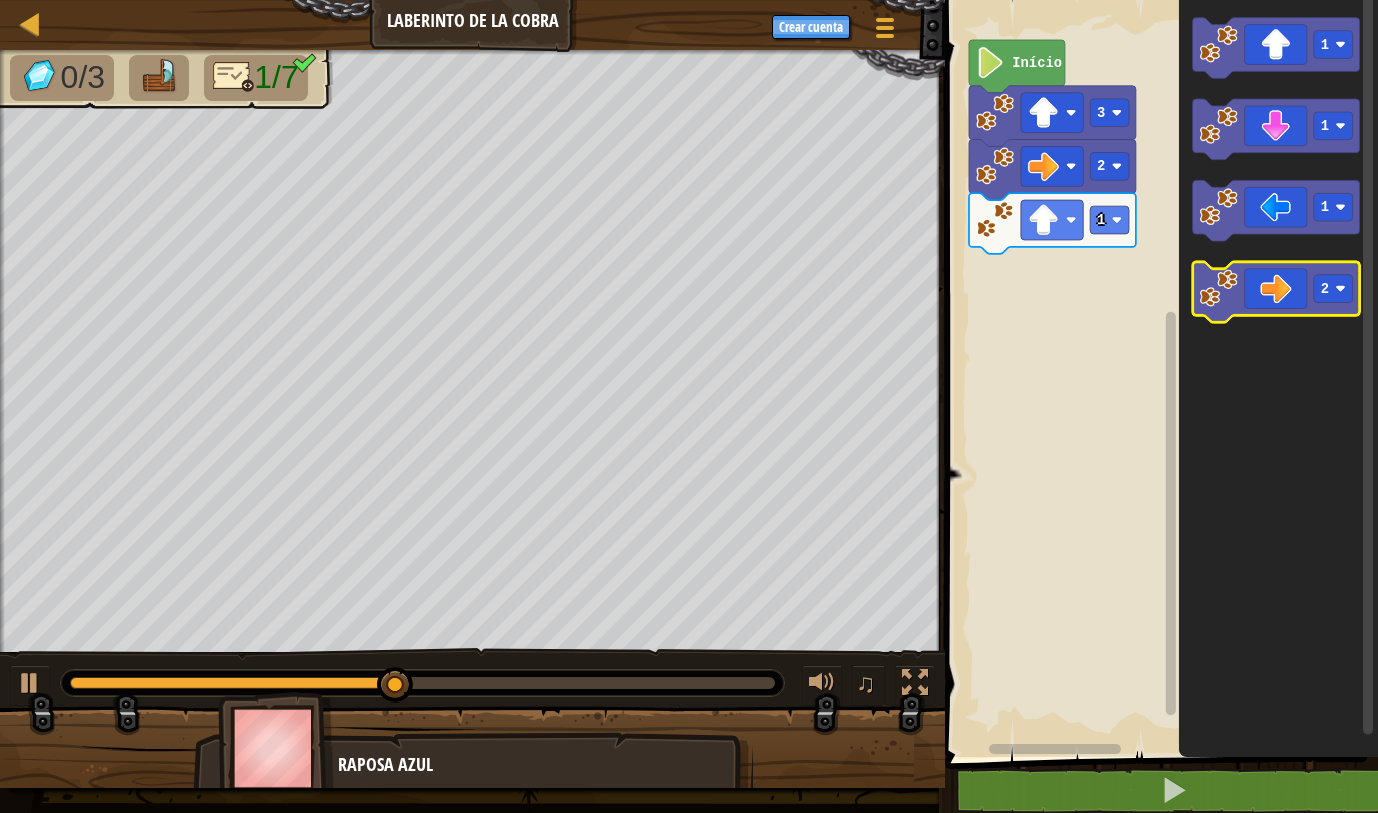 click 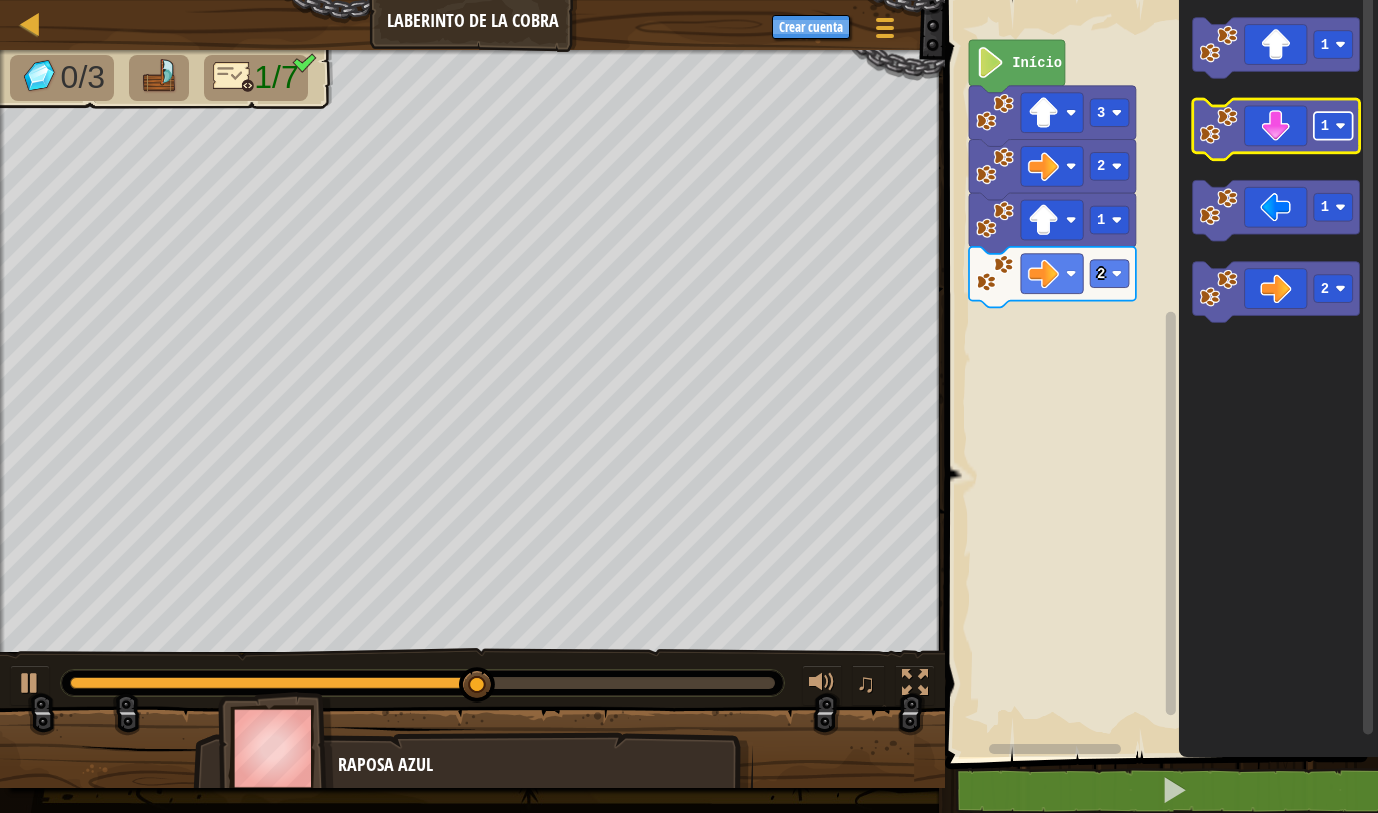 click 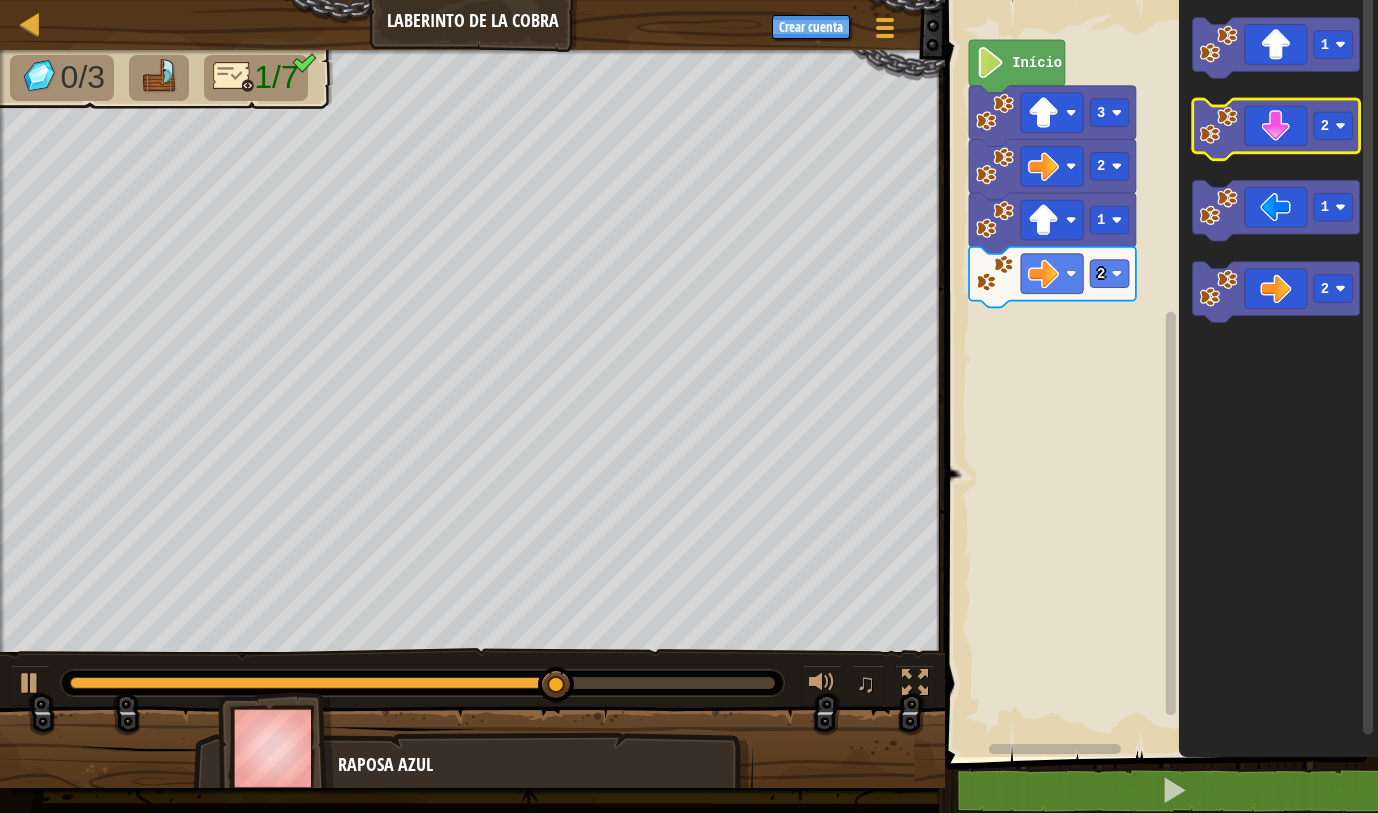 click 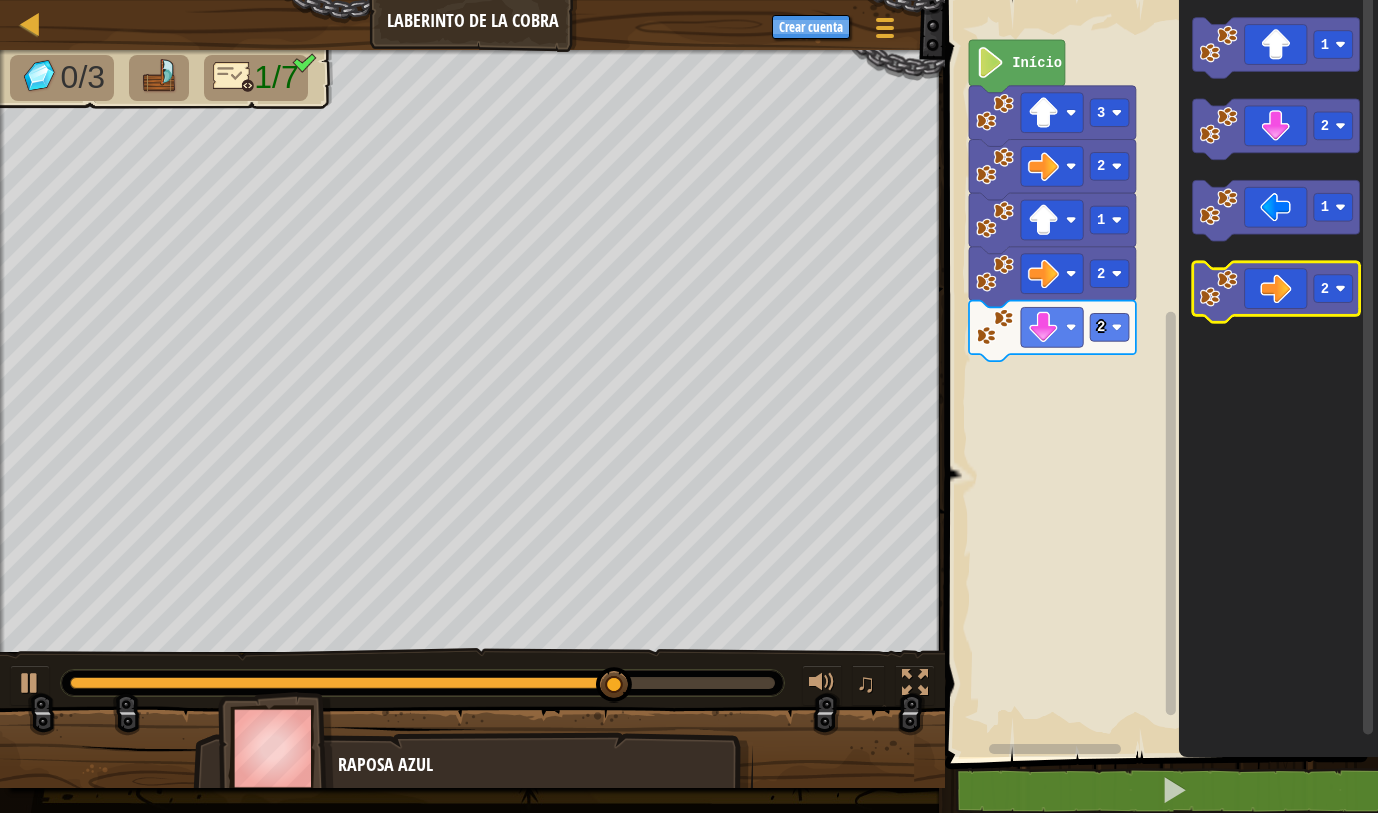 click 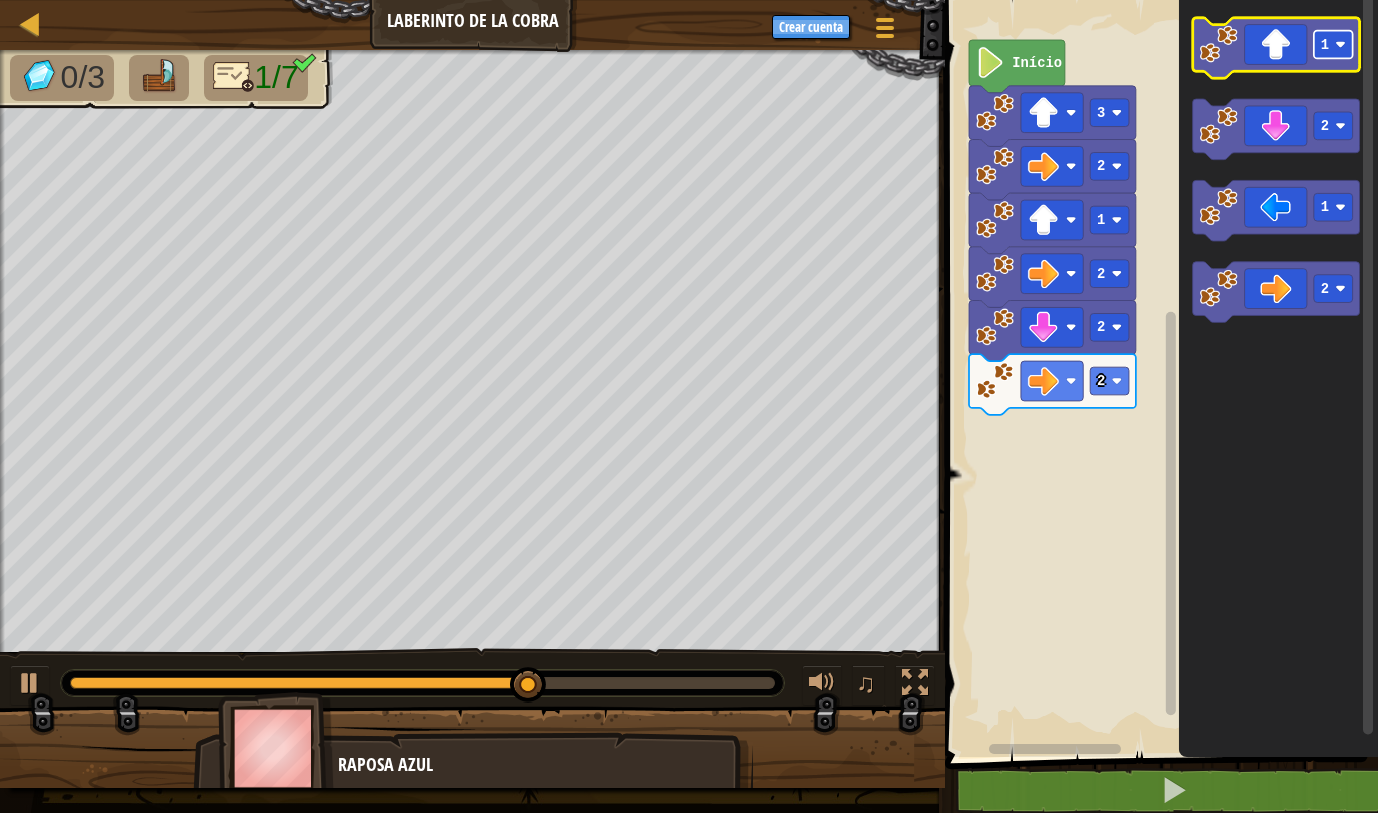 click 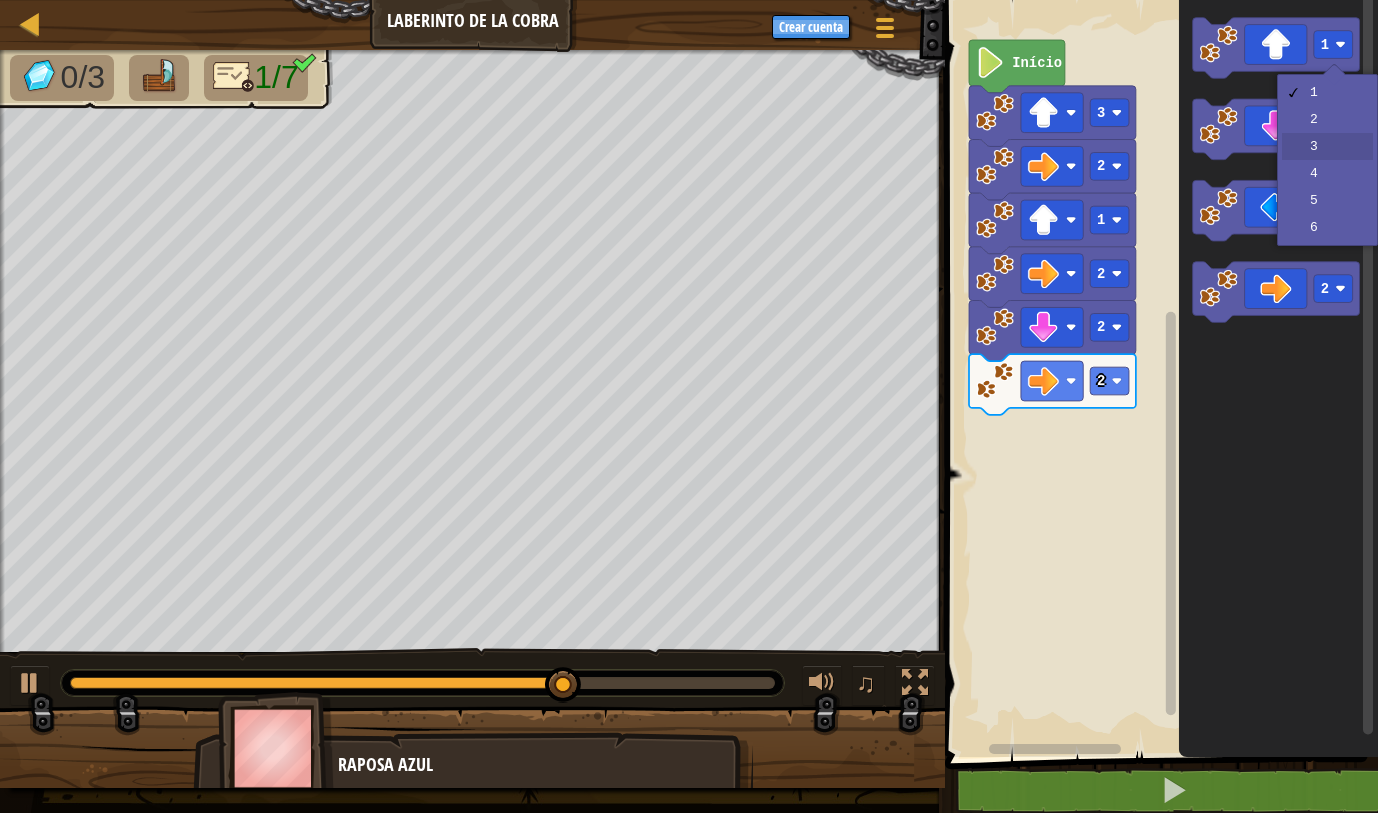 drag, startPoint x: 1312, startPoint y: 147, endPoint x: 1287, endPoint y: 106, distance: 48.02083 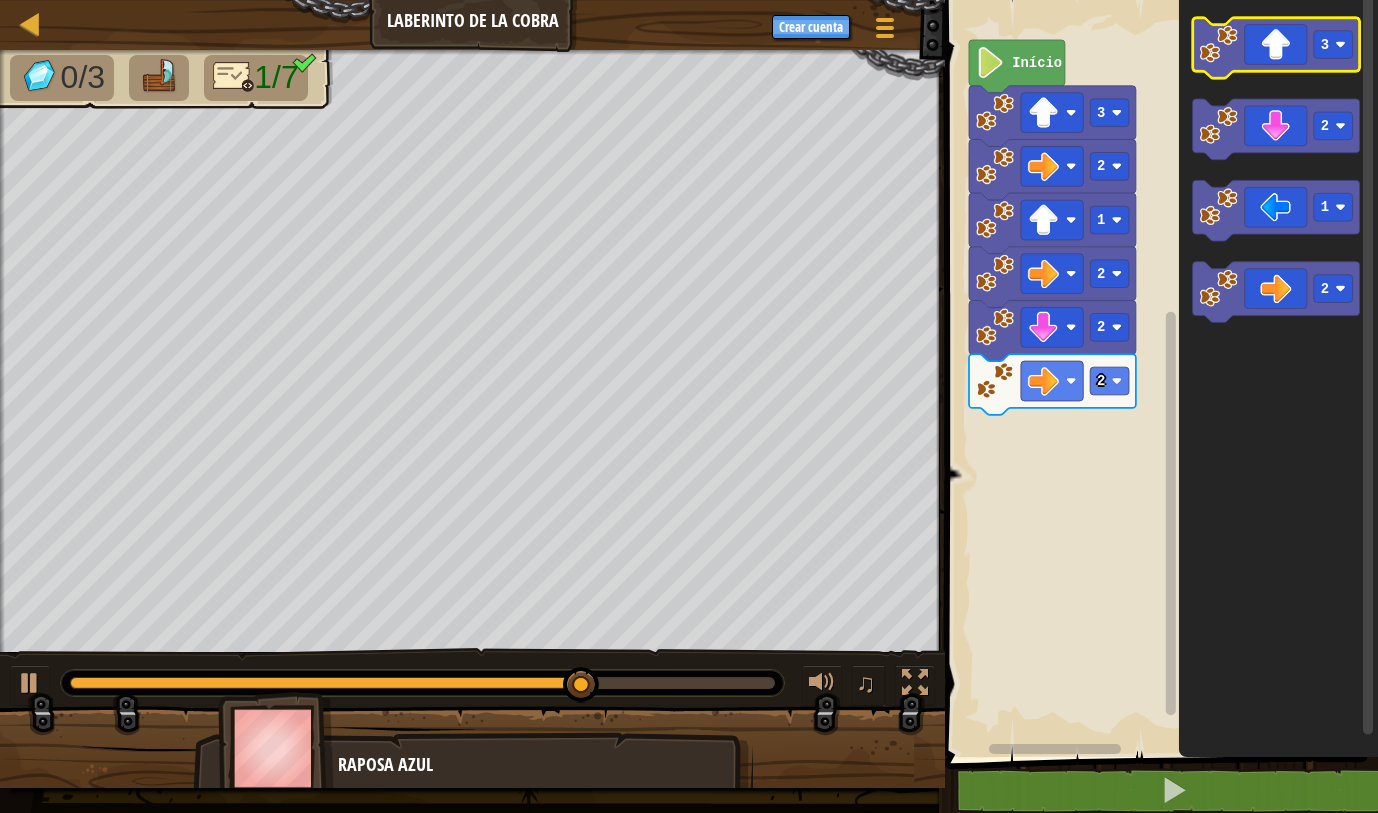 click 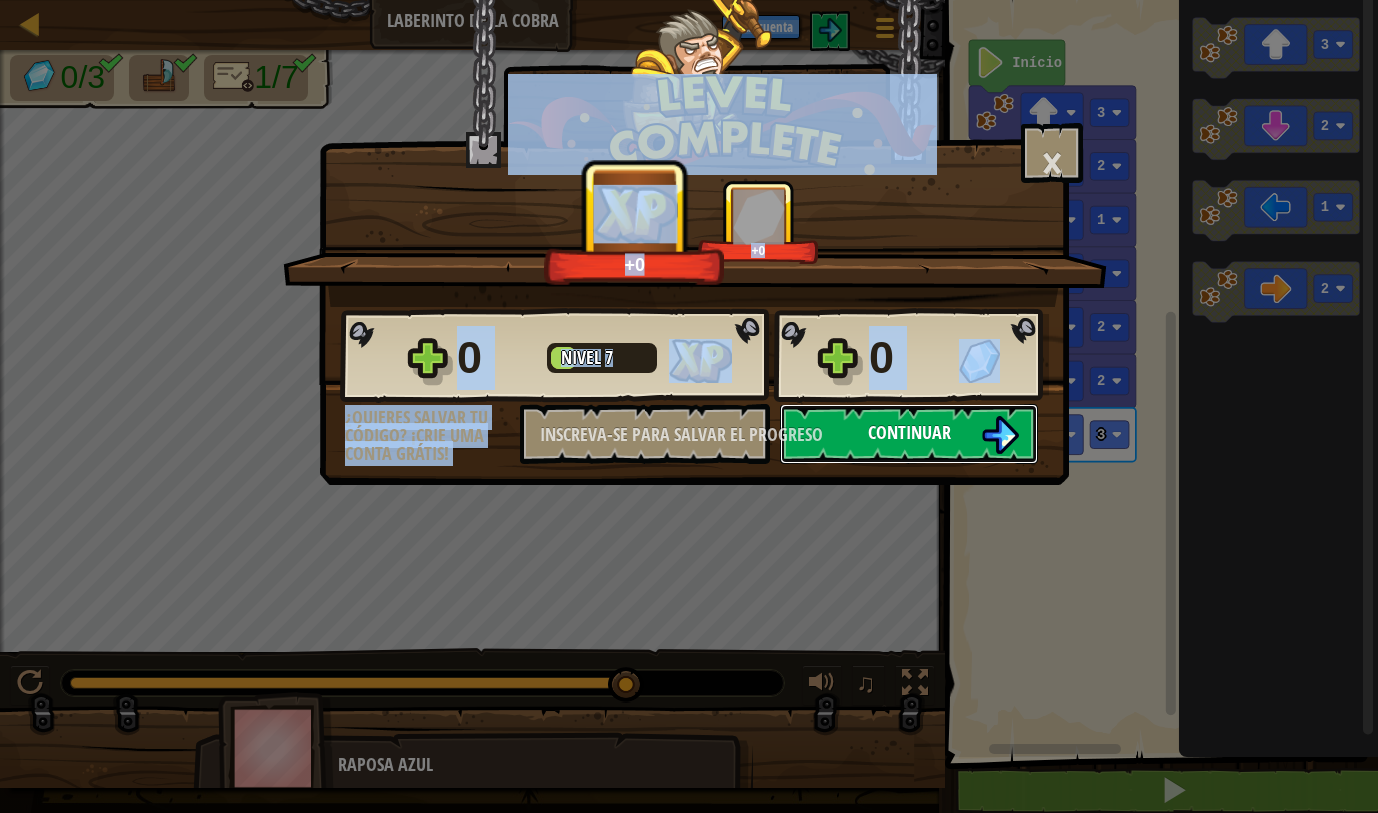 click at bounding box center [1000, 435] 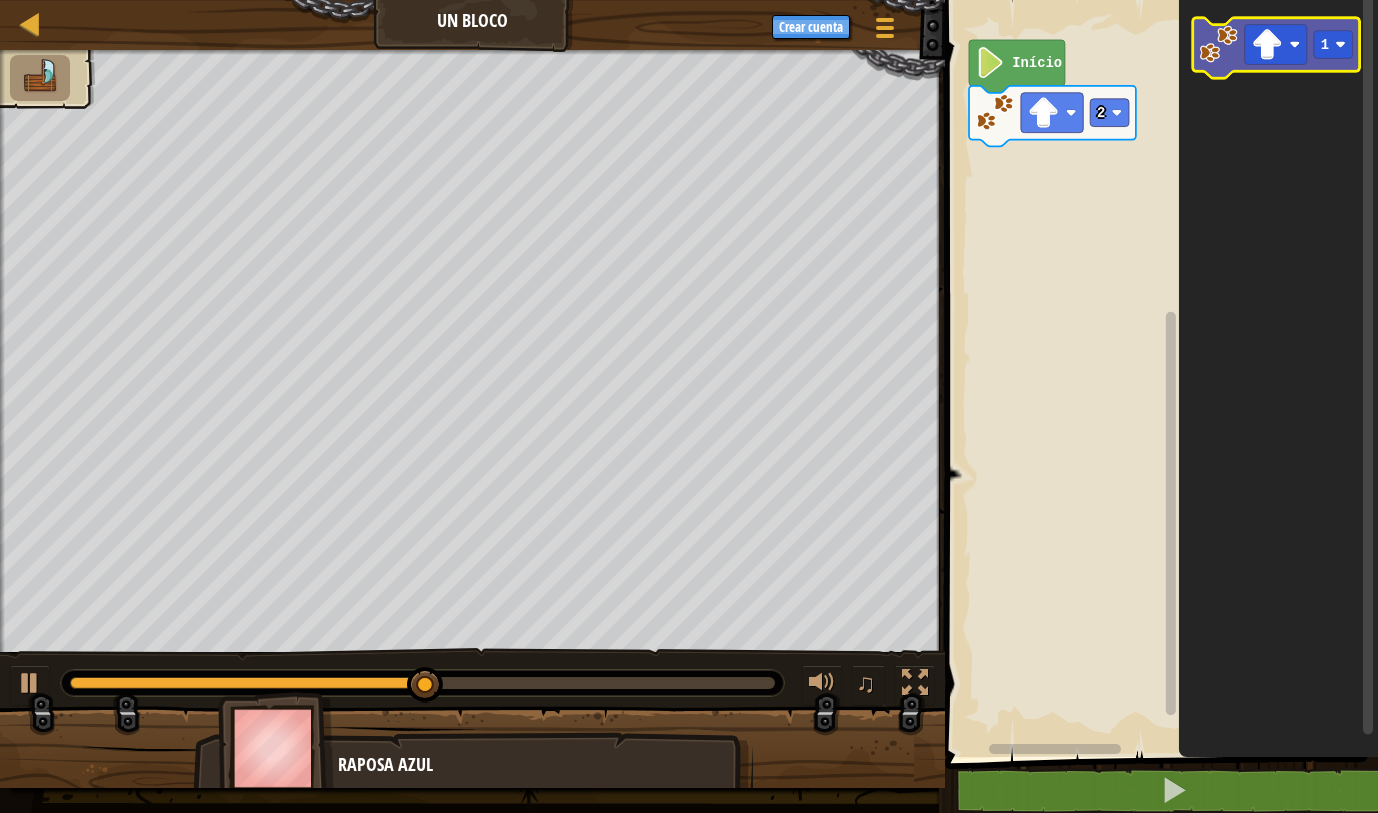 click 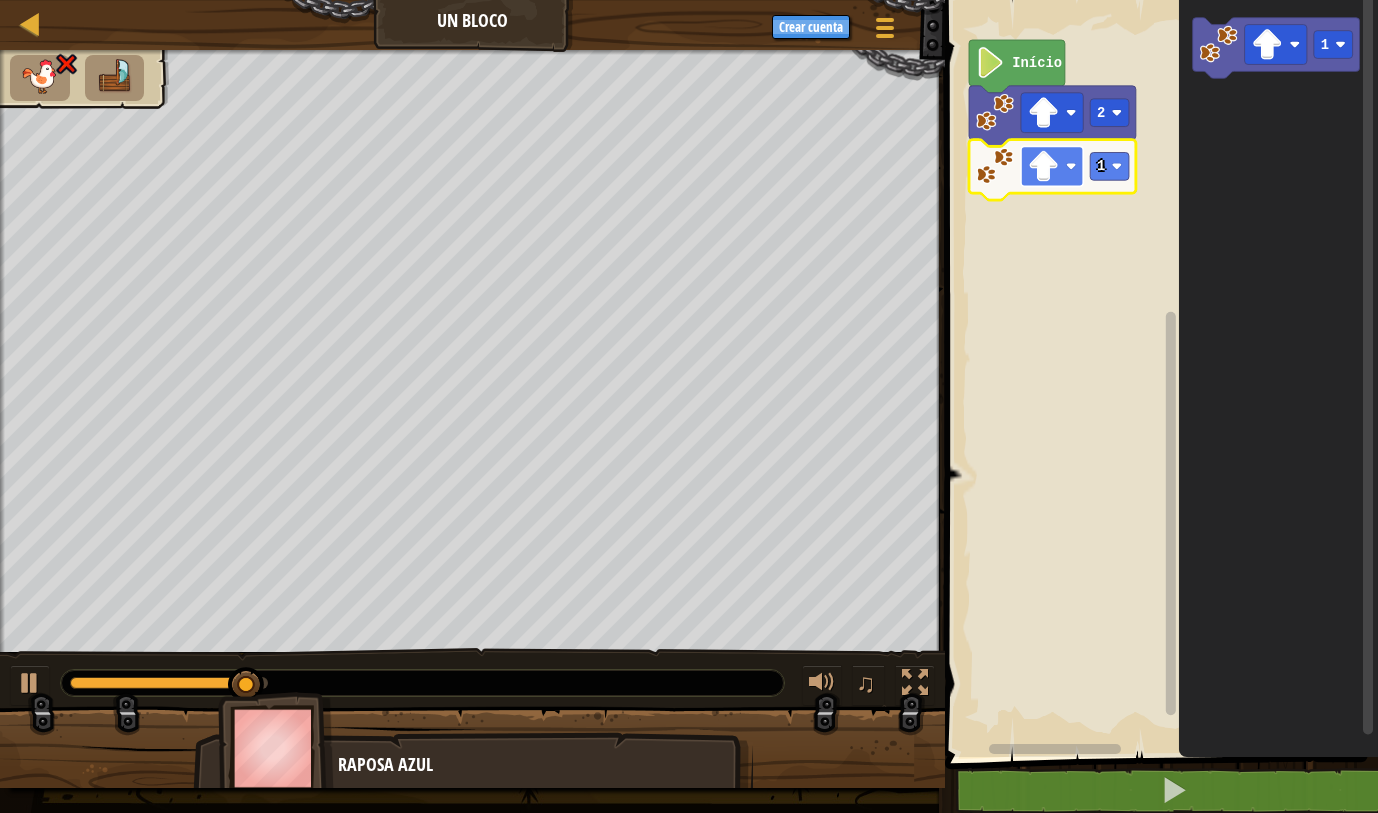 click 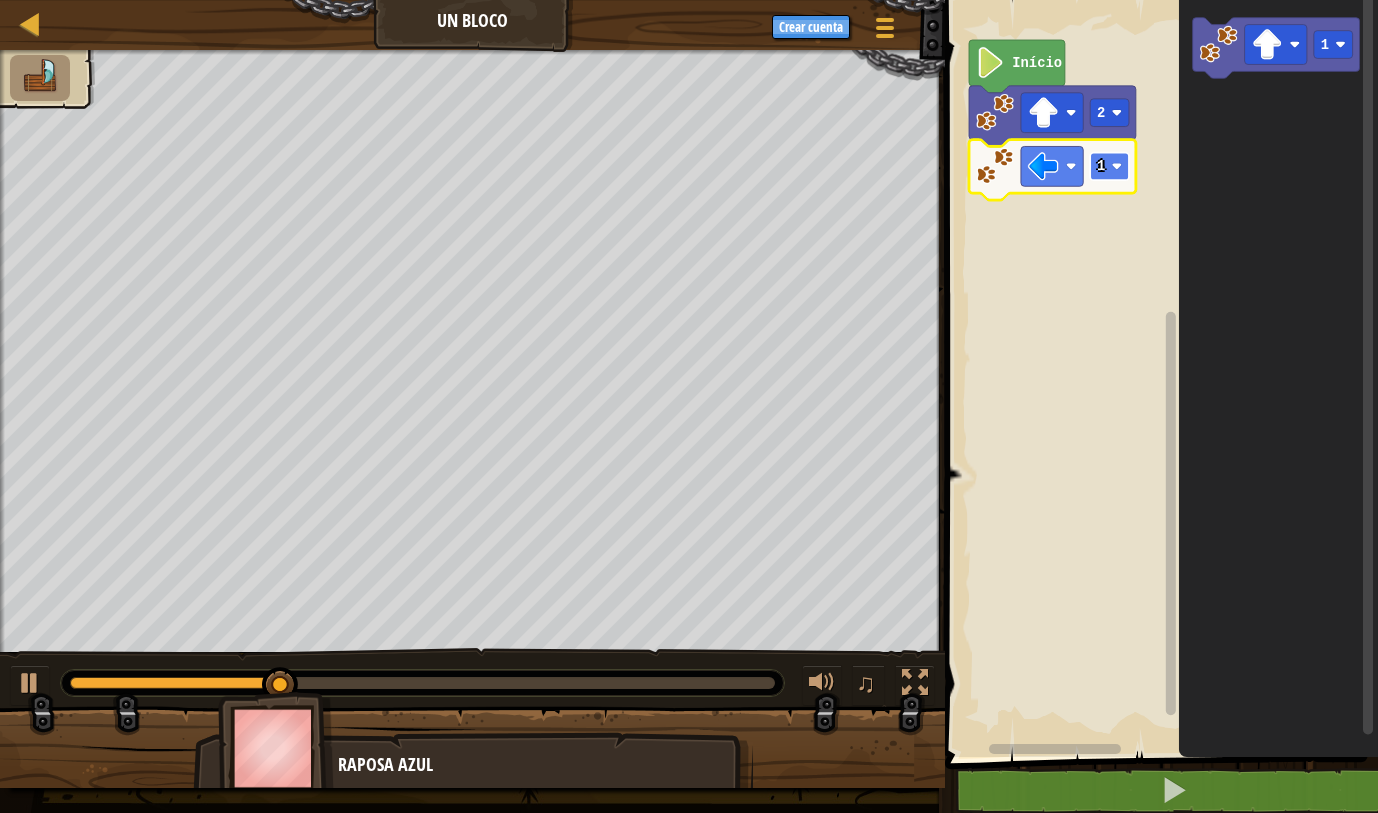click 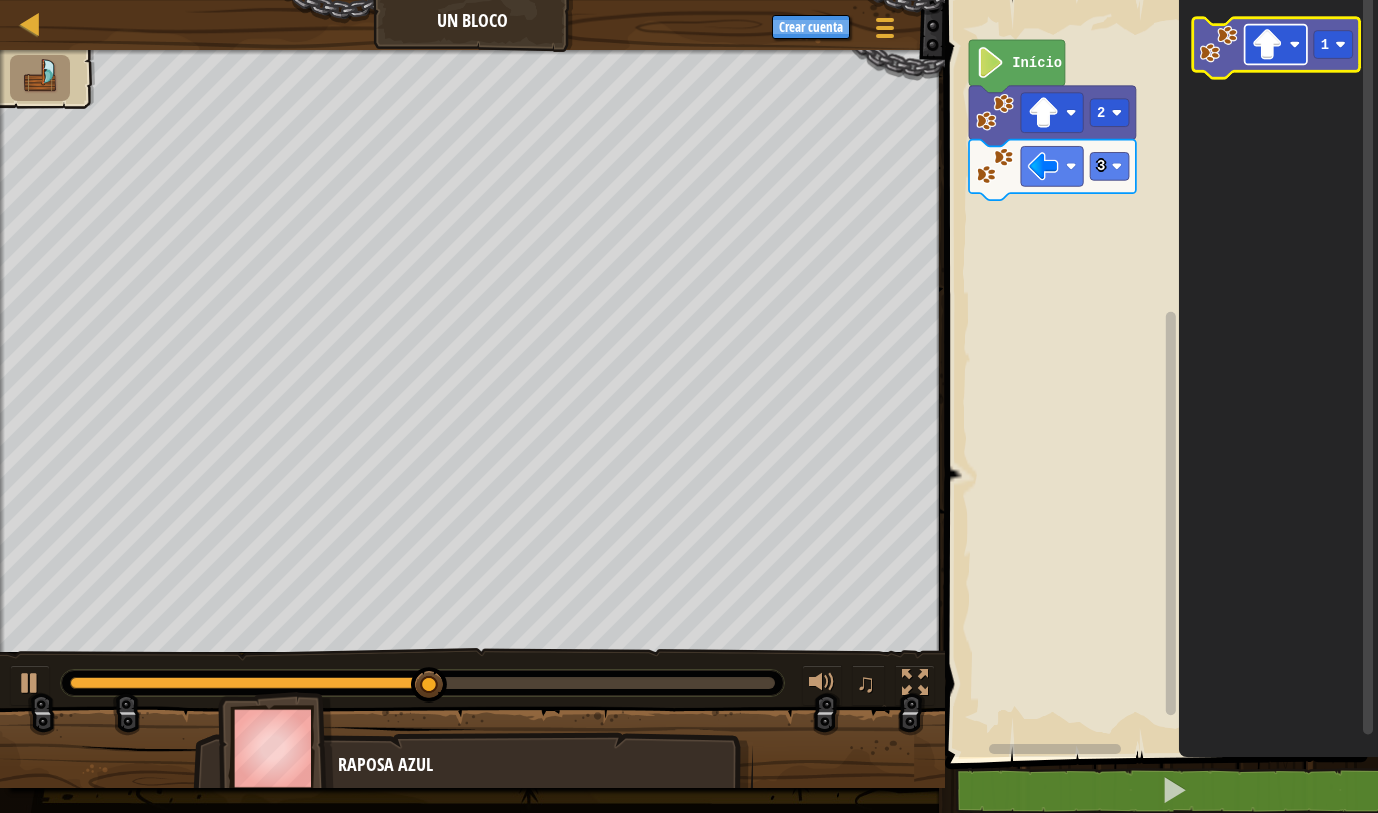 click 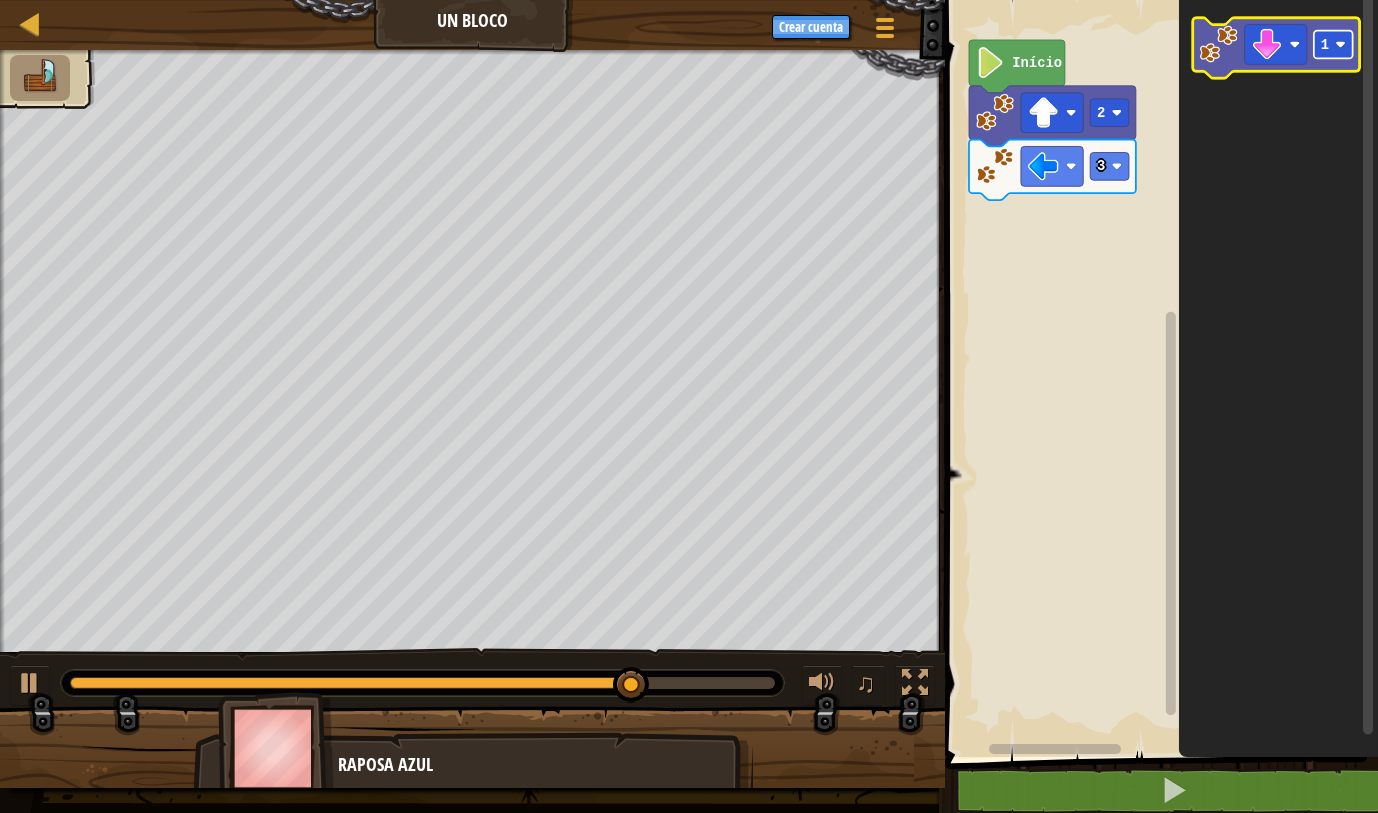 click on "1" 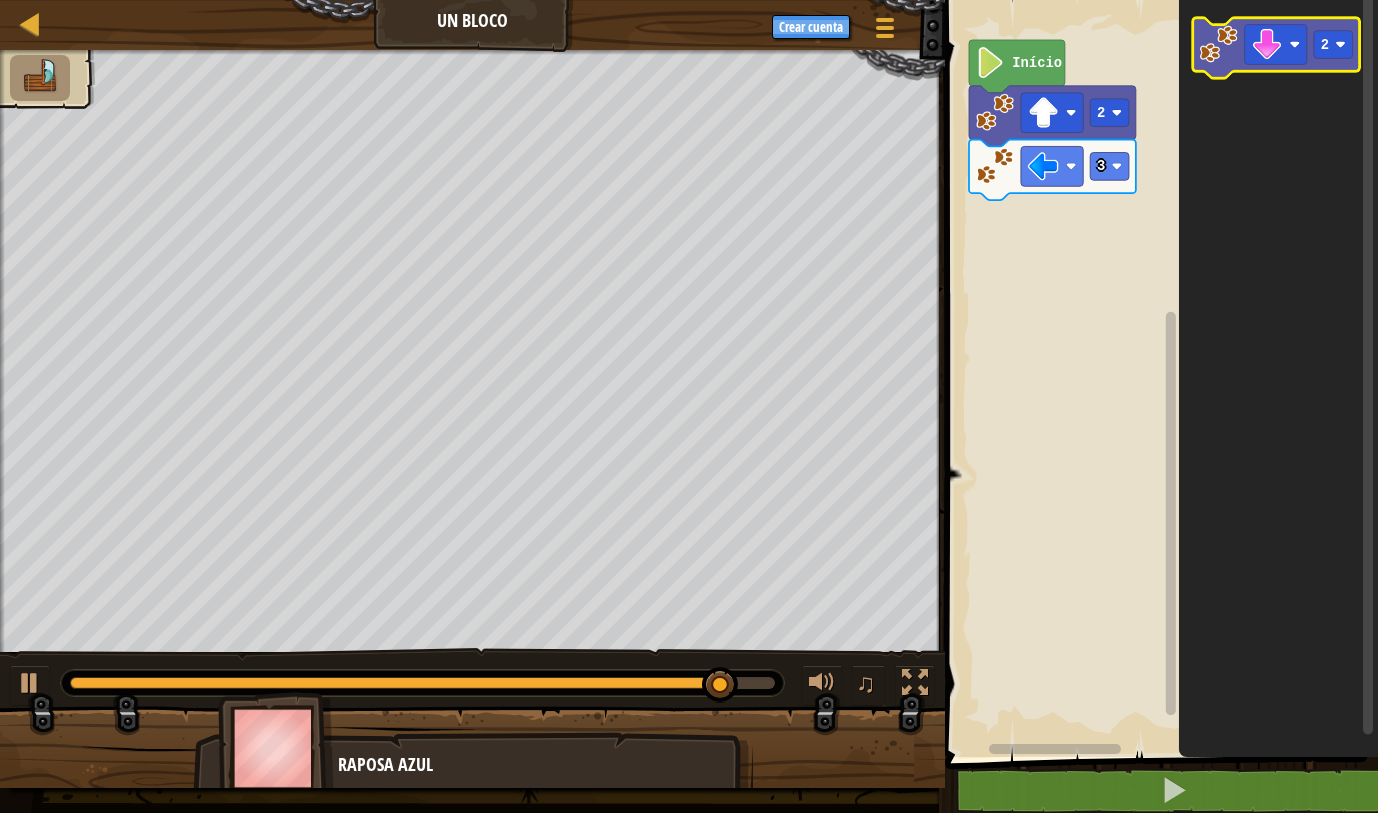 click 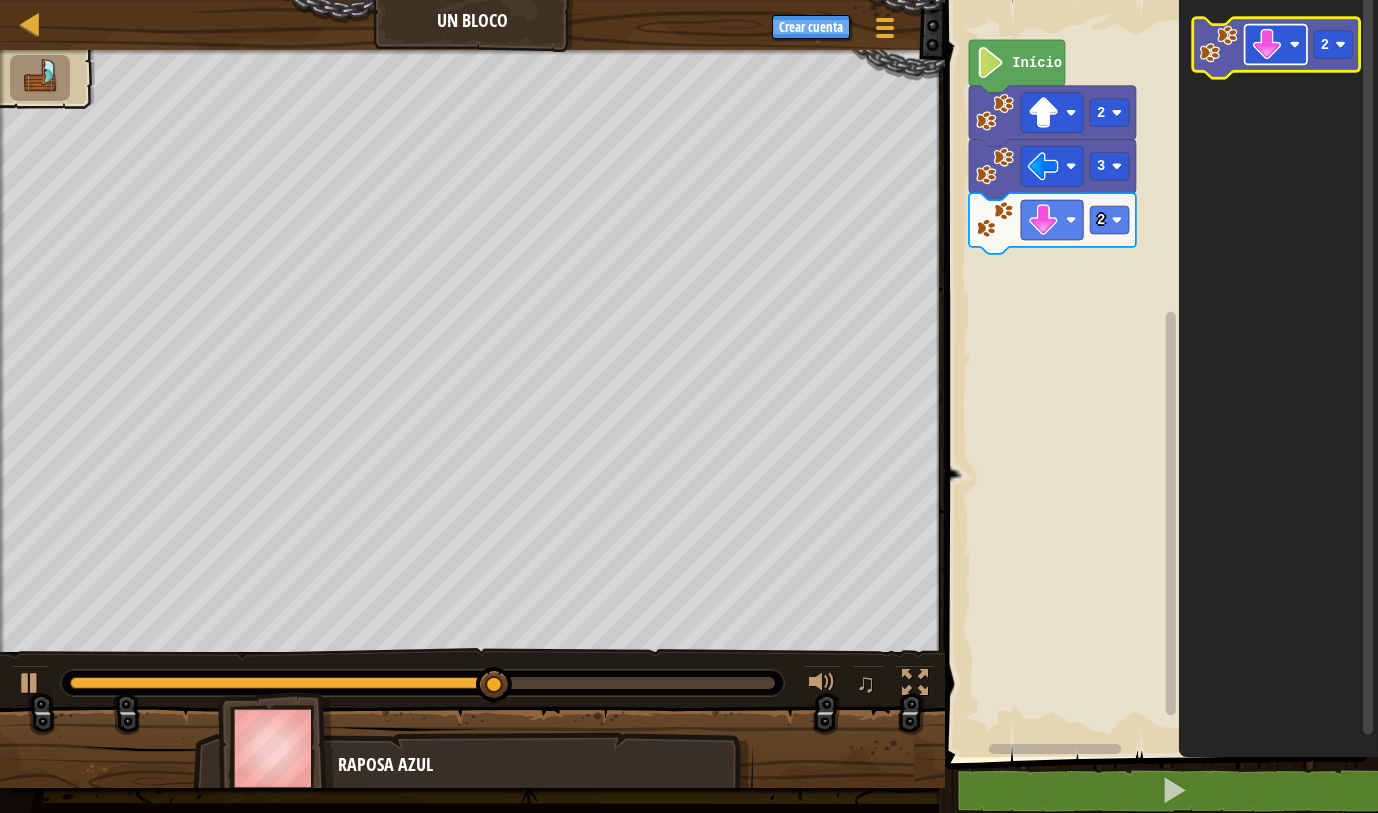 click 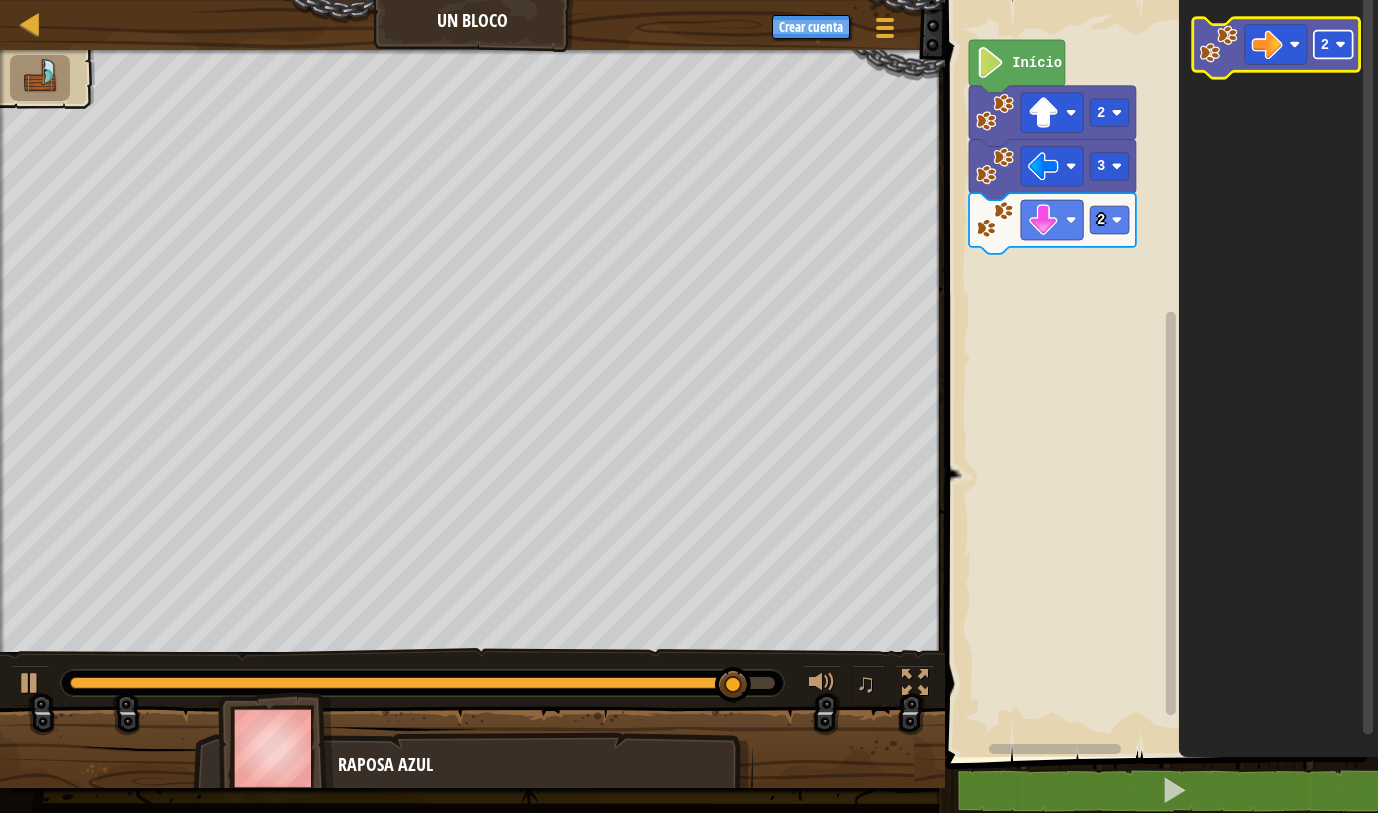 click on "2" 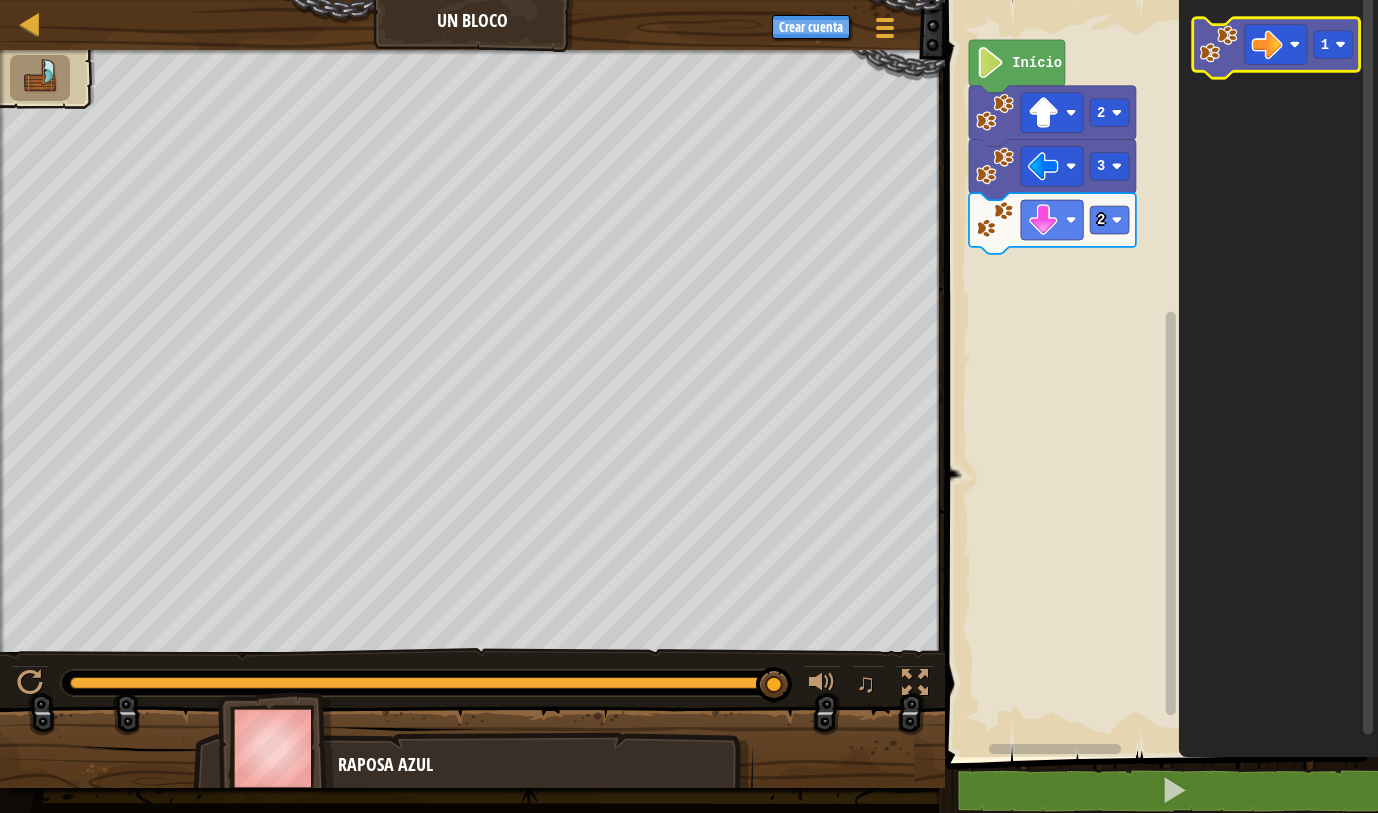 click 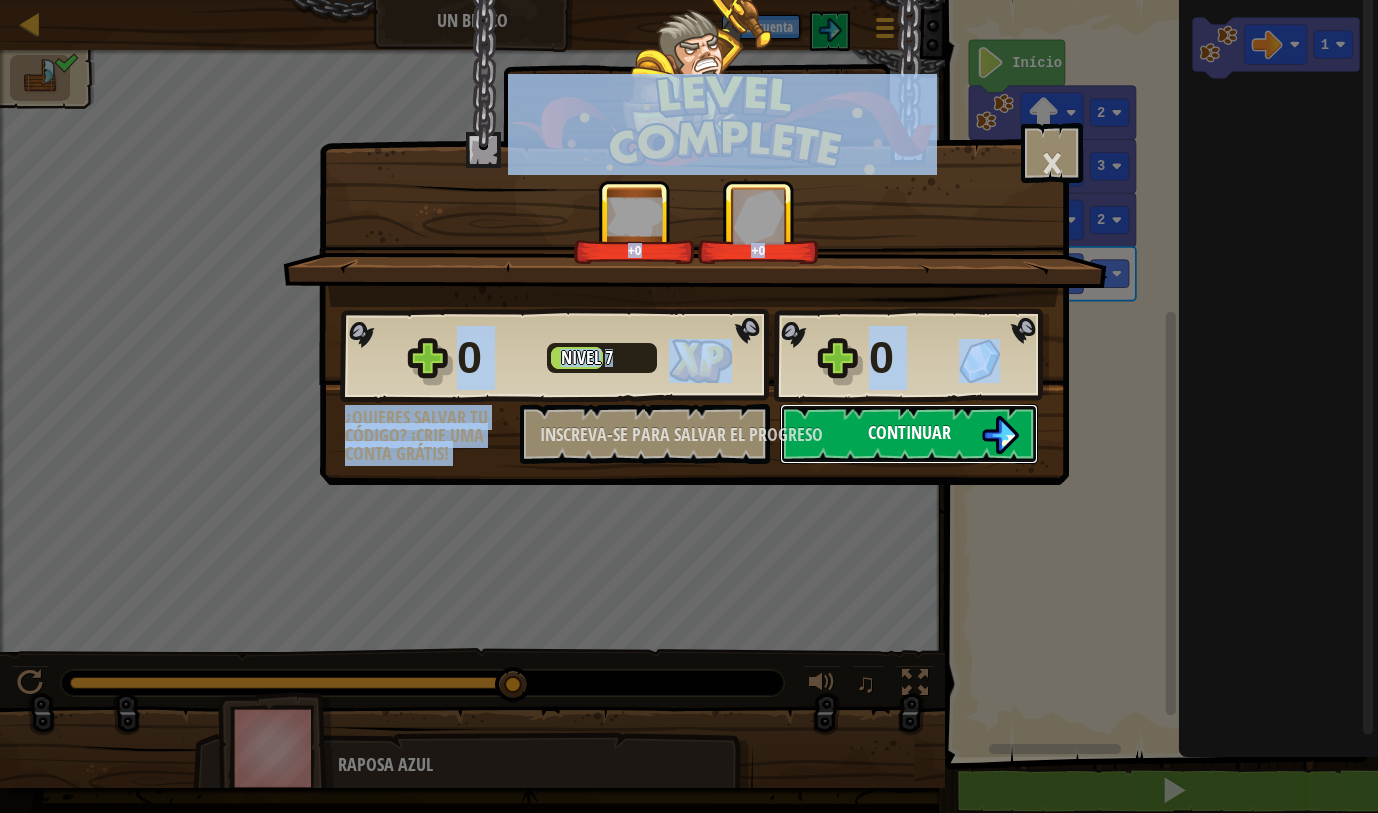 click on "Continuar" at bounding box center (909, 434) 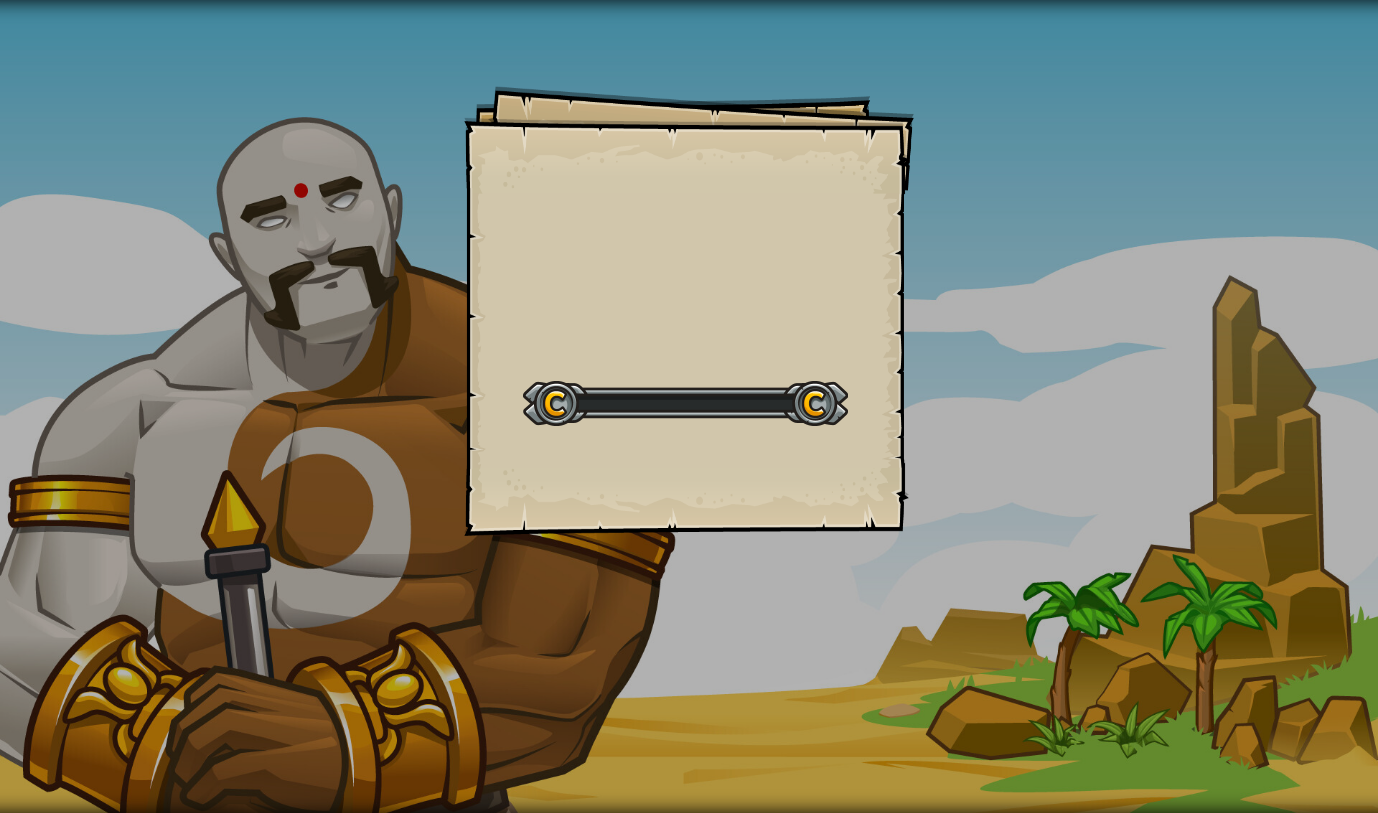 select on "pt-BR" 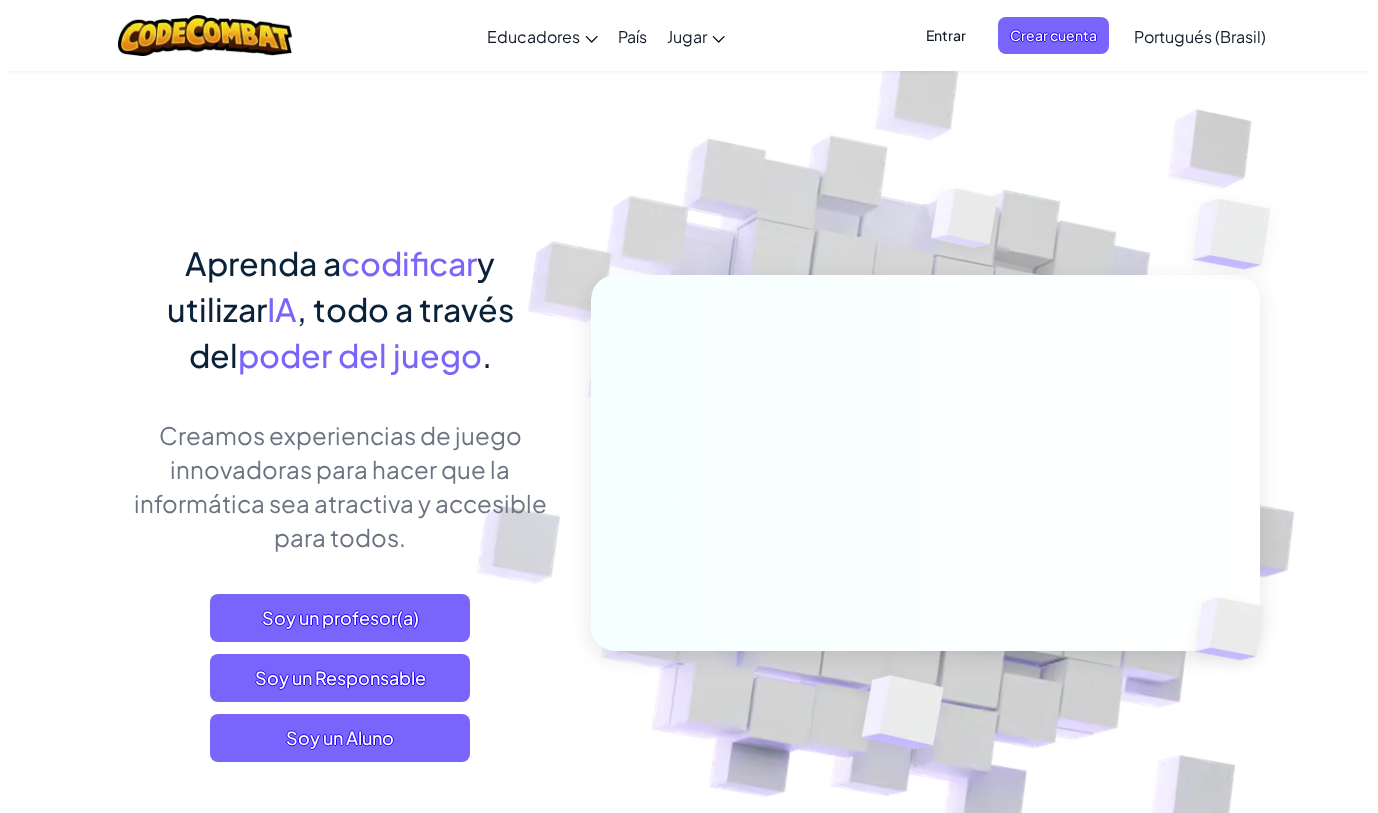 scroll, scrollTop: 0, scrollLeft: 0, axis: both 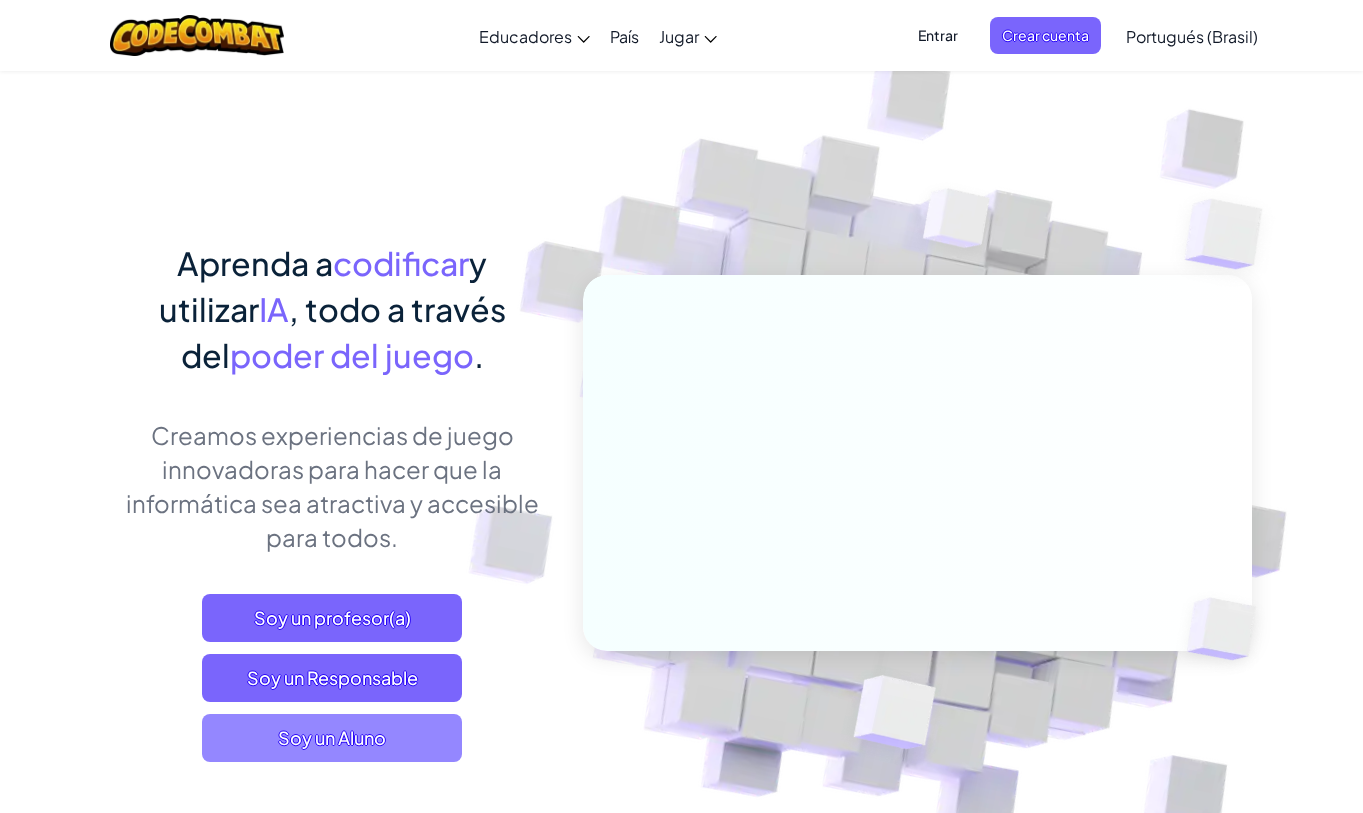 click on "Soy un Aluno" at bounding box center [332, 738] 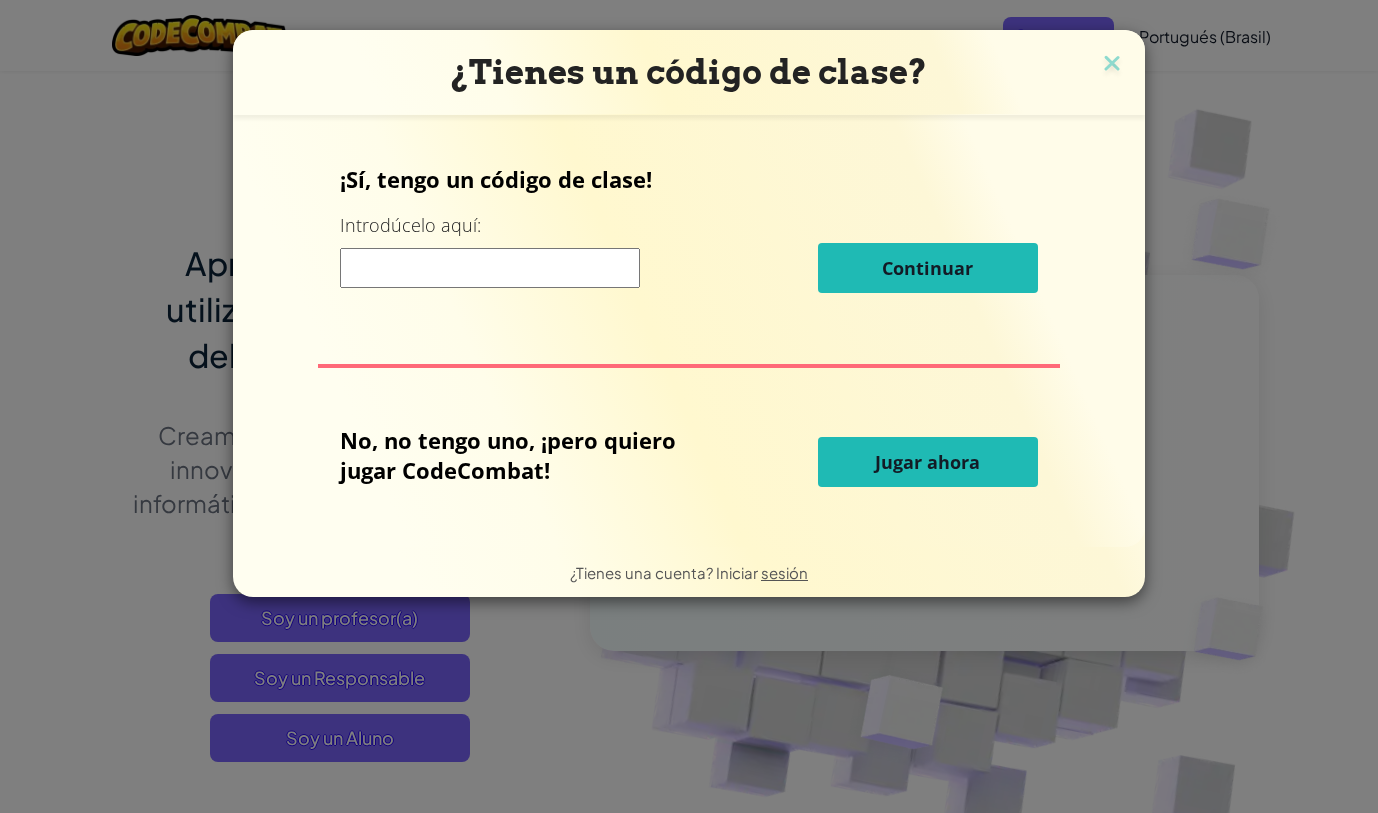 click on "Jugar ahora" at bounding box center (927, 462) 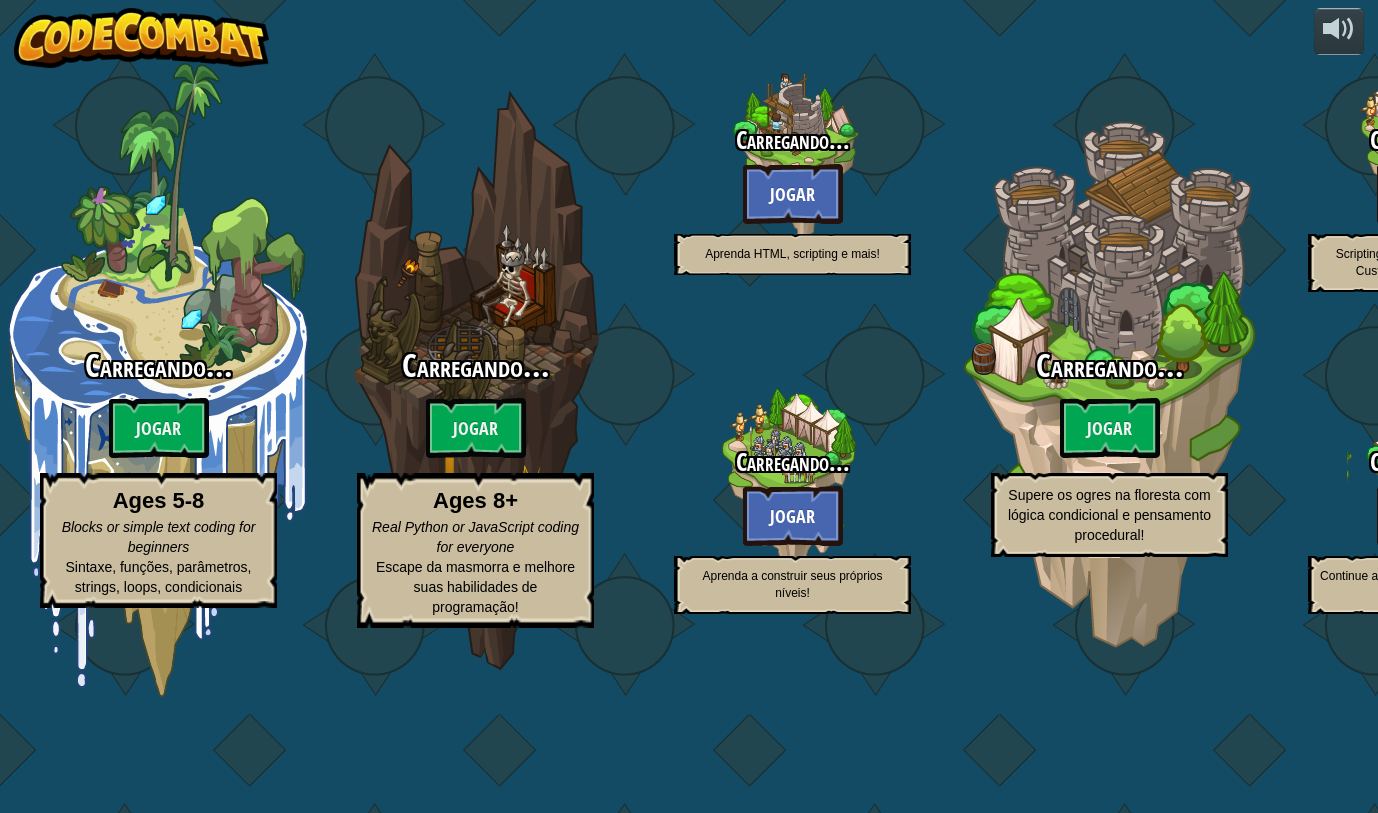select on "pt-BR" 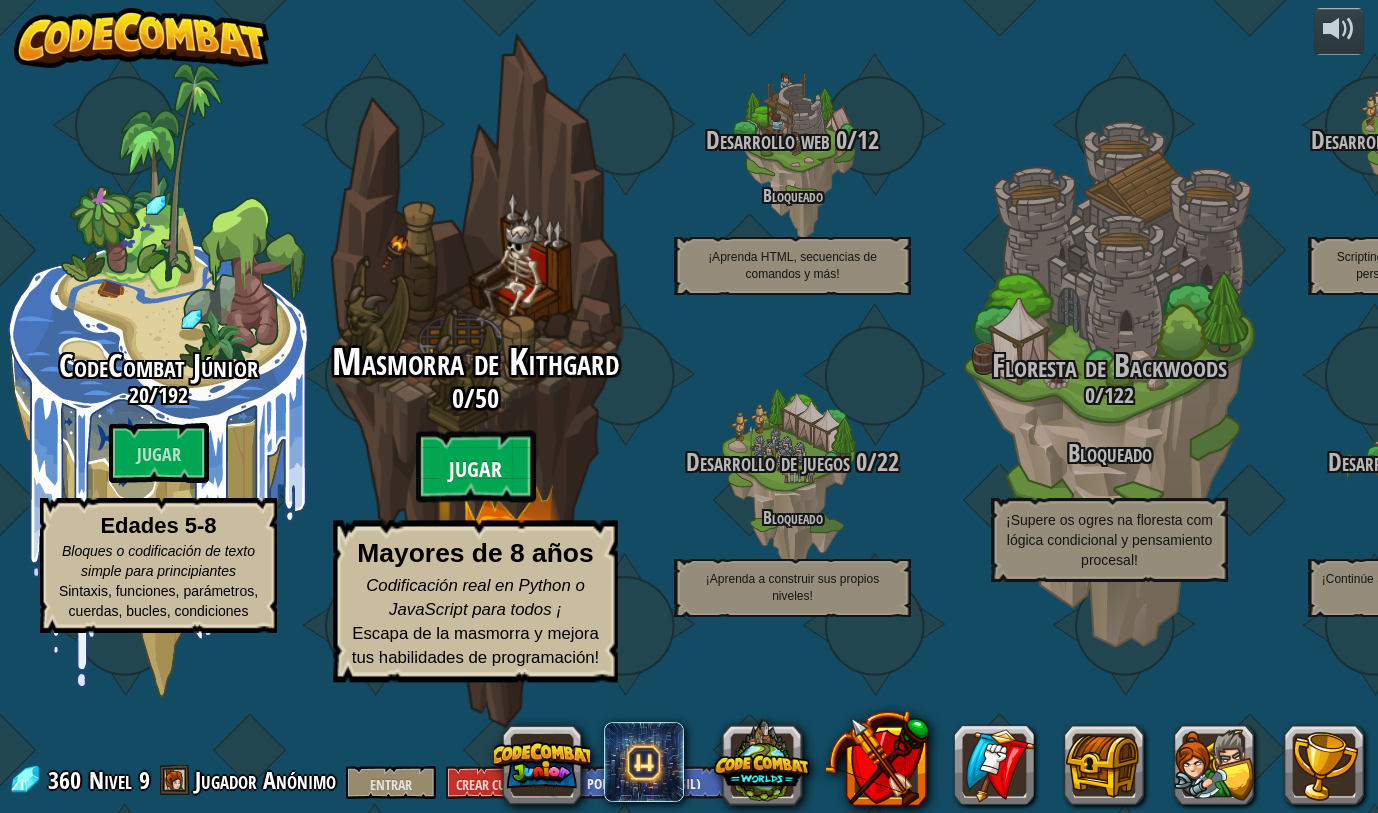 click on "Jugar" at bounding box center (475, 470) 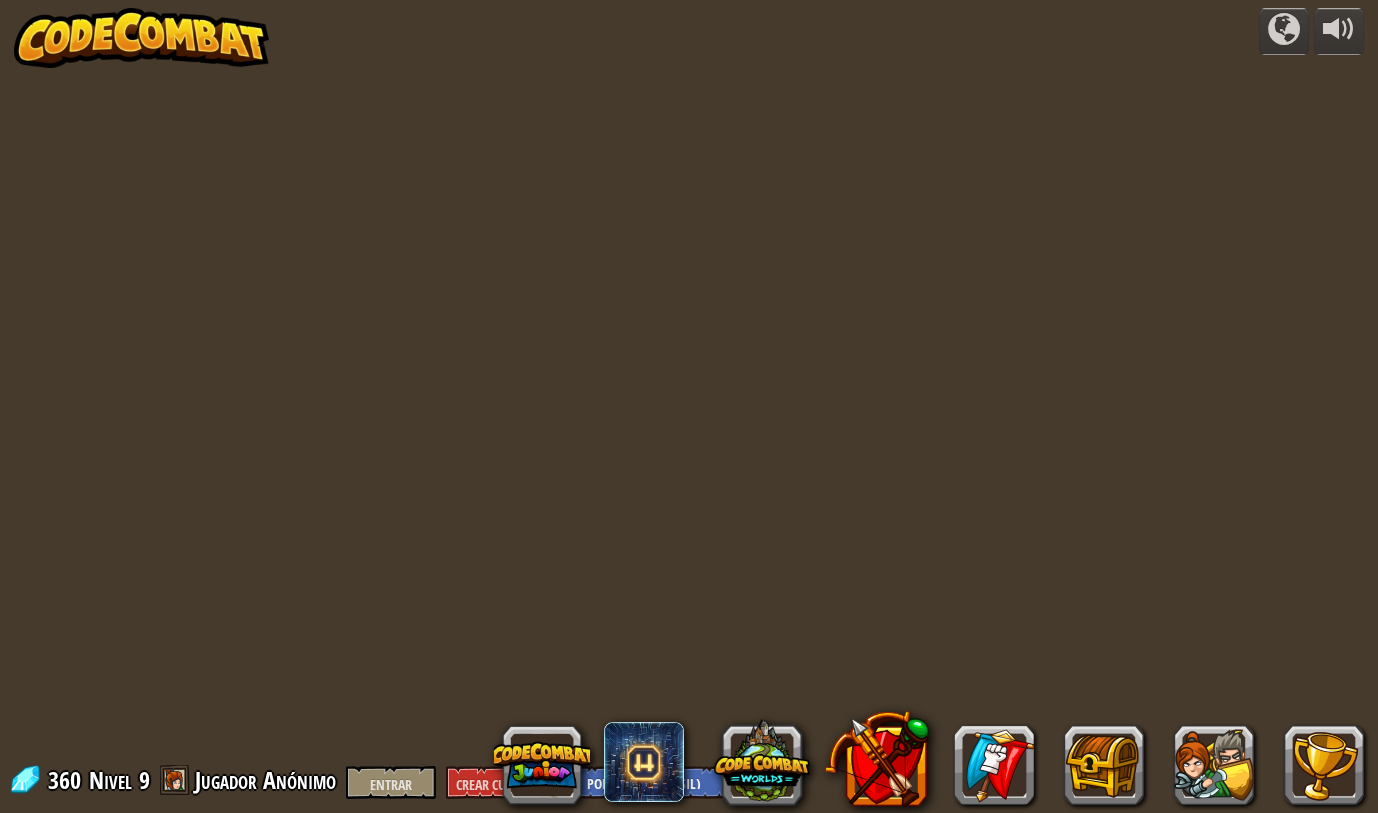 select on "pt-BR" 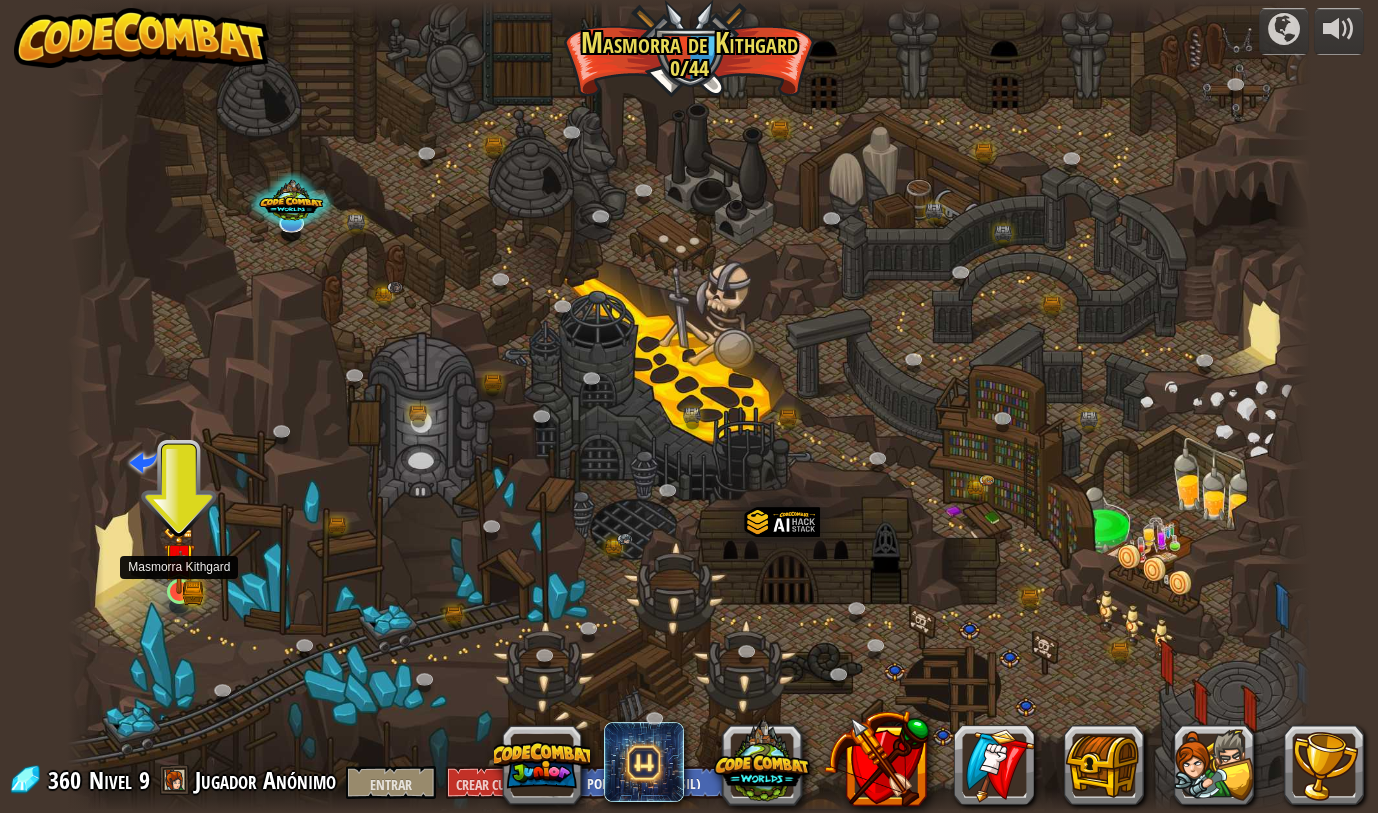 click at bounding box center [179, 559] 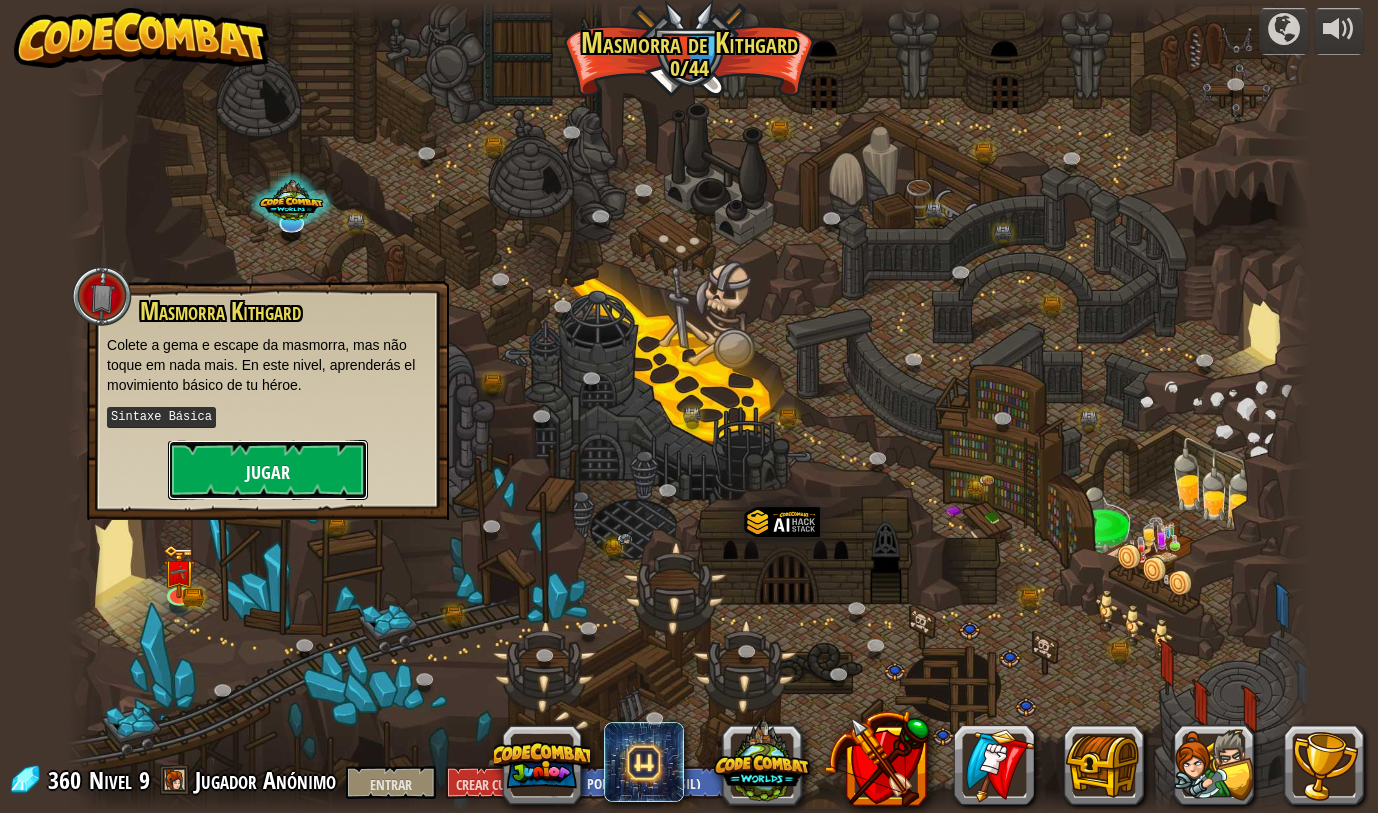 click on "Jugar" at bounding box center (268, 470) 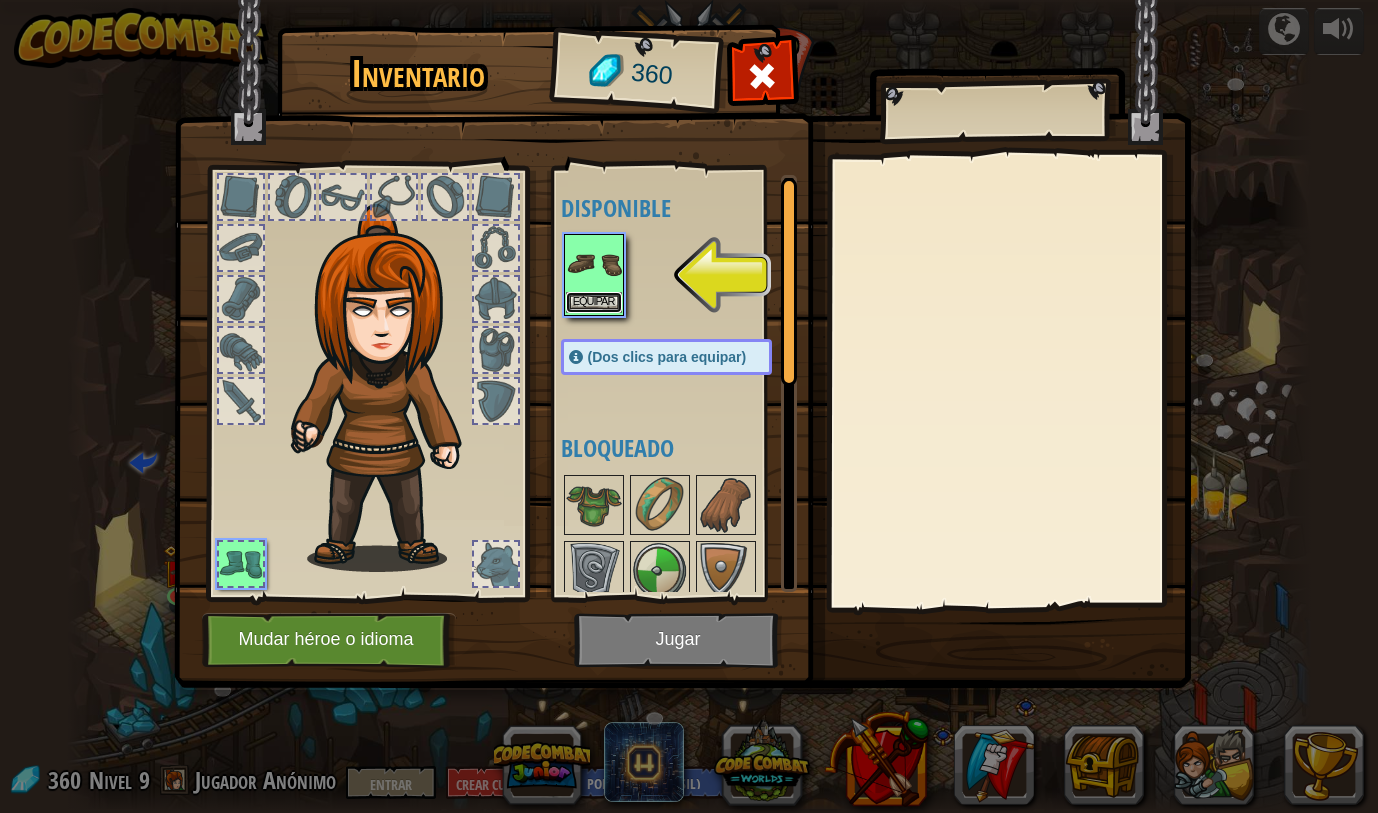 click on "Equipar" at bounding box center (594, 302) 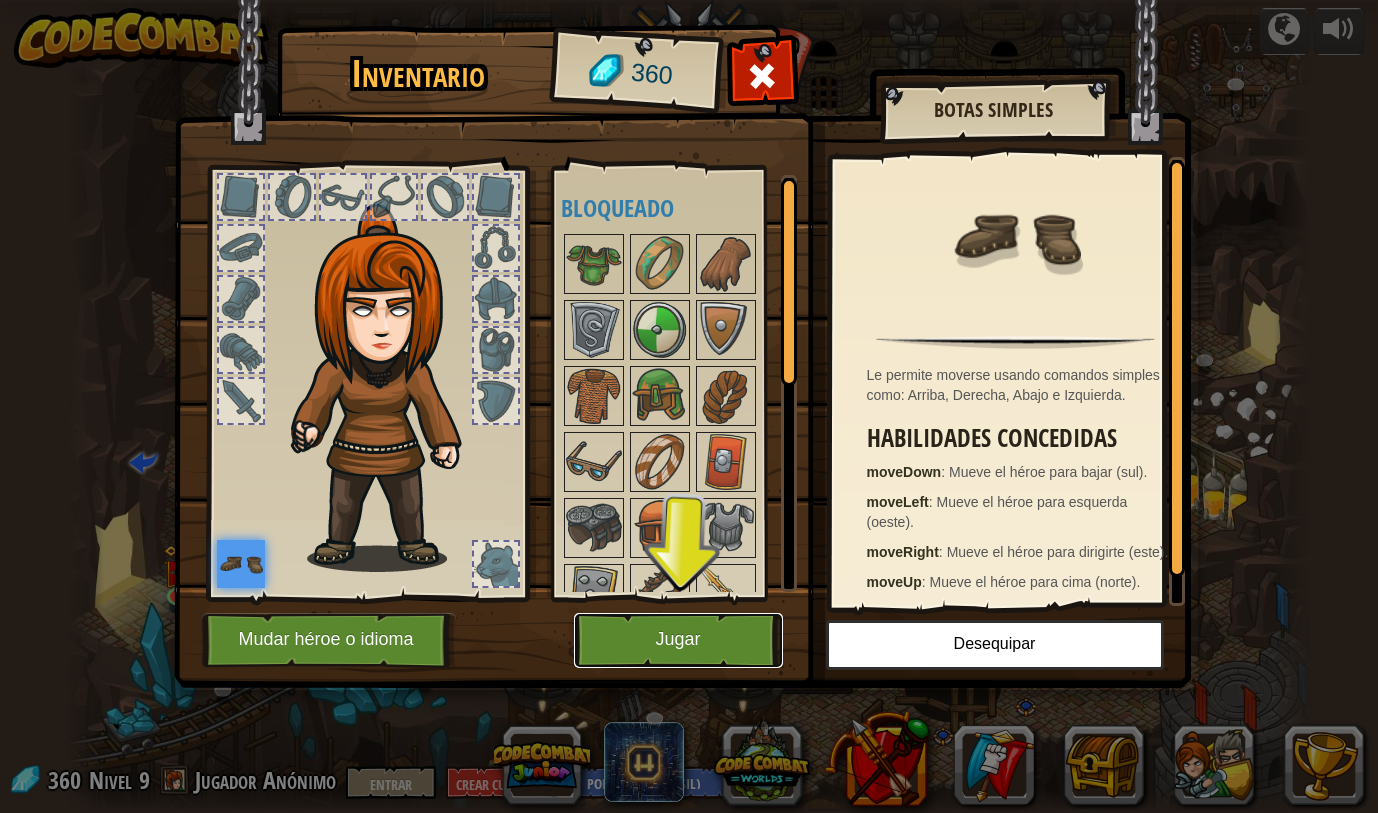 click on "Jugar" at bounding box center (677, 640) 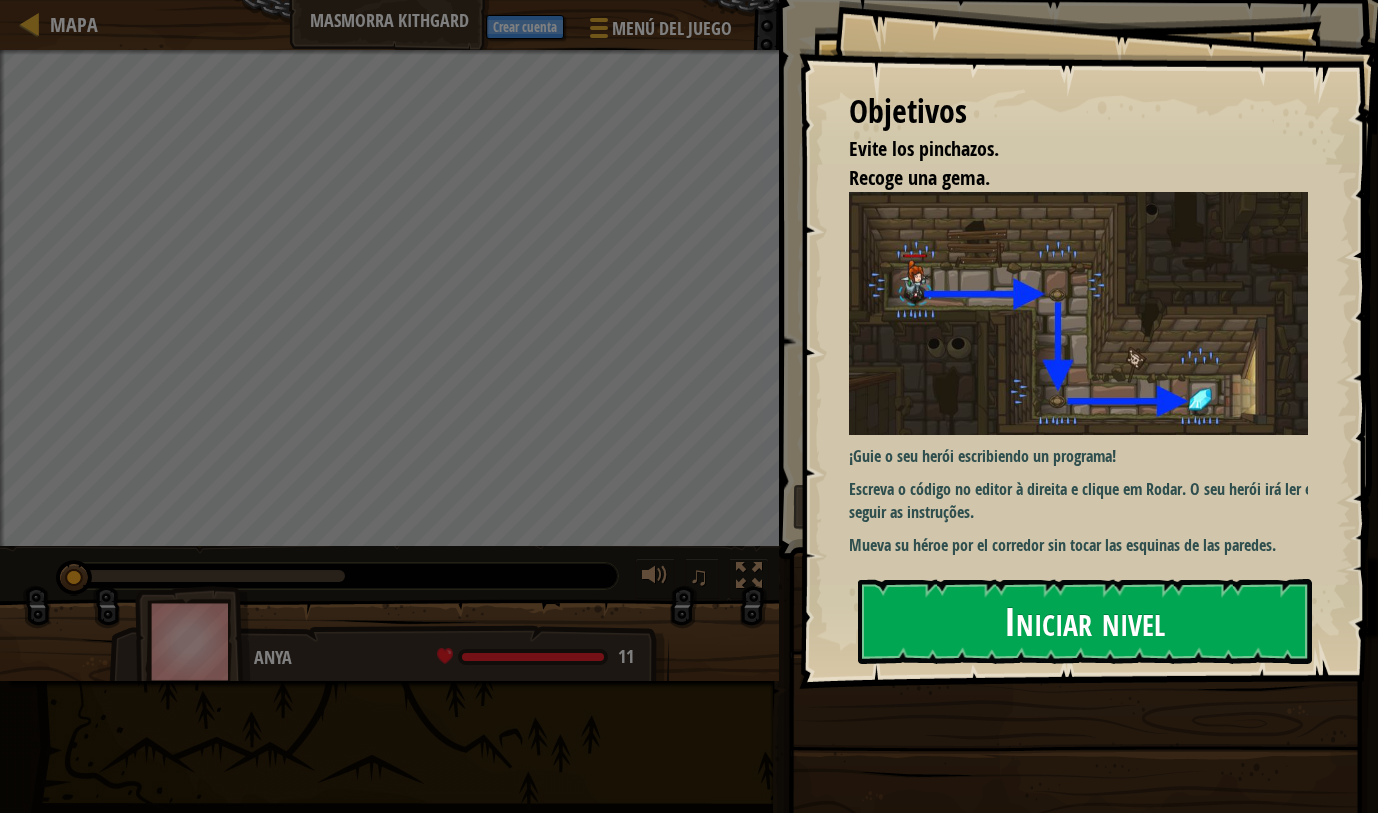 click on "Iniciar nivel" at bounding box center (1084, 621) 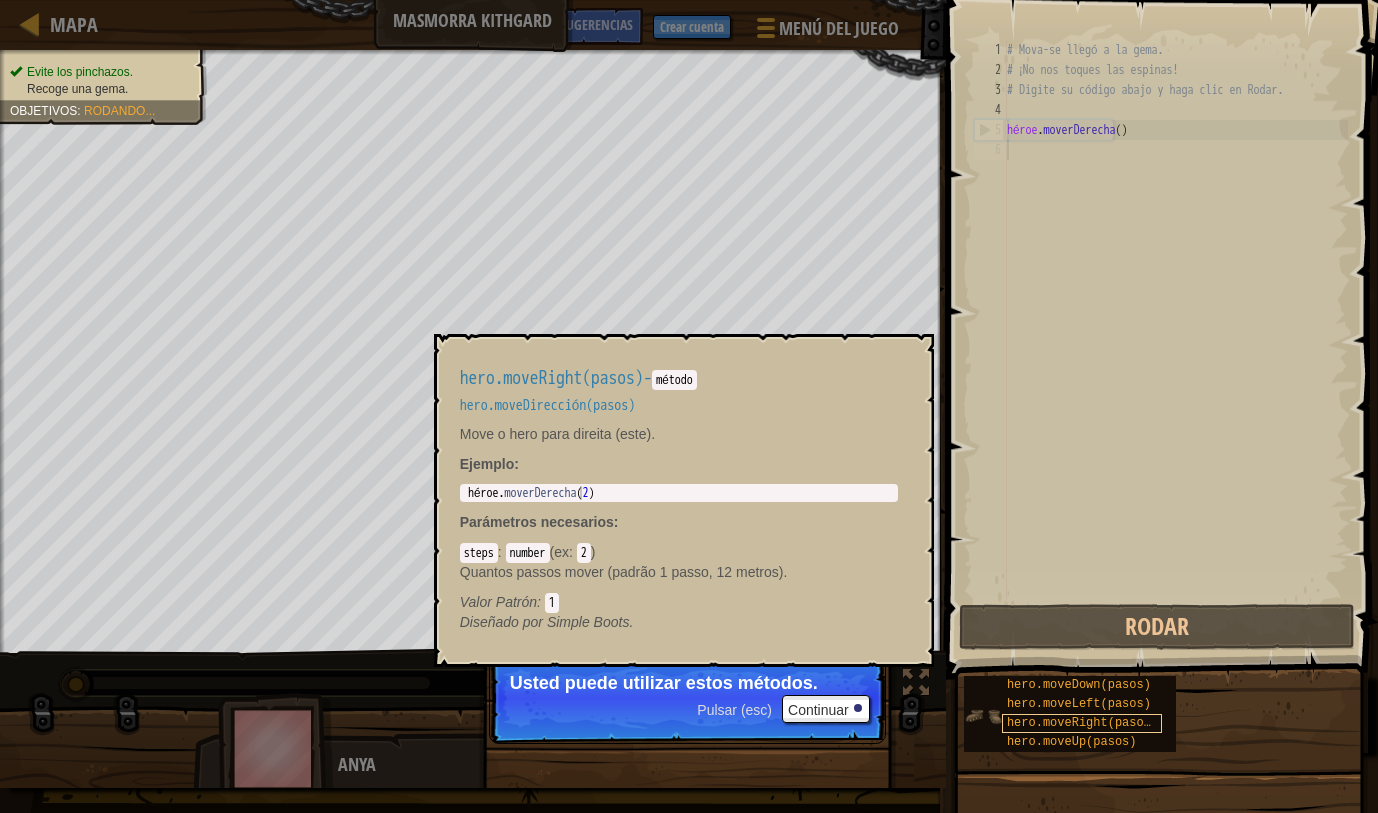 scroll, scrollTop: 9, scrollLeft: 0, axis: vertical 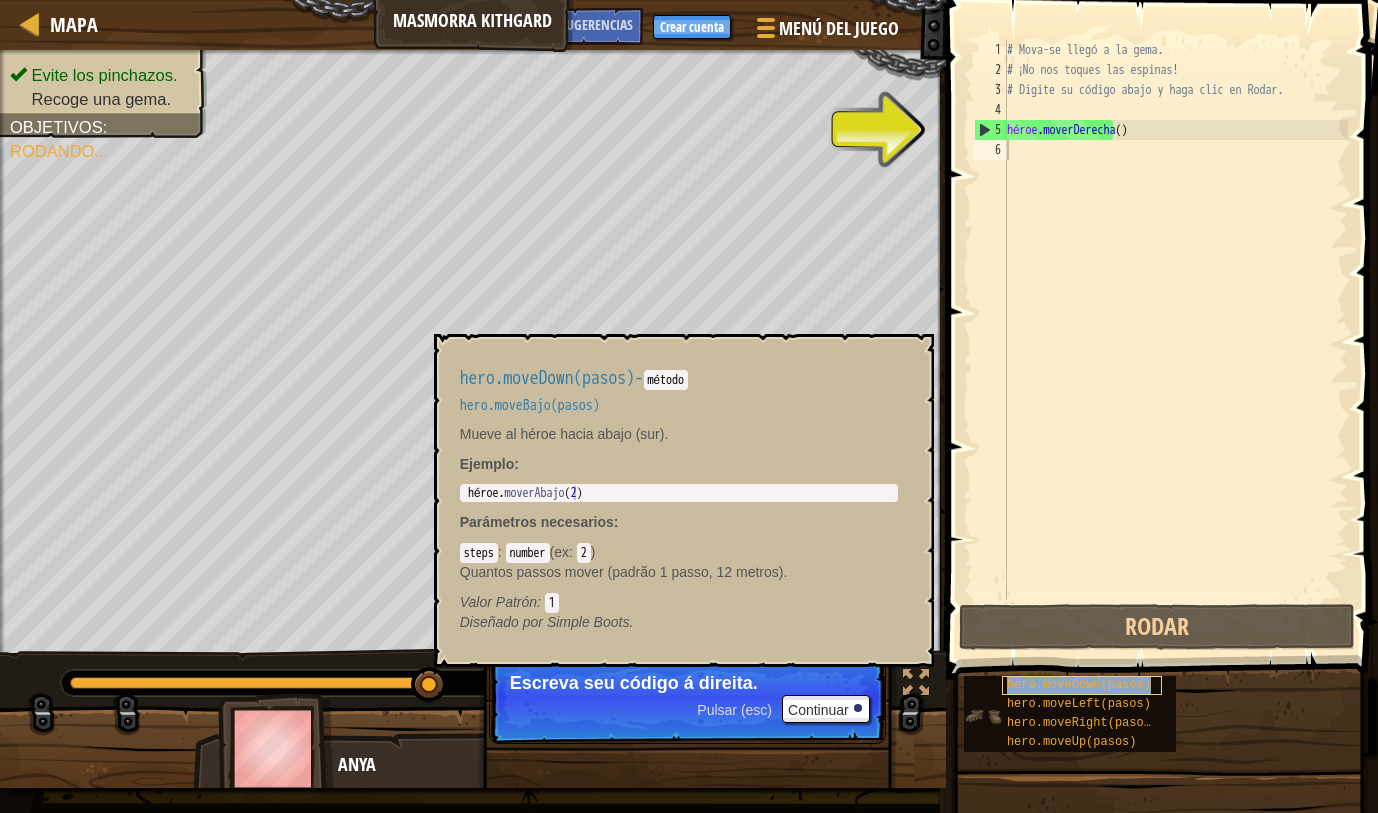 type on "hero.moveDown(pasos)" 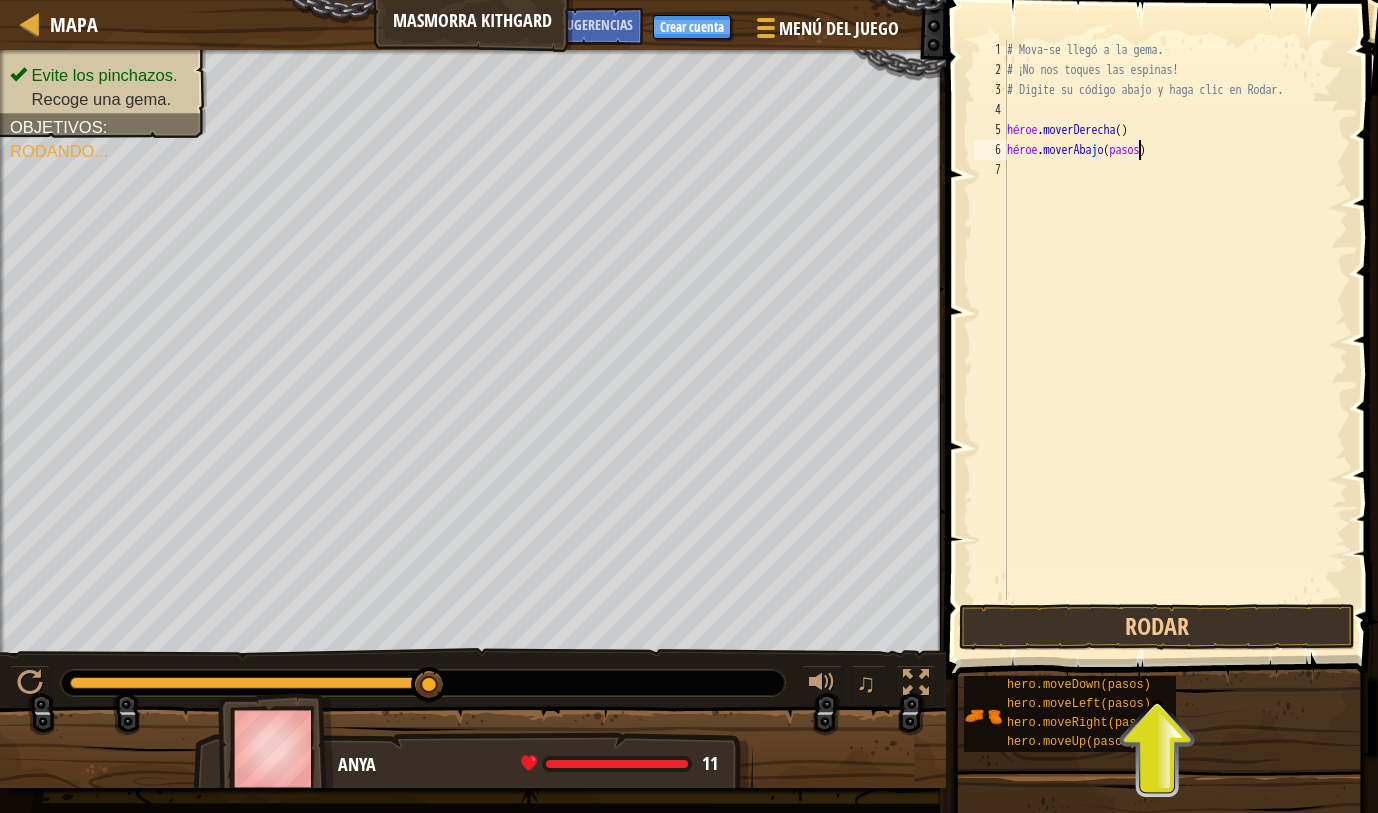 click on "# Mova-se llegó a la gema. # ¡No nos toques las espinas! # Digite su código abajo y haga clic en Rodar. héroe  .  moverDerecha  (  ) héroe  .  moverAbajo  (  pasos  )" at bounding box center (1175, 340) 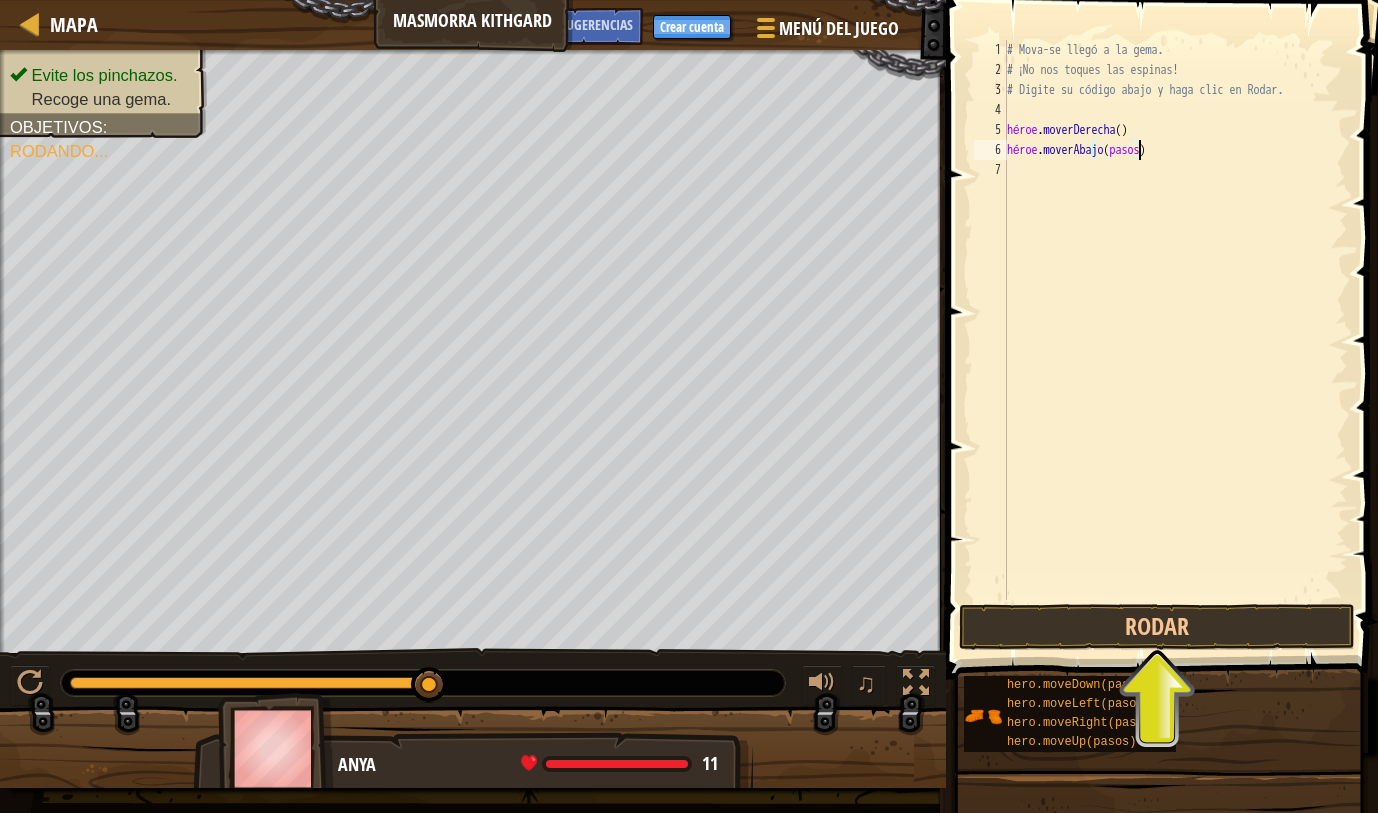 click on "# Mova-se llegó a la gema. # ¡No nos toques las espinas! # Digite su código abajo y haga clic en Rodar. héroe  .  moverDerecha  (  ) héroe  .  moverAbajo  (  pasos  )" at bounding box center [1175, 340] 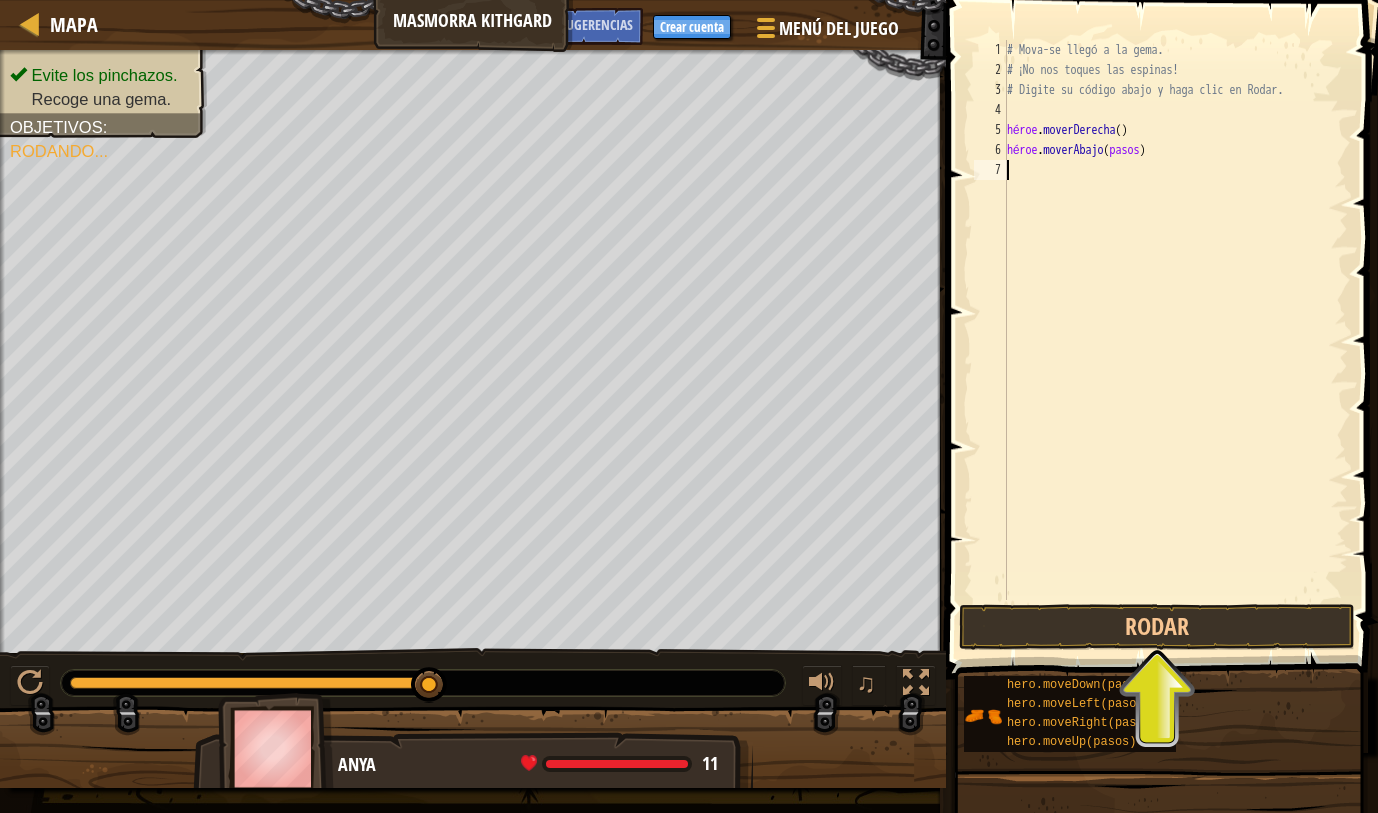 click on "# Mova-se llegó a la gema. # ¡No nos toques las espinas! # Digite su código abajo y haga clic en Rodar. héroe  .  moverDerecha  (  ) héroe  .  moverAbajo  (  pasos  )" at bounding box center (1175, 340) 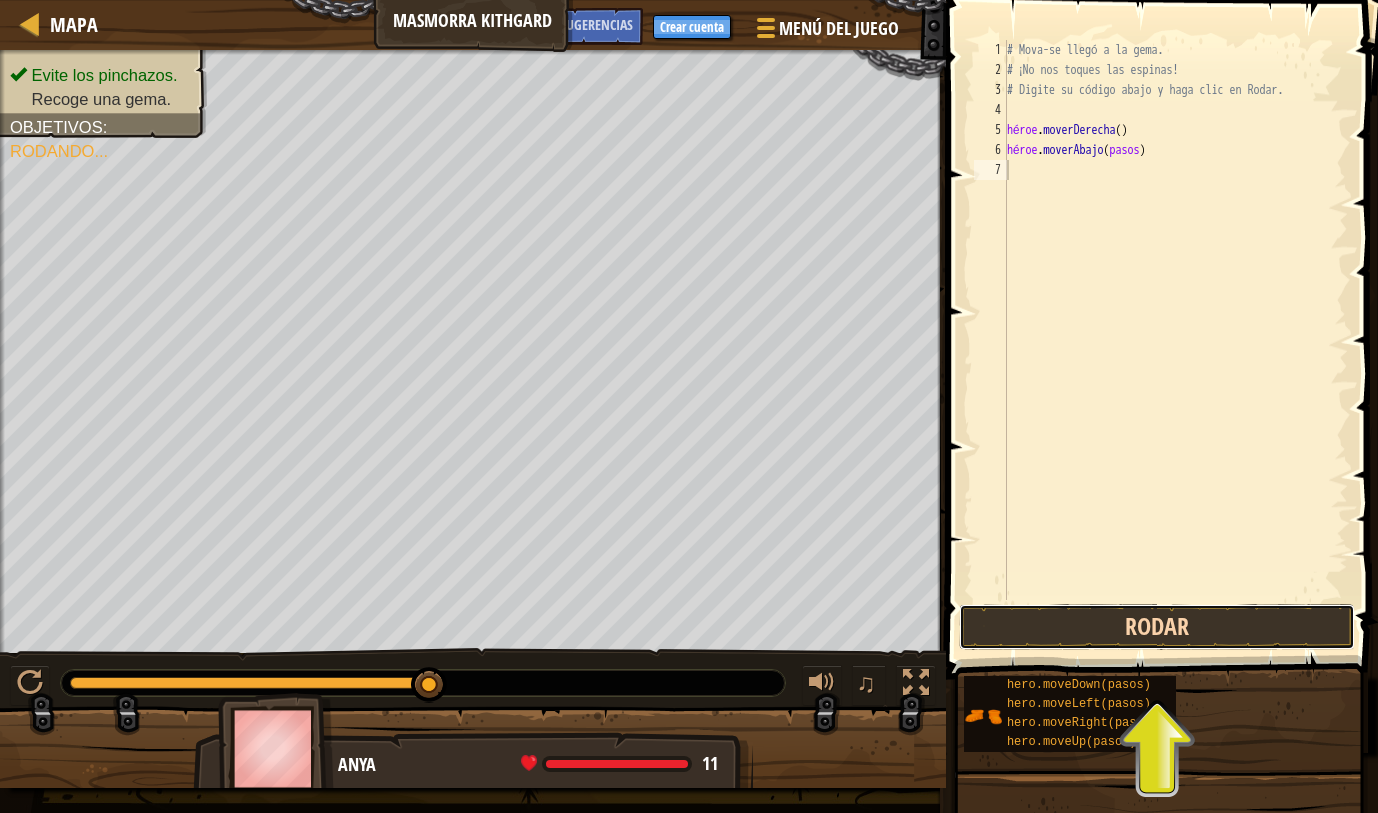 click on "Rodar" at bounding box center (1157, 627) 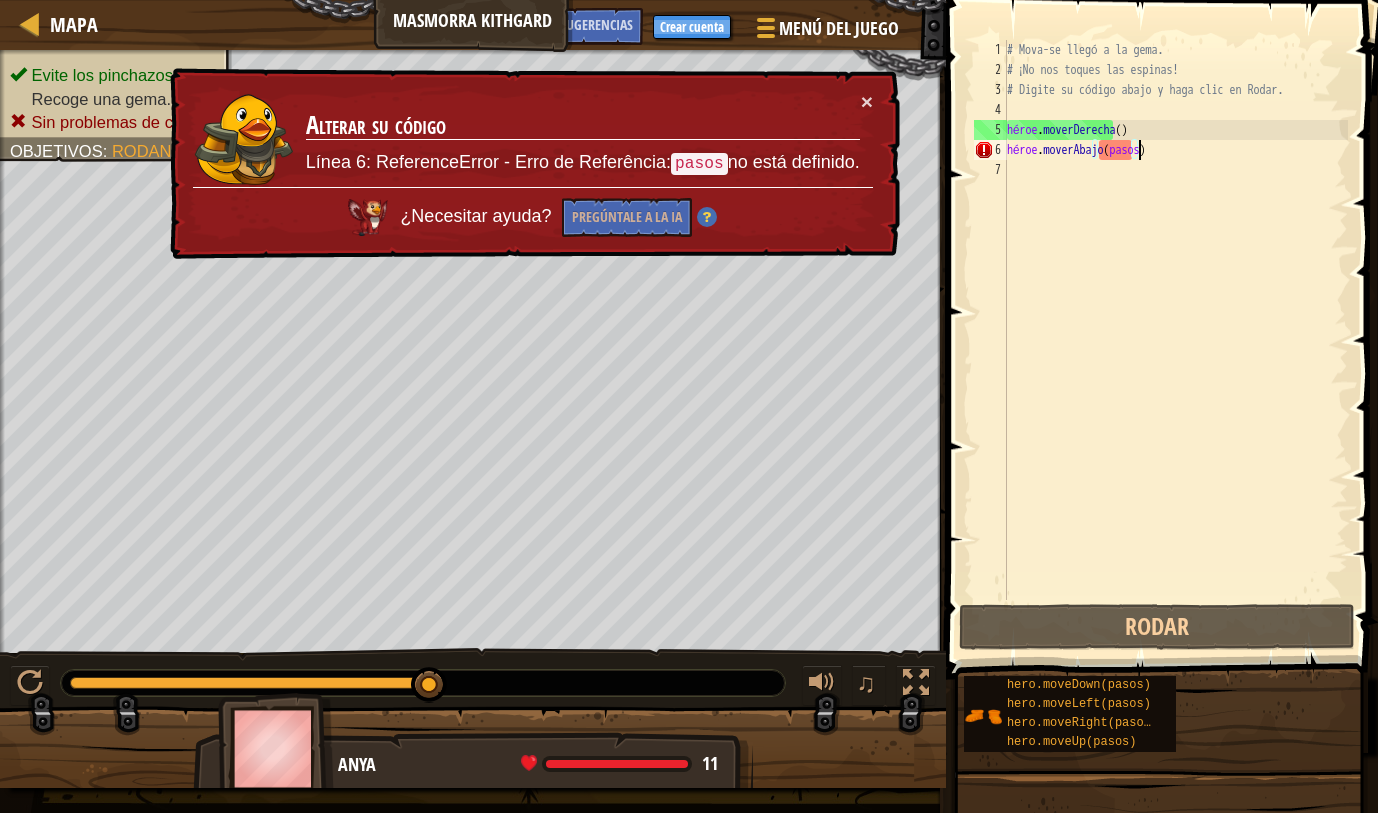 click on "# Mova-se llegó a la gema. # ¡No nos toques las espinas! # Digite su código abajo y haga clic en Rodar. héroe  .  moverDerecha  (  ) héroe  .  moverAbajo  (  pasos  )" at bounding box center [1175, 340] 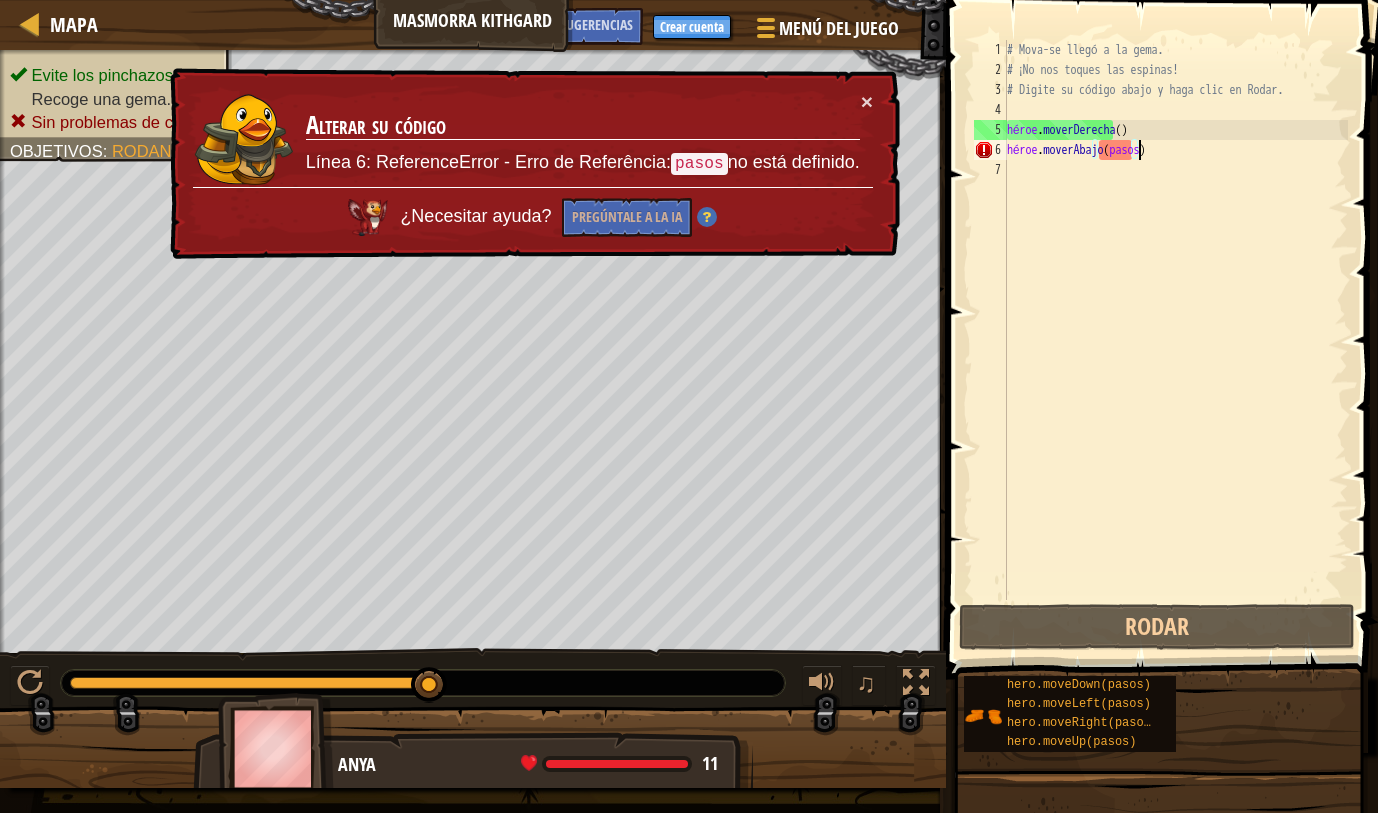 click on "# Mova-se llegó a la gema. # ¡No nos toques las espinas! # Digite su código abajo y haga clic en Rodar. héroe  .  moverDerecha  (  ) héroe  .  moverAbajo  (  pasos  )" at bounding box center (1175, 340) 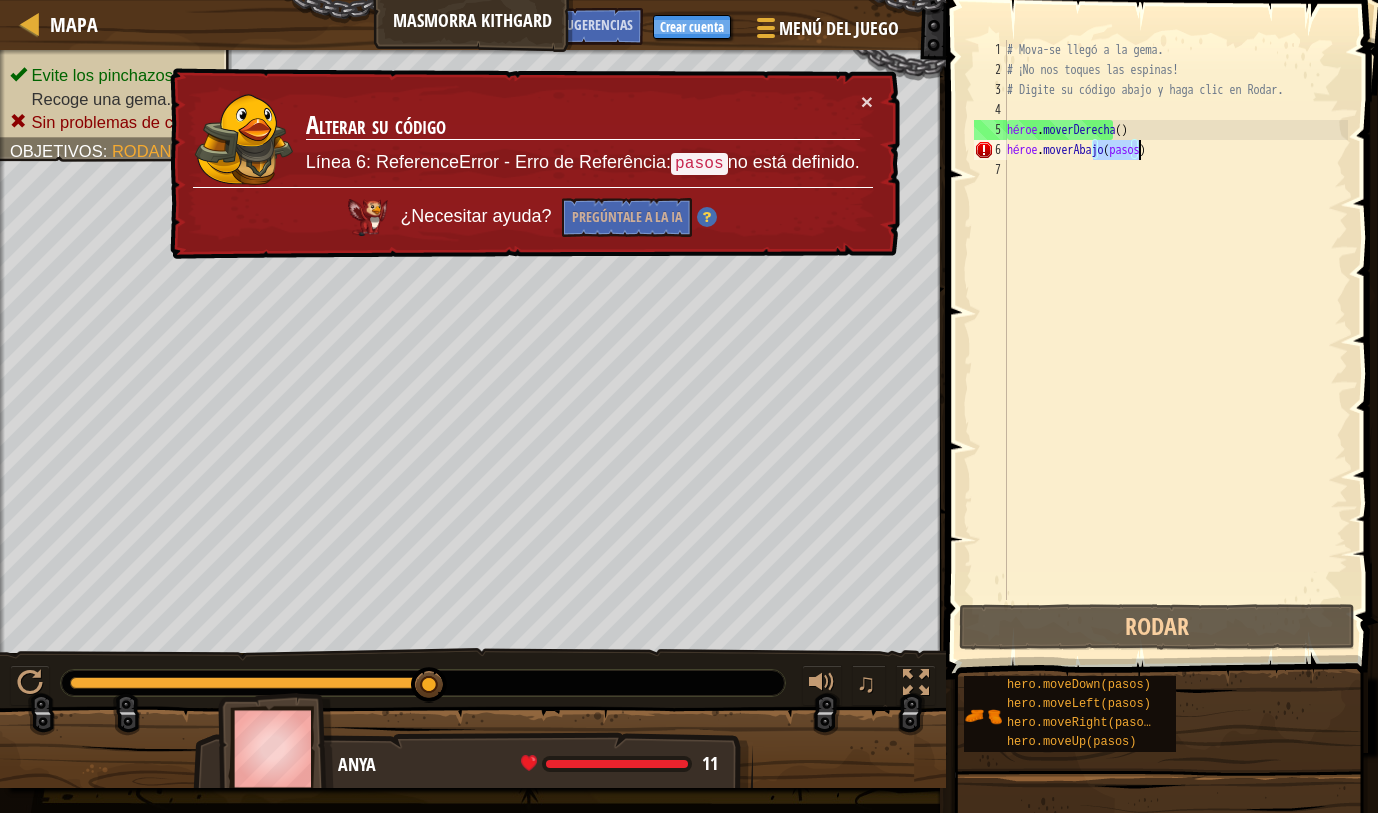 click on "# Mova-se llegó a la gema. # ¡No nos toques las espinas! # Digite su código abajo y haga clic en Rodar. héroe  .  moverDerecha  (  ) héroe  .  moverAbajo  (  pasos  )" at bounding box center [1175, 340] 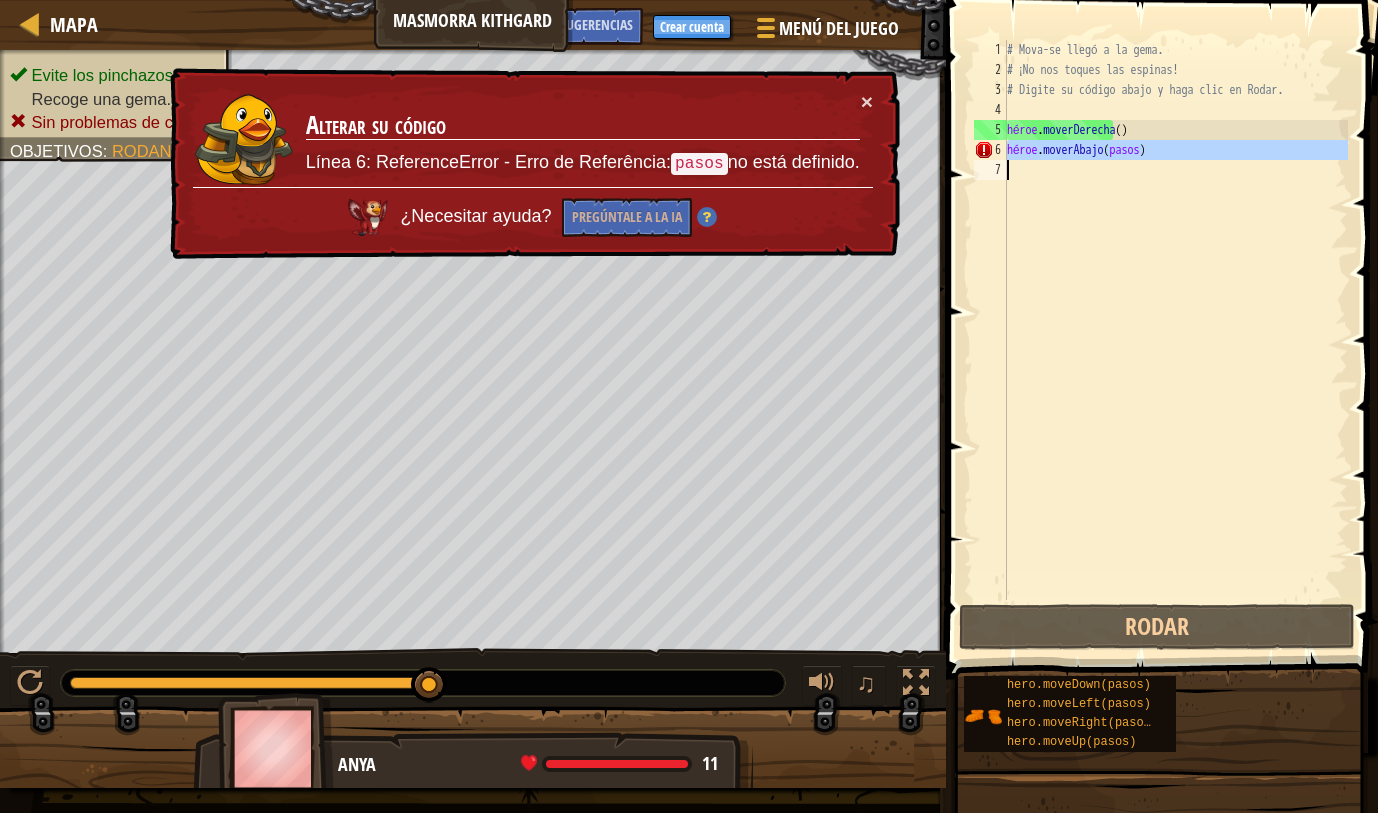 click on "# Mova-se llegó a la gema. # ¡No nos toques las espinas! # Digite su código abajo y haga clic en Rodar. héroe  .  moverDerecha  (  ) héroe  .  moverAbajo  (  pasos  )" at bounding box center [1175, 340] 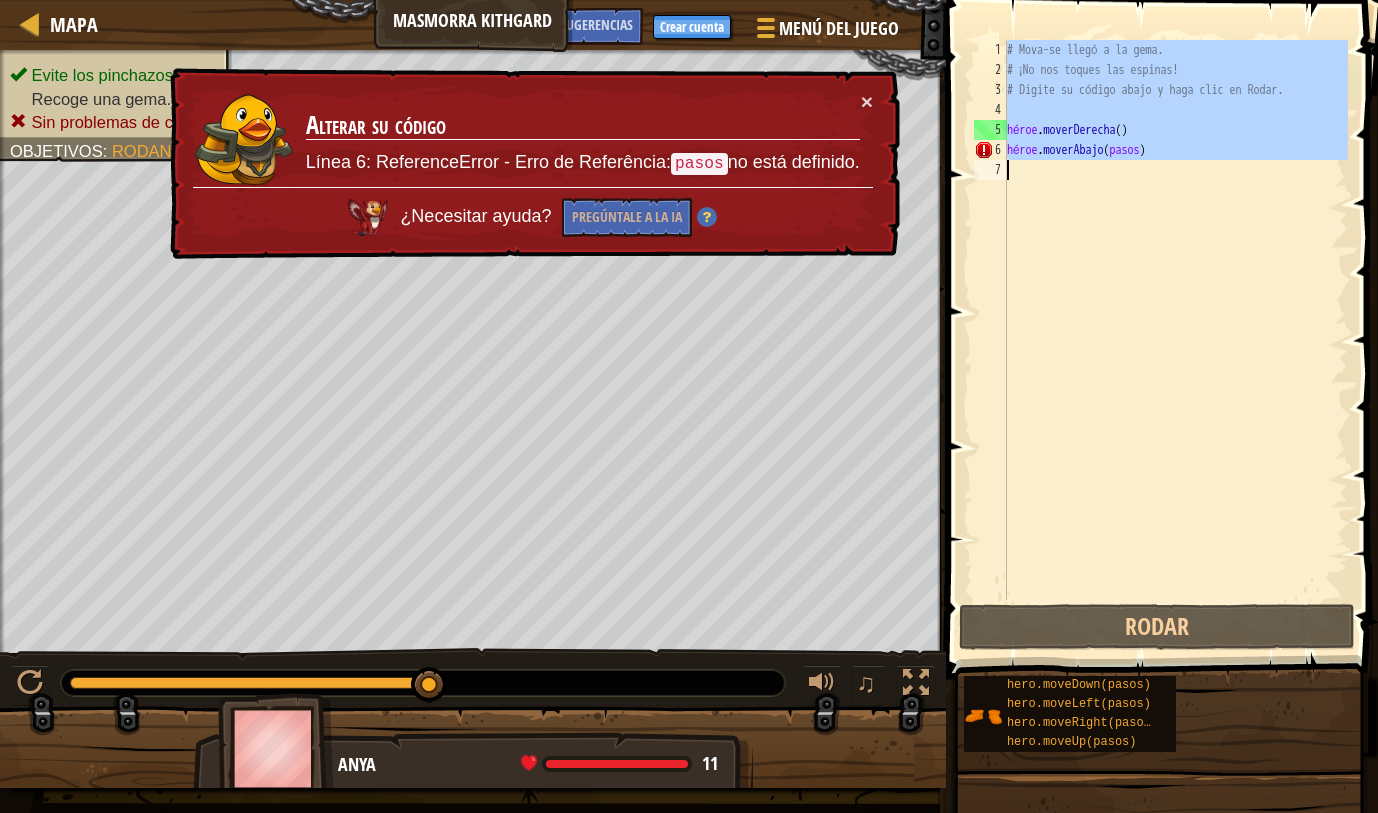 click on "# Mova-se llegó a la gema. # ¡No nos toques las espinas! # Digite su código abajo y haga clic en Rodar. héroe  .  moverDerecha  (  ) héroe  .  moverAbajo  (  pasos  )" at bounding box center (1175, 340) 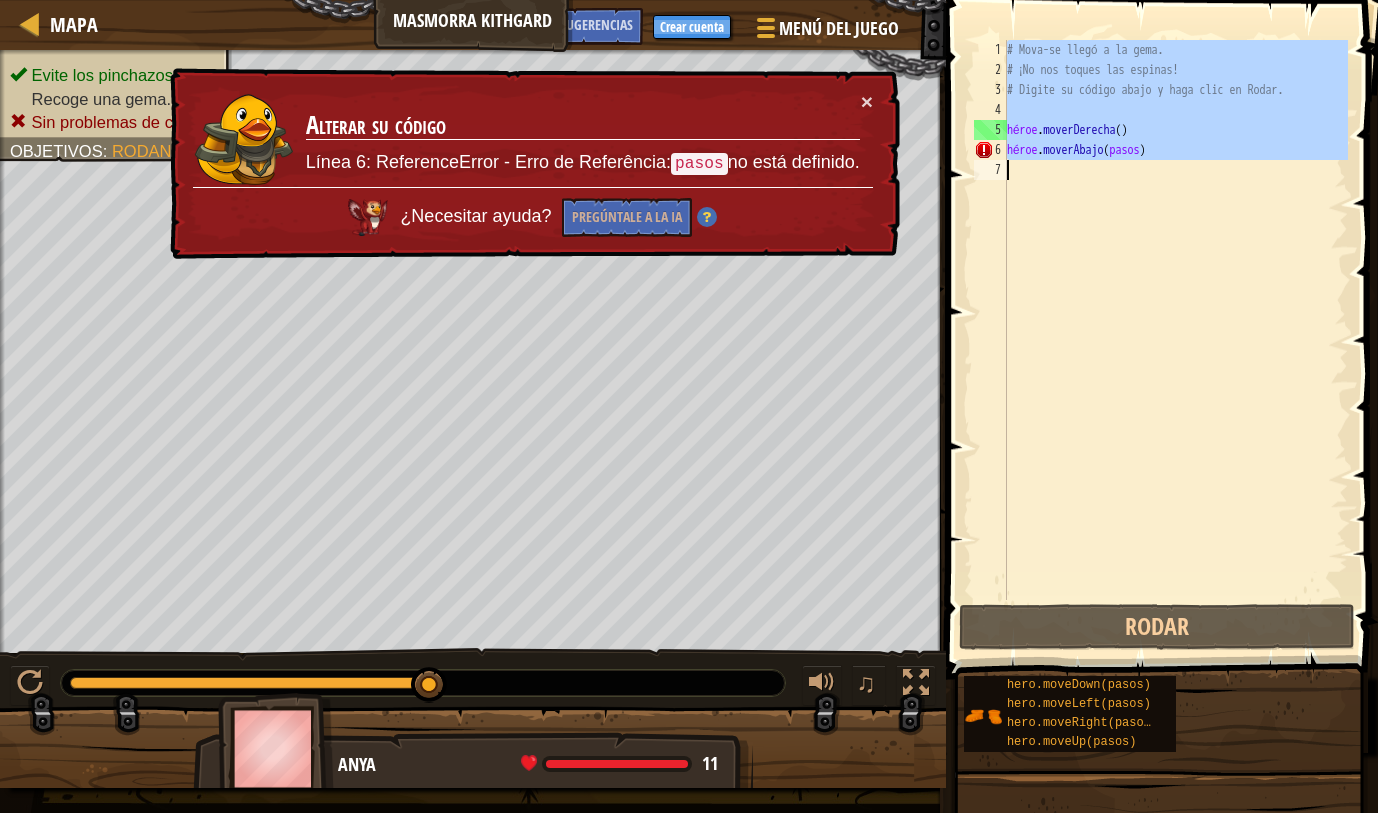 click on "# Mova-se llegó a la gema. # ¡No nos toques las espinas! # Digite su código abajo y haga clic en Rodar. héroe  .  moverDerecha  (  ) héroe  .  moverAbajo  (  pasos  )" at bounding box center (1175, 320) 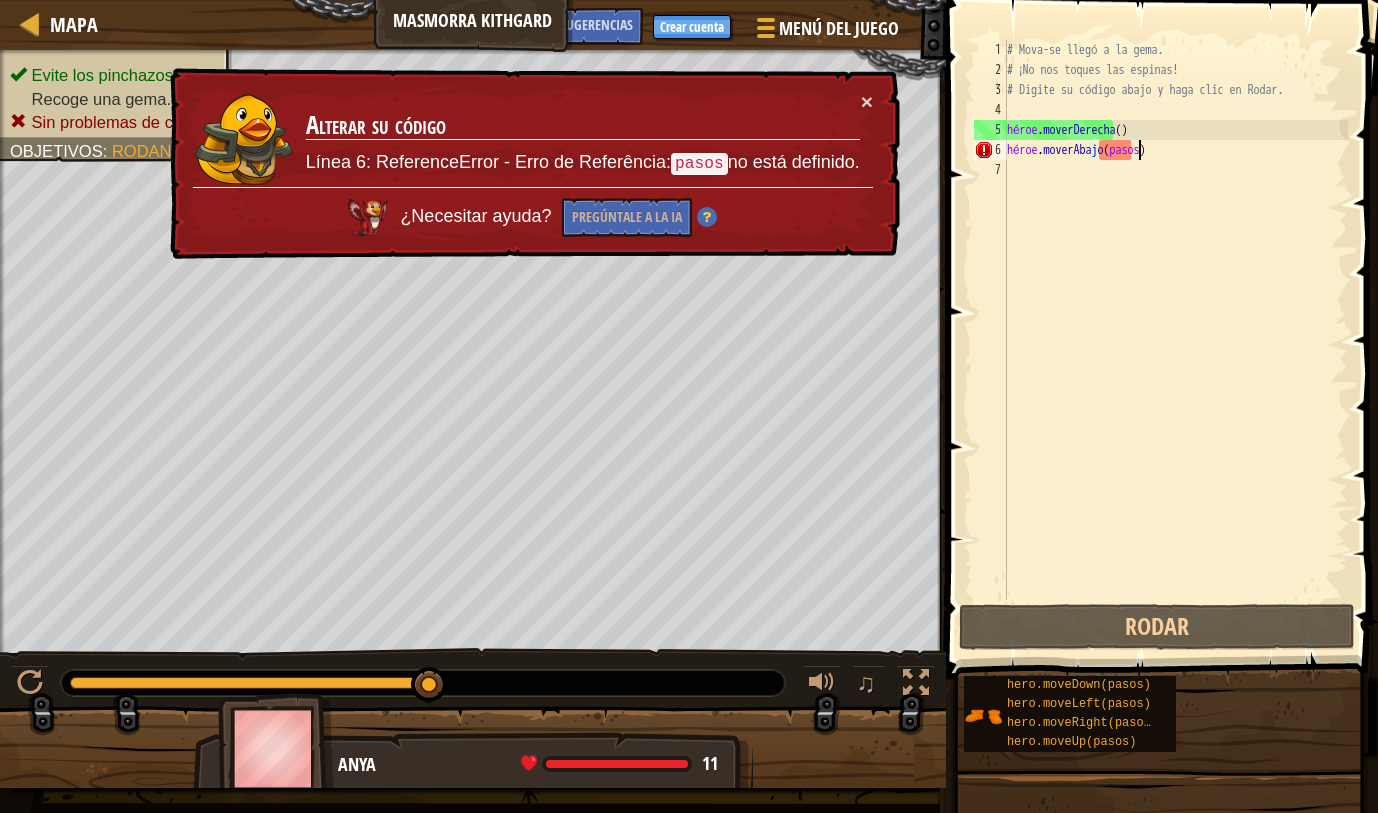 click on "# Mova-se llegó a la gema. # ¡No nos toques las espinas! # Digite su código abajo y haga clic en Rodar. héroe  .  moverDerecha  (  ) héroe  .  moverAbajo  (  pasos  )" at bounding box center [1175, 340] 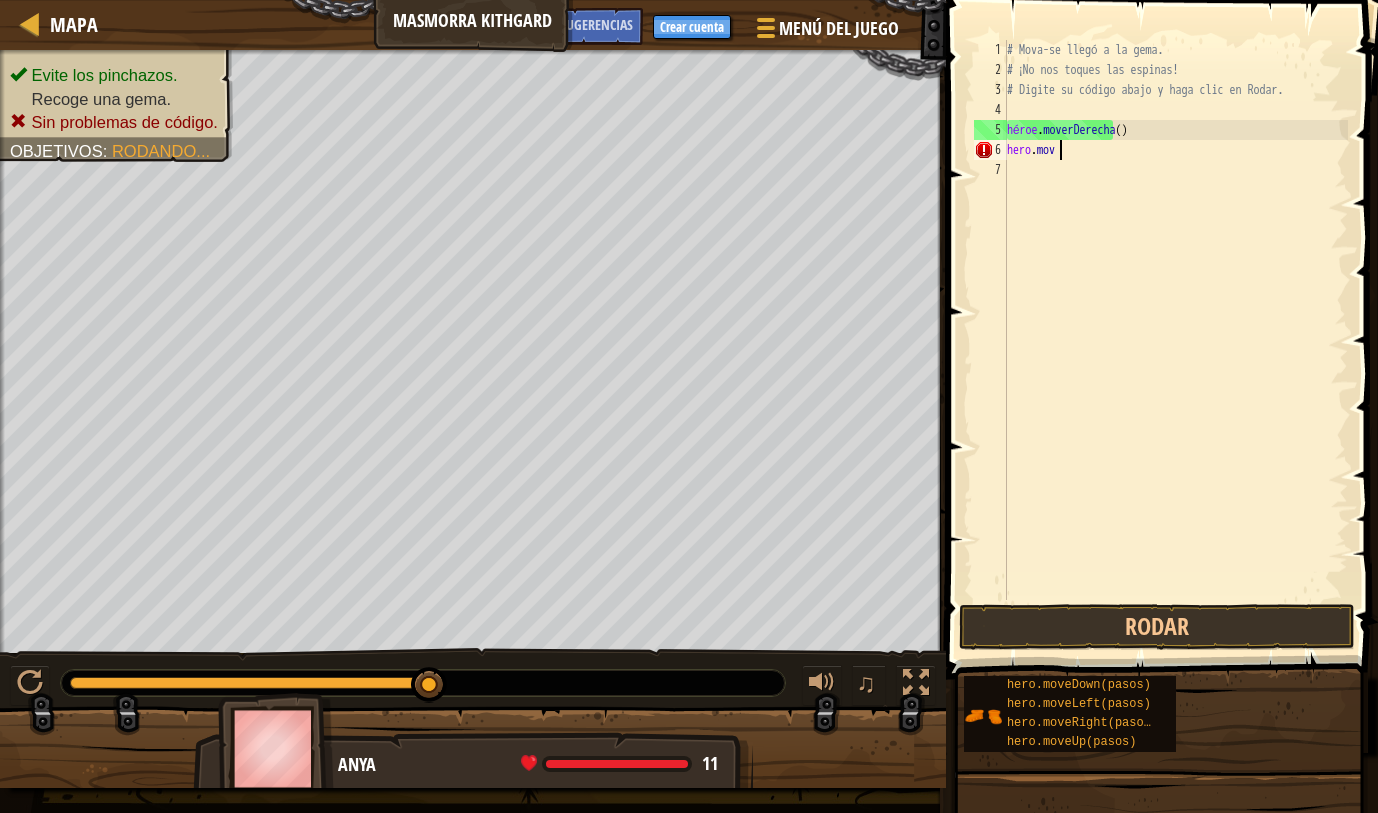 type on "h" 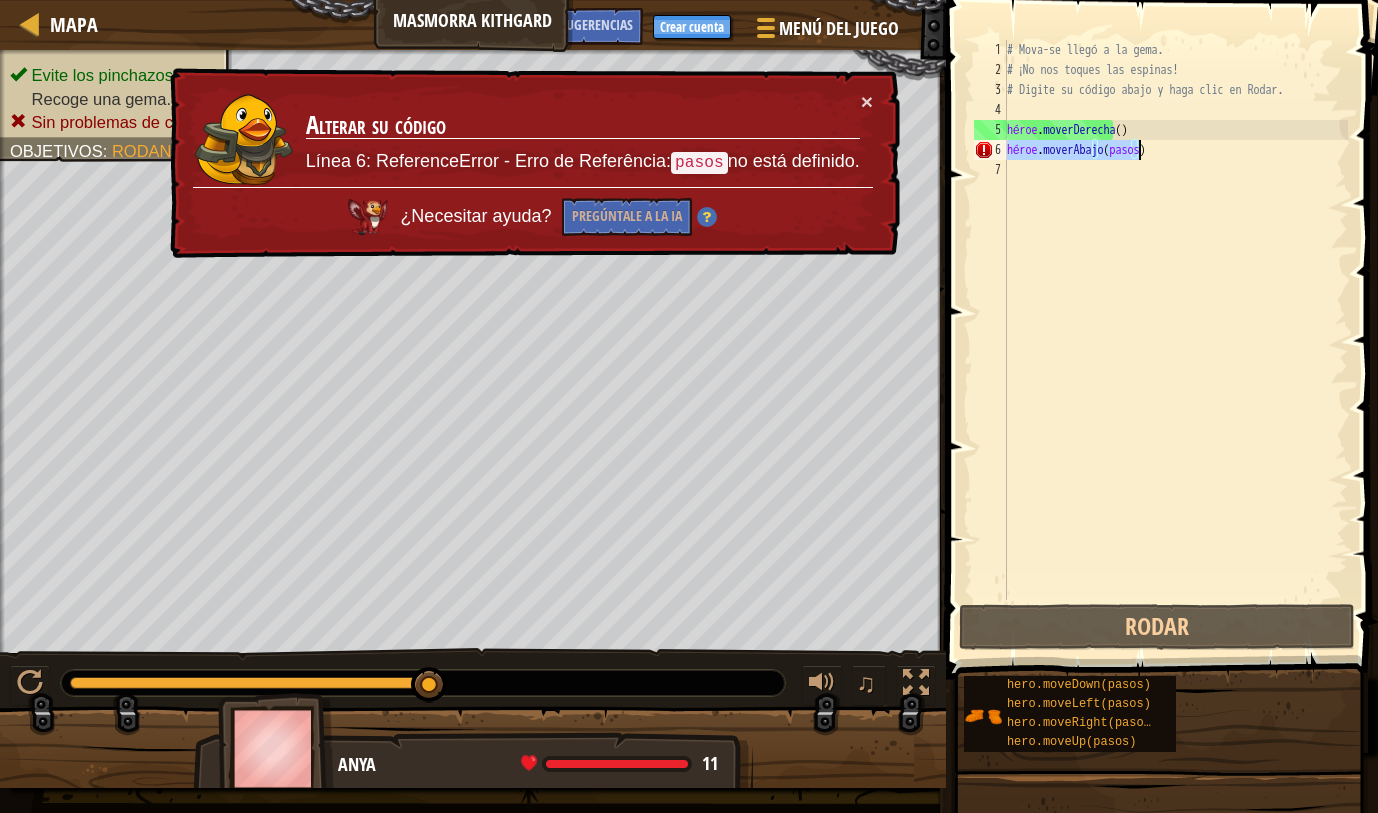 click on "# Mova-se llegó a la gema. # ¡No nos toques las espinas! # Digite su código abajo y haga clic en Rodar. héroe  .  moverDerecha  (  ) héroe  .  moverAbajo  (  pasos  )" at bounding box center (1175, 320) 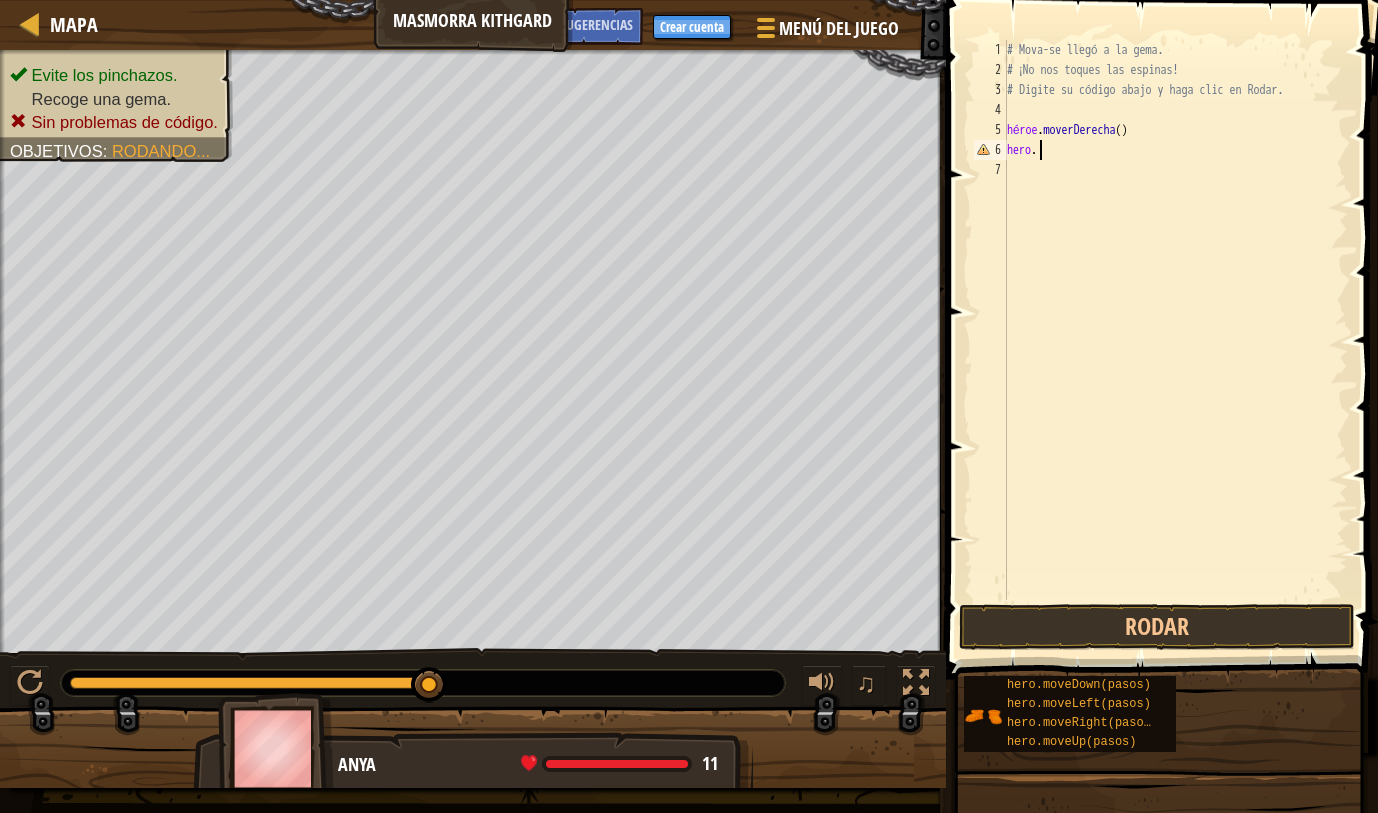 type on "h" 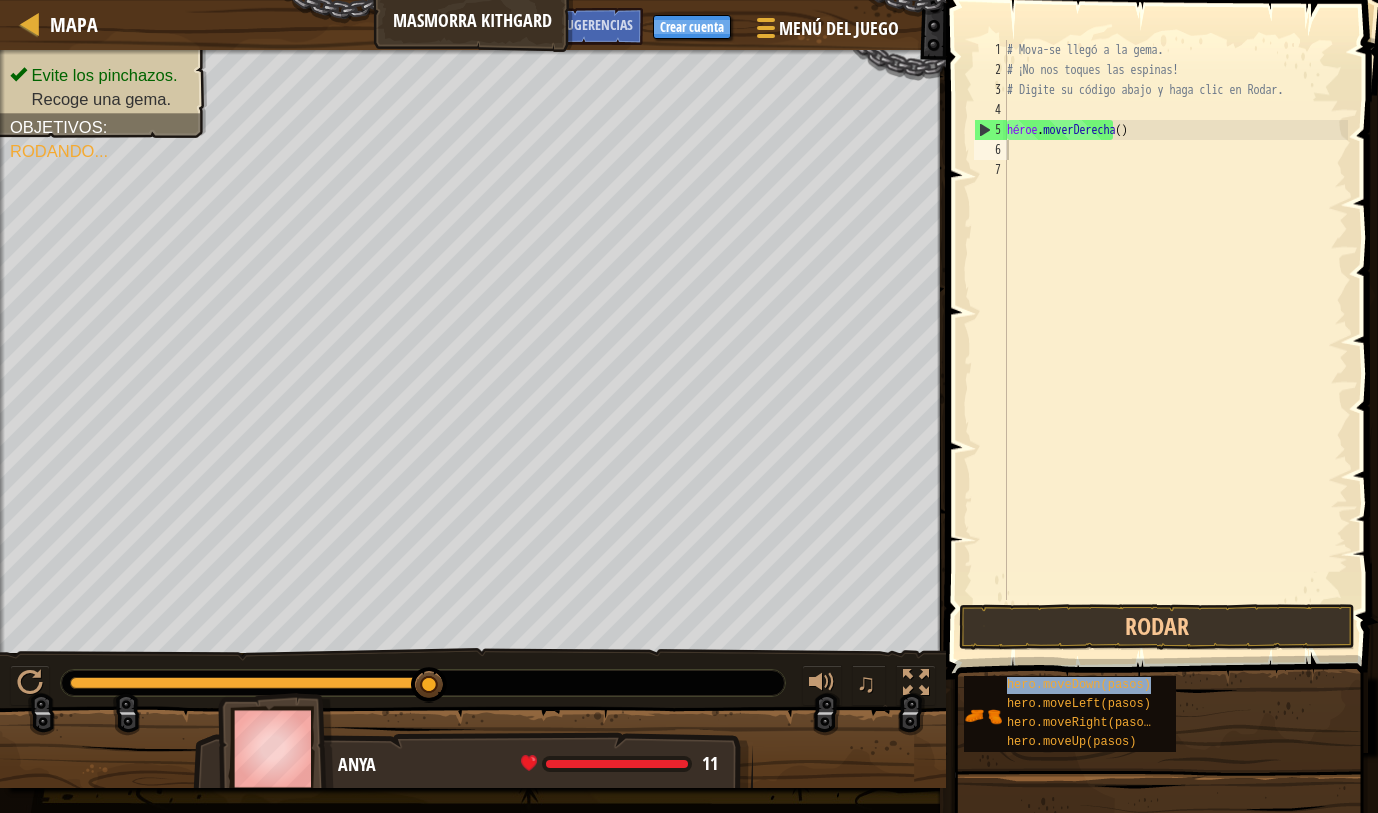 type on "hero.moveDown(pasos)" 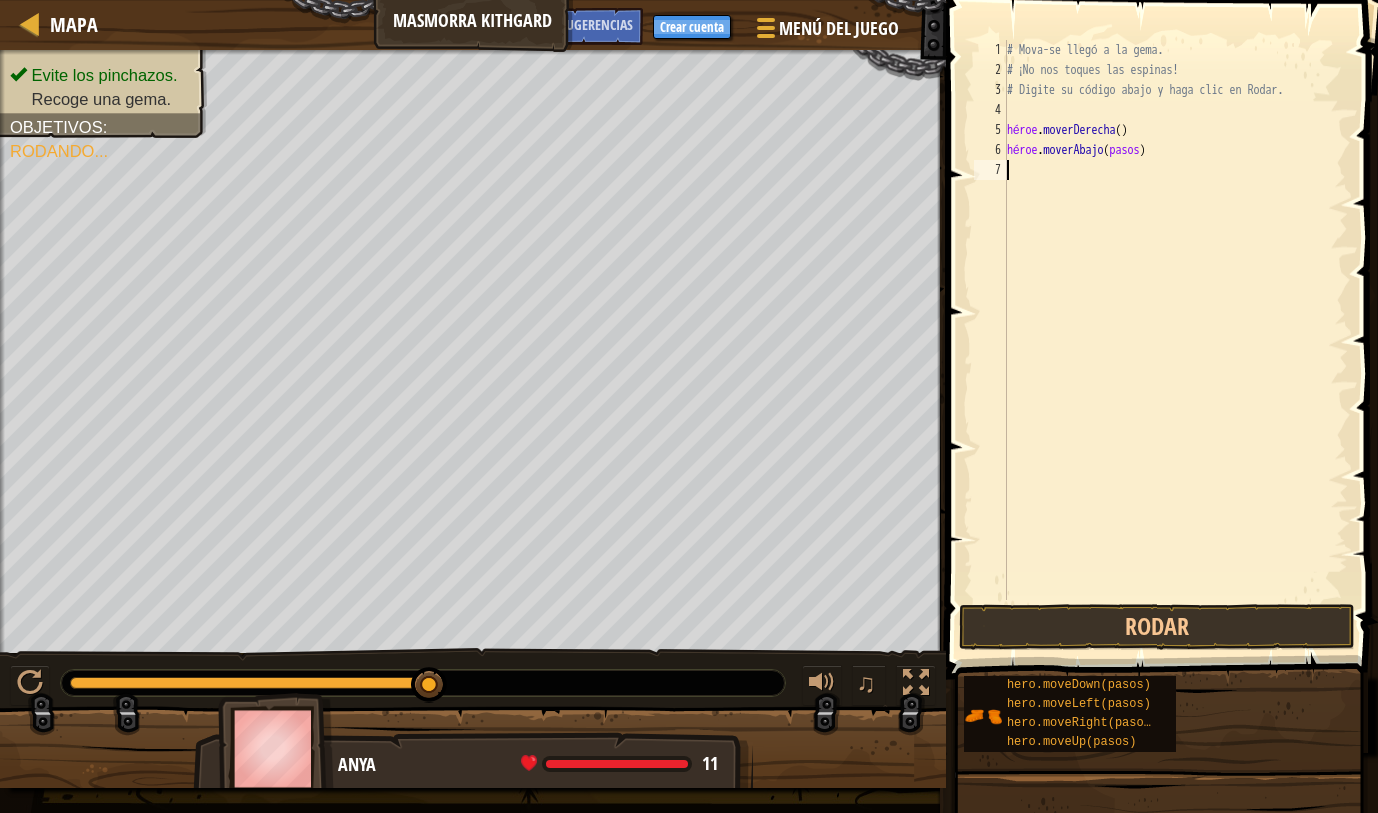 click on "# Mova-se llegó a la gema. # ¡No nos toques las espinas! # Digite su código abajo y haga clic en Rodar. héroe  .  moverDerecha  (  ) héroe  .  moverAbajo  (  pasos  )" at bounding box center [1175, 340] 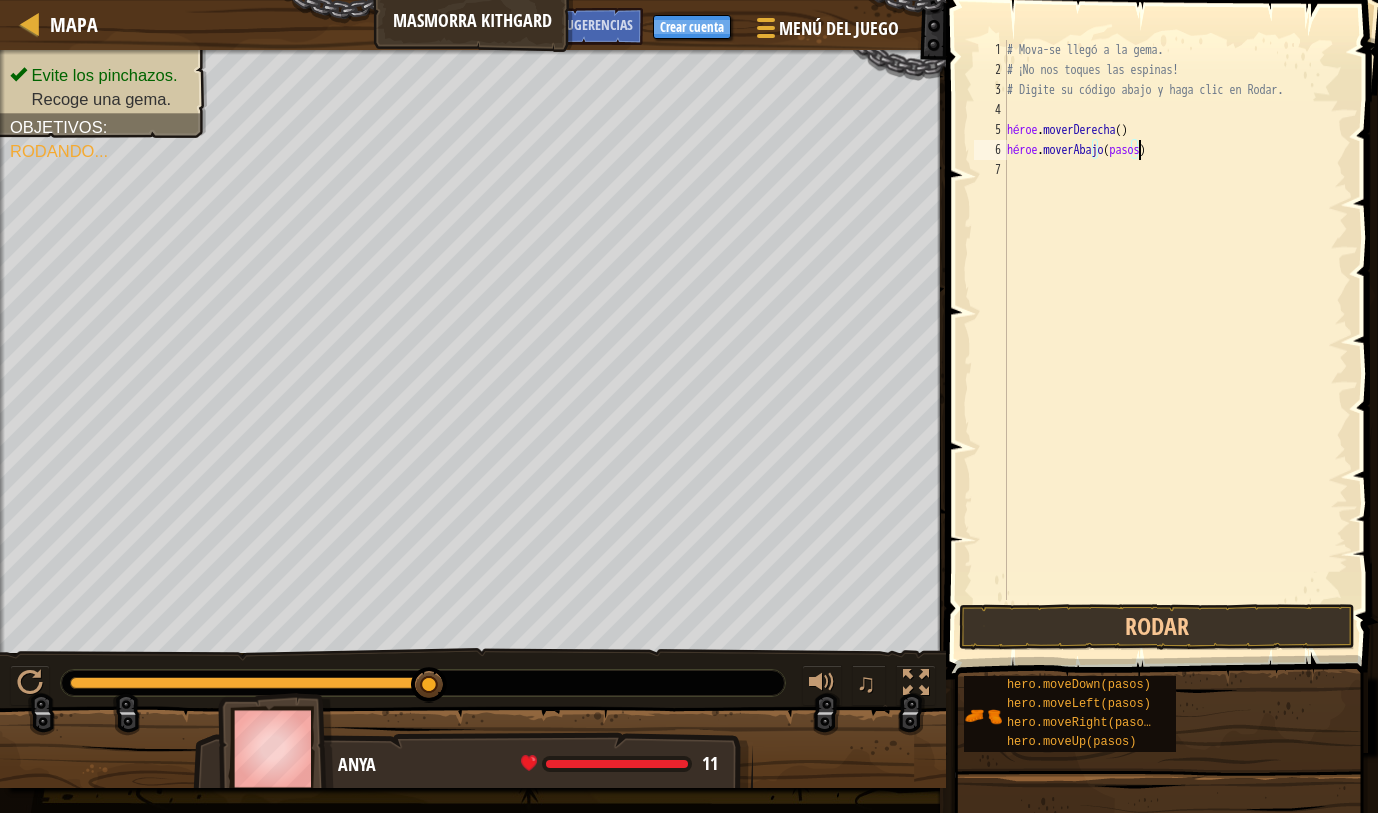 click on "# Mova-se llegó a la gema. # ¡No nos toques las espinas! # Digite su código abajo y haga clic en Rodar. héroe  .  moverDerecha  (  ) héroe  .  moverAbajo  (  pasos  )" at bounding box center [1175, 340] 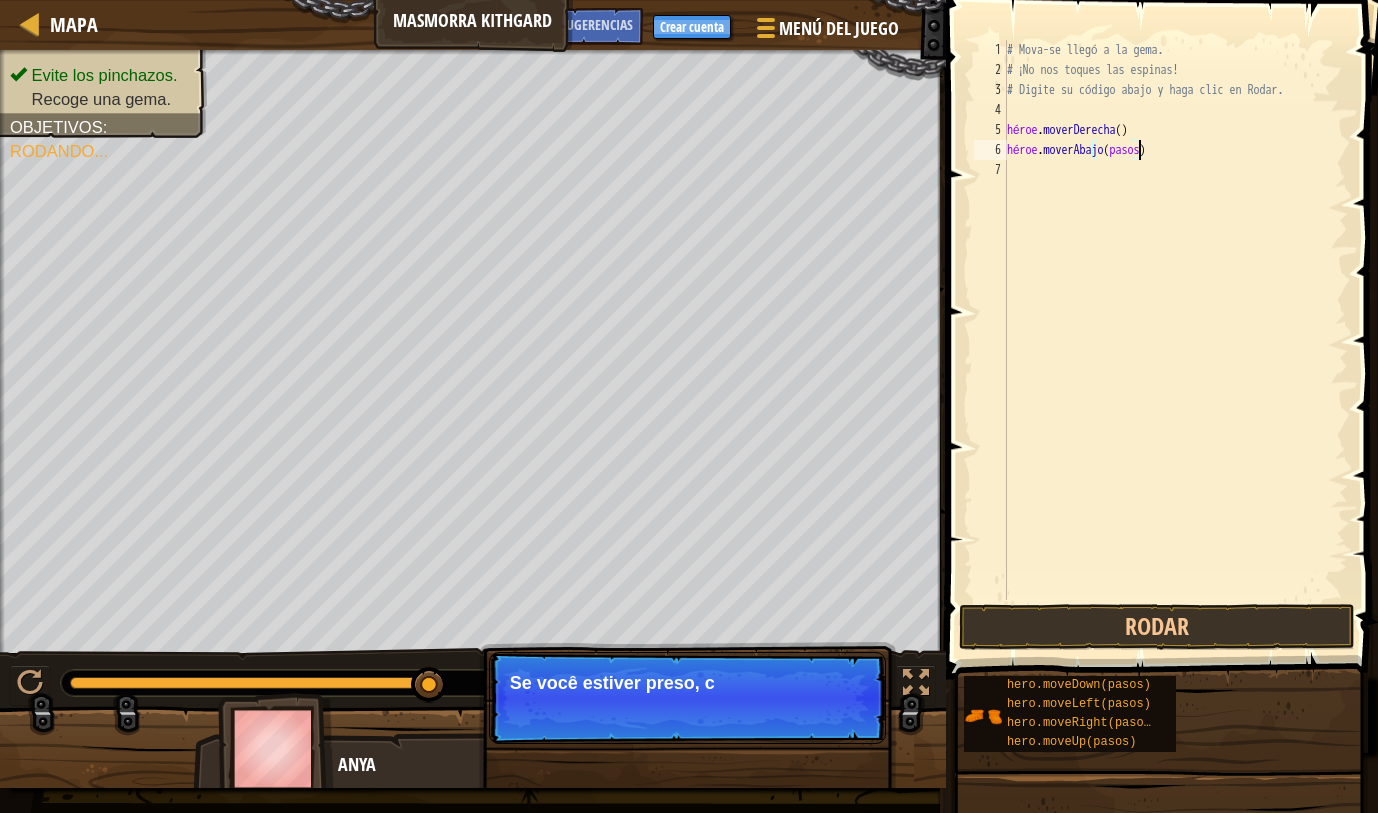 click on "# Mova-se llegó a la gema. # ¡No nos toques las espinas! # Digite su código abajo y haga clic en Rodar. héroe  .  moverDerecha  (  ) héroe  .  moverAbajo  (  pasos  )" at bounding box center (1175, 340) 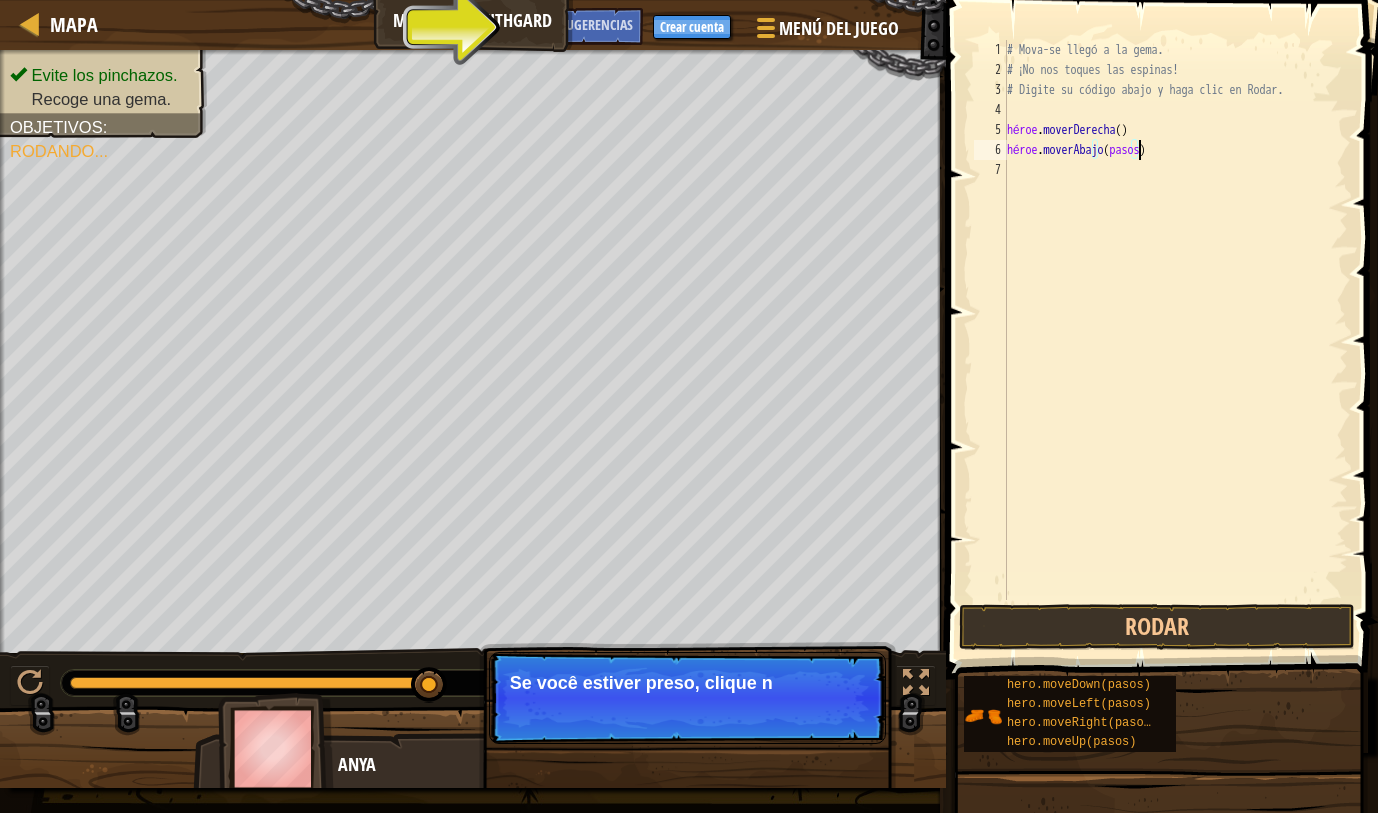 click on "# Mova-se llegó a la gema. # ¡No nos toques las espinas! # Digite su código abajo y haga clic en Rodar. héroe  .  moverDerecha  (  ) héroe  .  moverAbajo  (  pasos  )" at bounding box center (1175, 340) 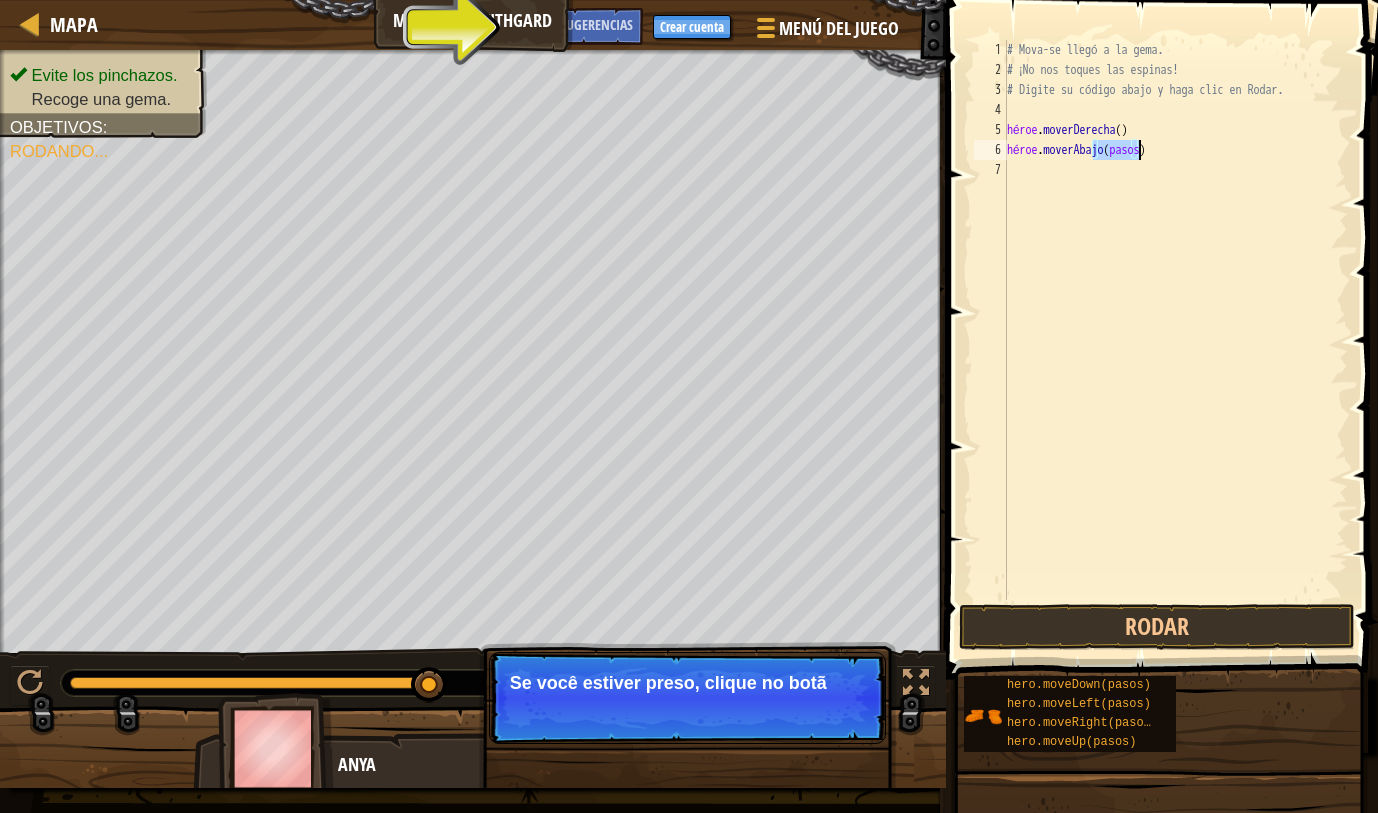 click on "# Mova-se llegó a la gema. # ¡No nos toques las espinas! # Digite su código abajo y haga clic en Rodar. héroe  .  moverDerecha  (  ) héroe  .  moverAbajo  (  pasos  )" at bounding box center [1175, 340] 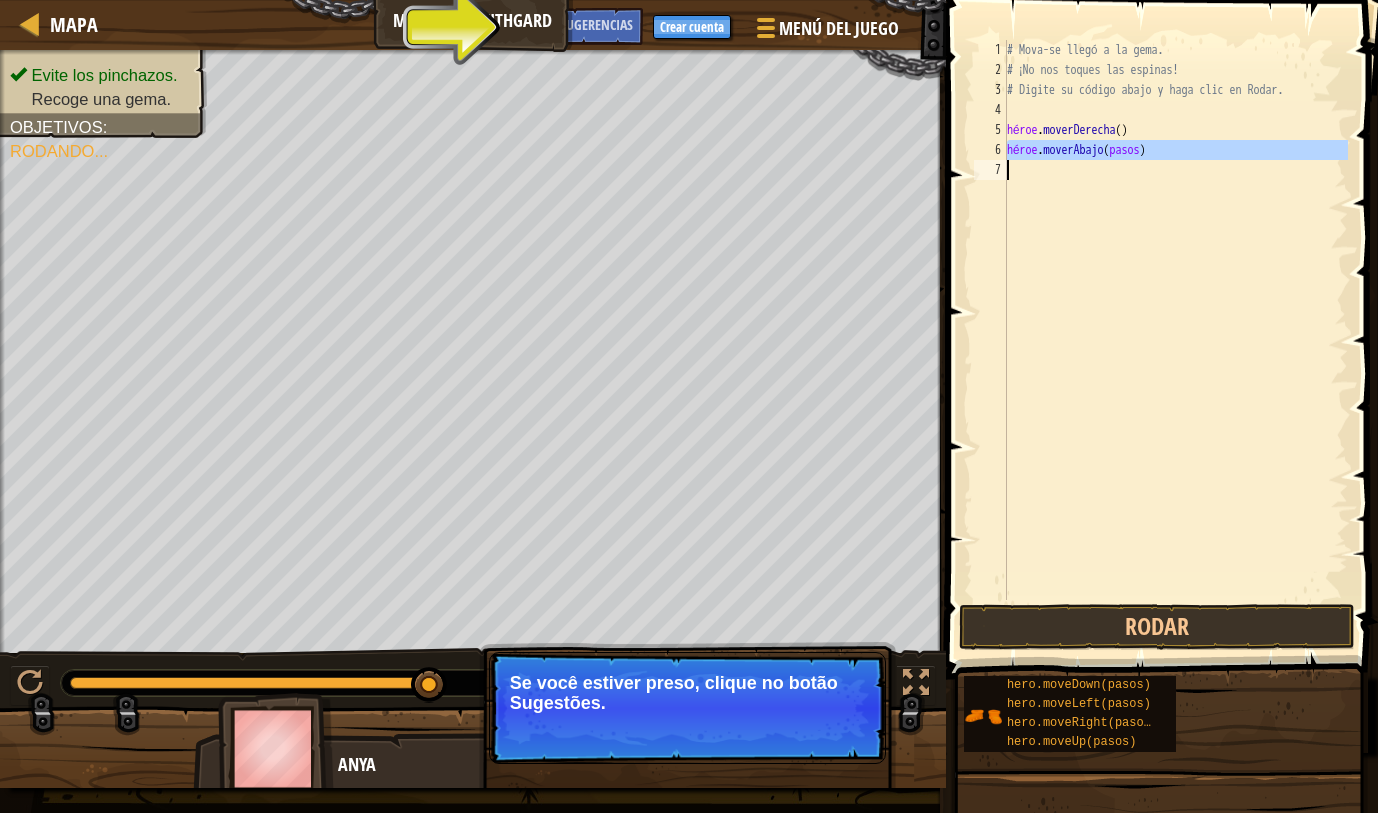 click on "# Mova-se llegó a la gema. # ¡No nos toques las espinas! # Digite su código abajo y haga clic en Rodar. héroe  .  moverDerecha  (  ) héroe  .  moverAbajo  (  pasos  )" at bounding box center (1175, 320) 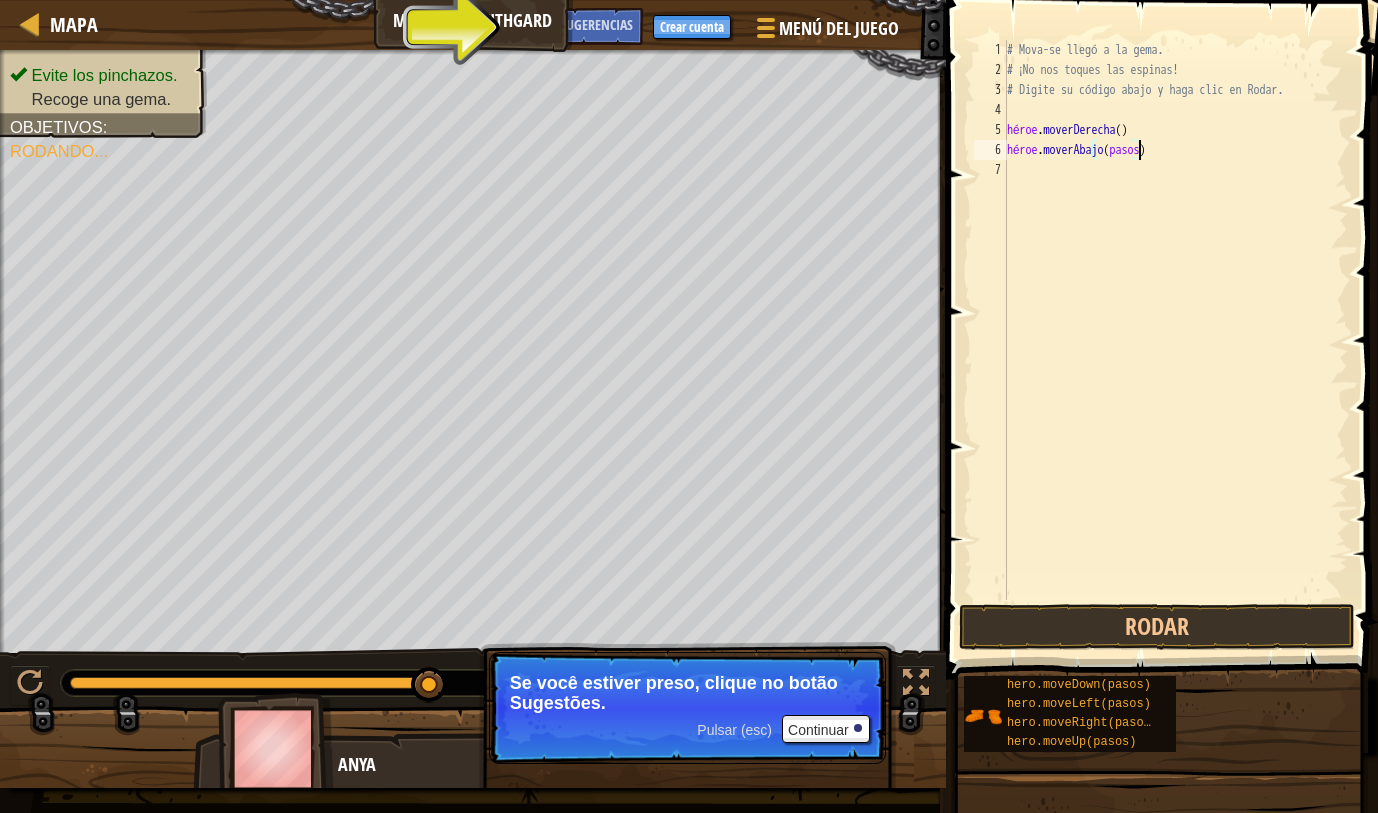 click on "# Mova-se llegó a la gema. # ¡No nos toques las espinas! # Digite su código abajo y haga clic en Rodar. héroe  .  moverDerecha  (  ) héroe  .  moverAbajo  (  pasos  )" at bounding box center [1175, 340] 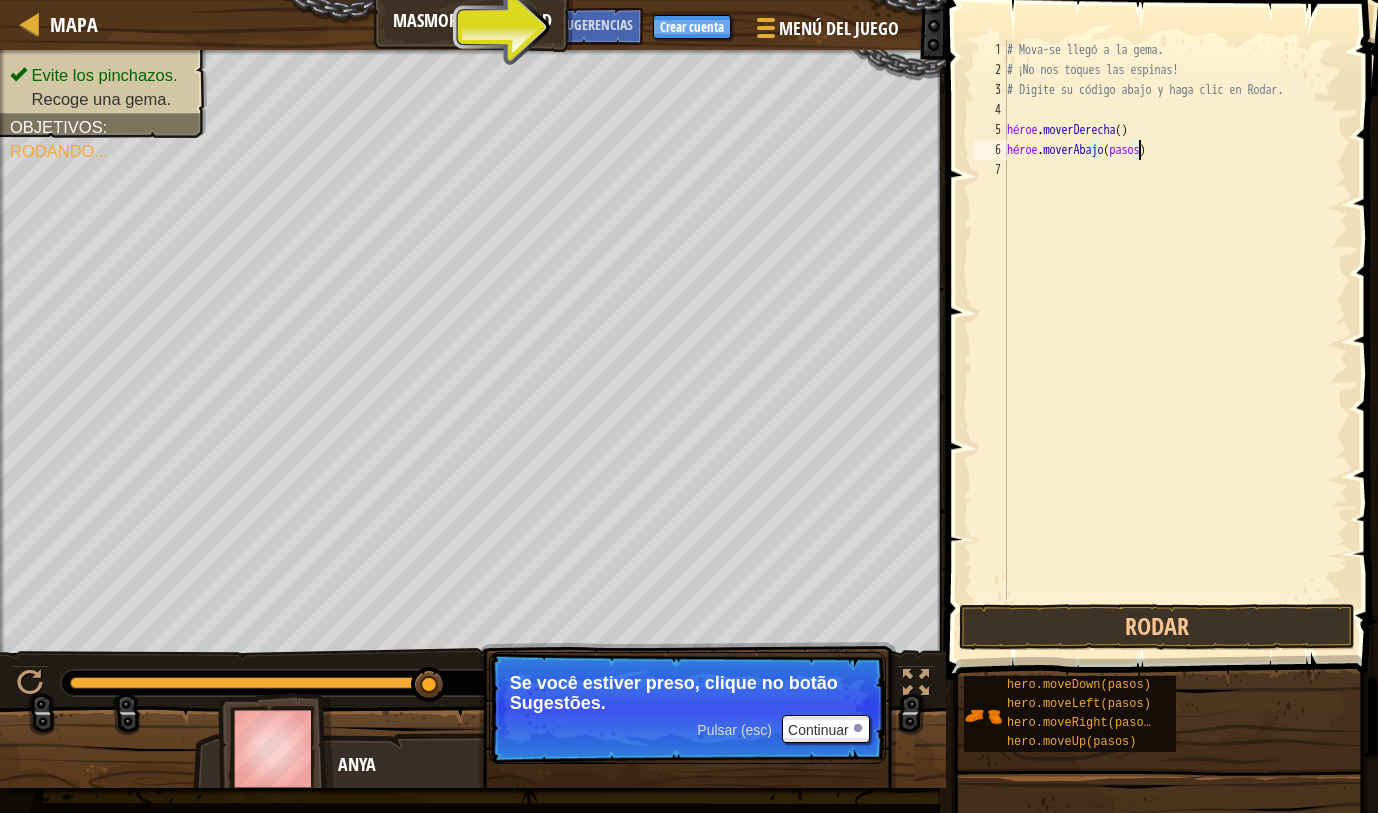 click on "# Mova-se llegó a la gema. # ¡No nos toques las espinas! # Digite su código abajo y haga clic en Rodar. héroe  .  moverDerecha  (  ) héroe  .  moverAbajo  (  pasos  )" at bounding box center (1175, 340) 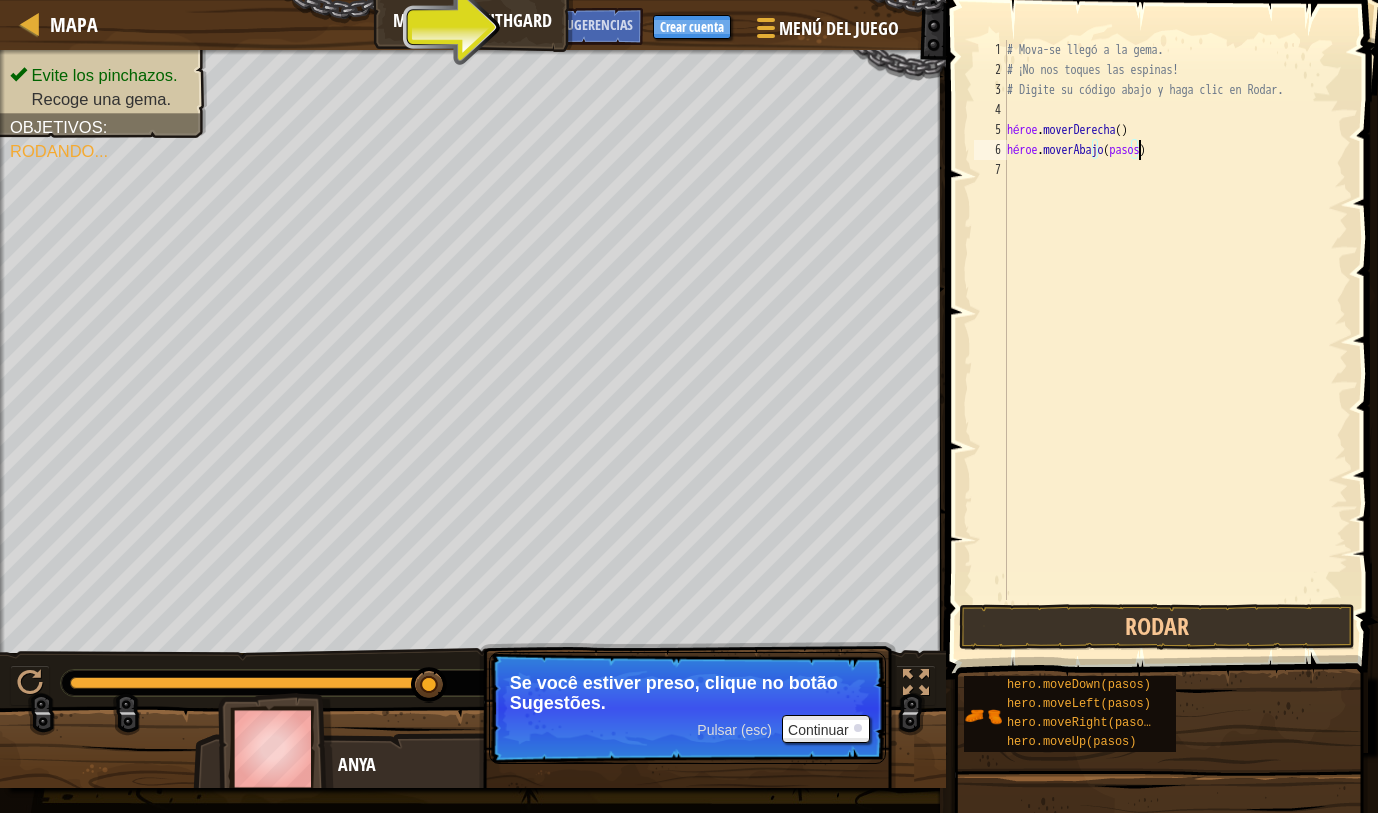 click on "# Mova-se llegó a la gema. # ¡No nos toques las espinas! # Digite su código abajo y haga clic en Rodar. héroe  .  moverDerecha  (  ) héroe  .  moverAbajo  (  pasos  )" at bounding box center (1175, 340) 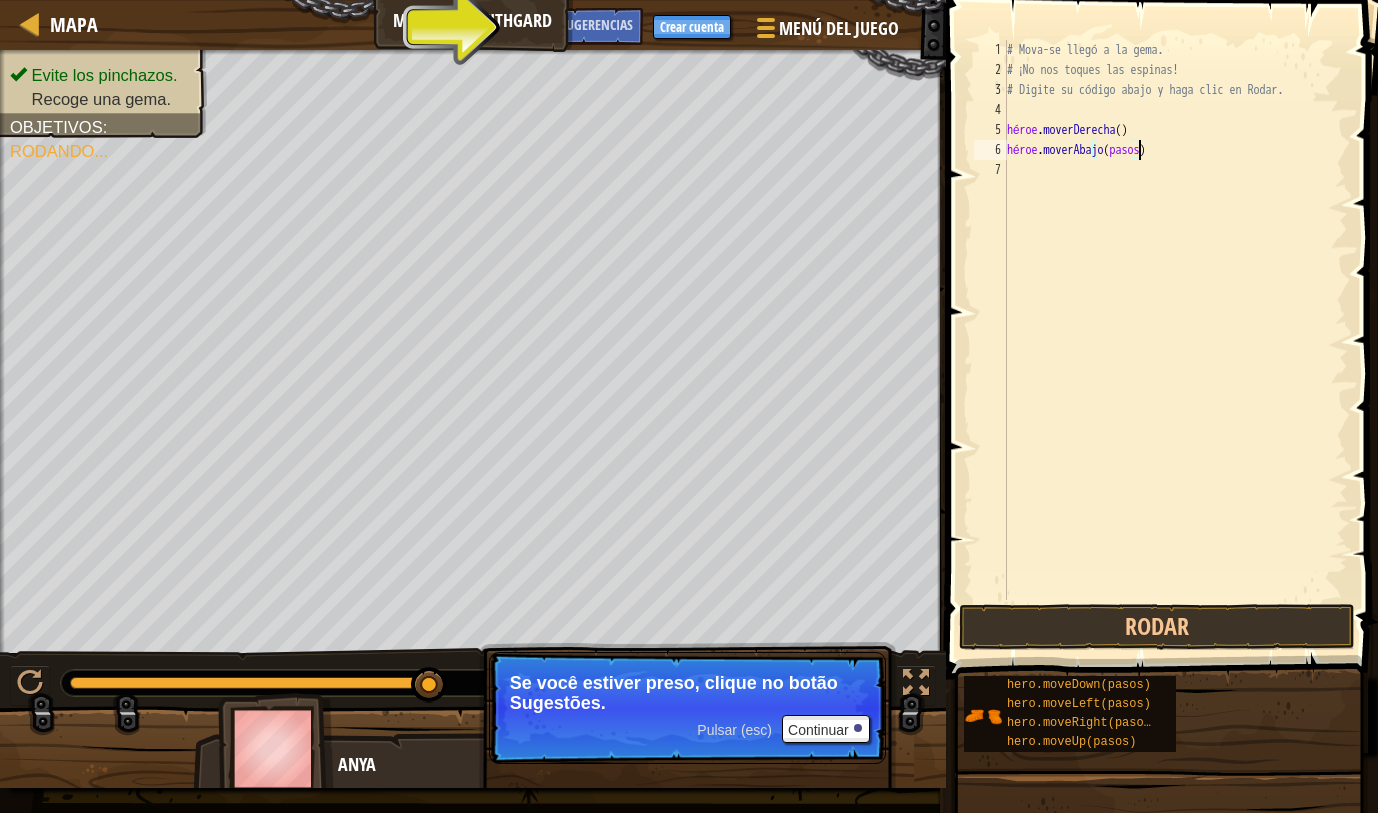 click on "# Mova-se llegó a la gema. # ¡No nos toques las espinas! # Digite su código abajo y haga clic en Rodar. héroe  .  moverDerecha  (  ) héroe  .  moverAbajo  (  pasos  )" at bounding box center (1175, 340) 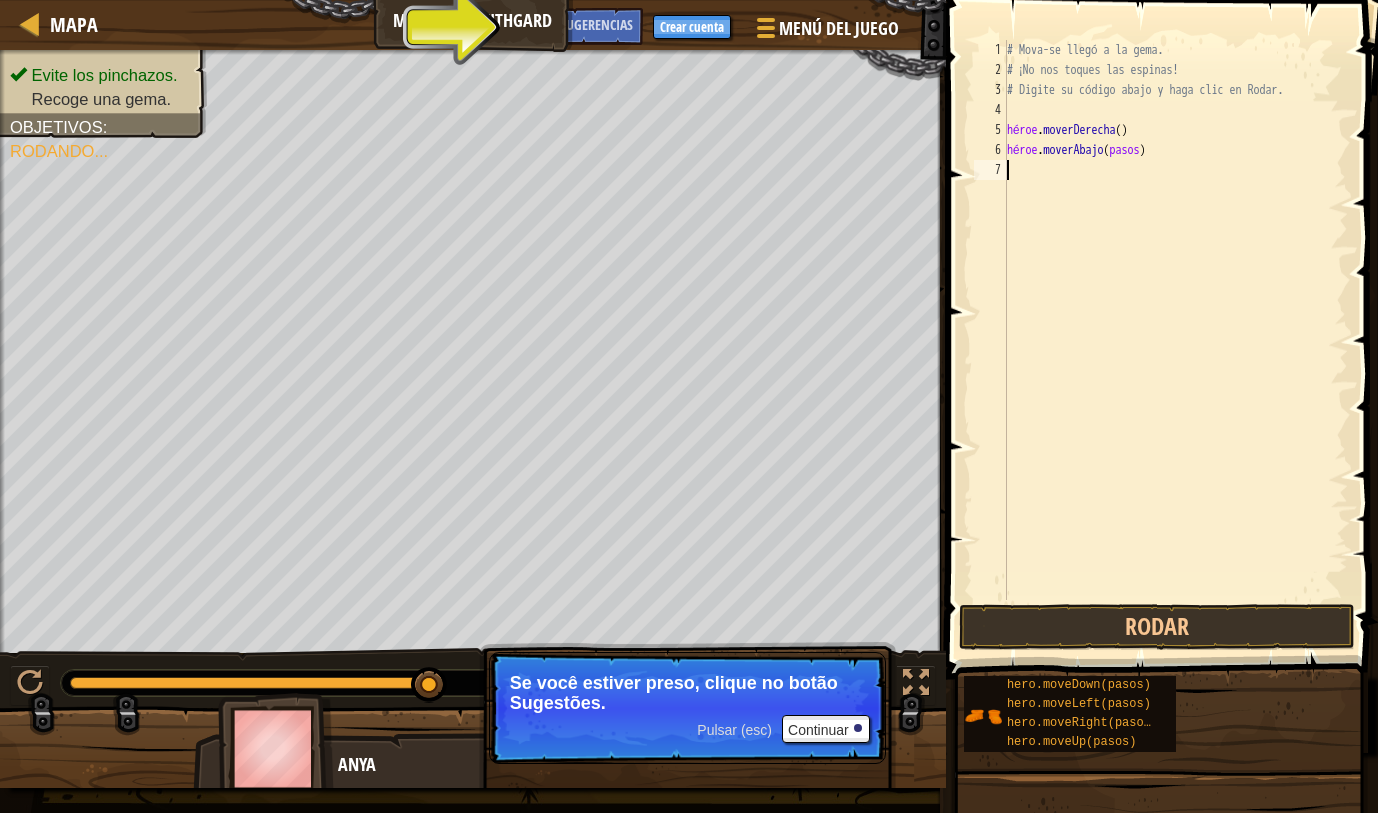 click on "# Mova-se llegó a la gema. # ¡No nos toques las espinas! # Digite su código abajo y haga clic en Rodar. héroe  .  moverDerecha  (  ) héroe  .  moverAbajo  (  pasos  )" at bounding box center (1175, 340) 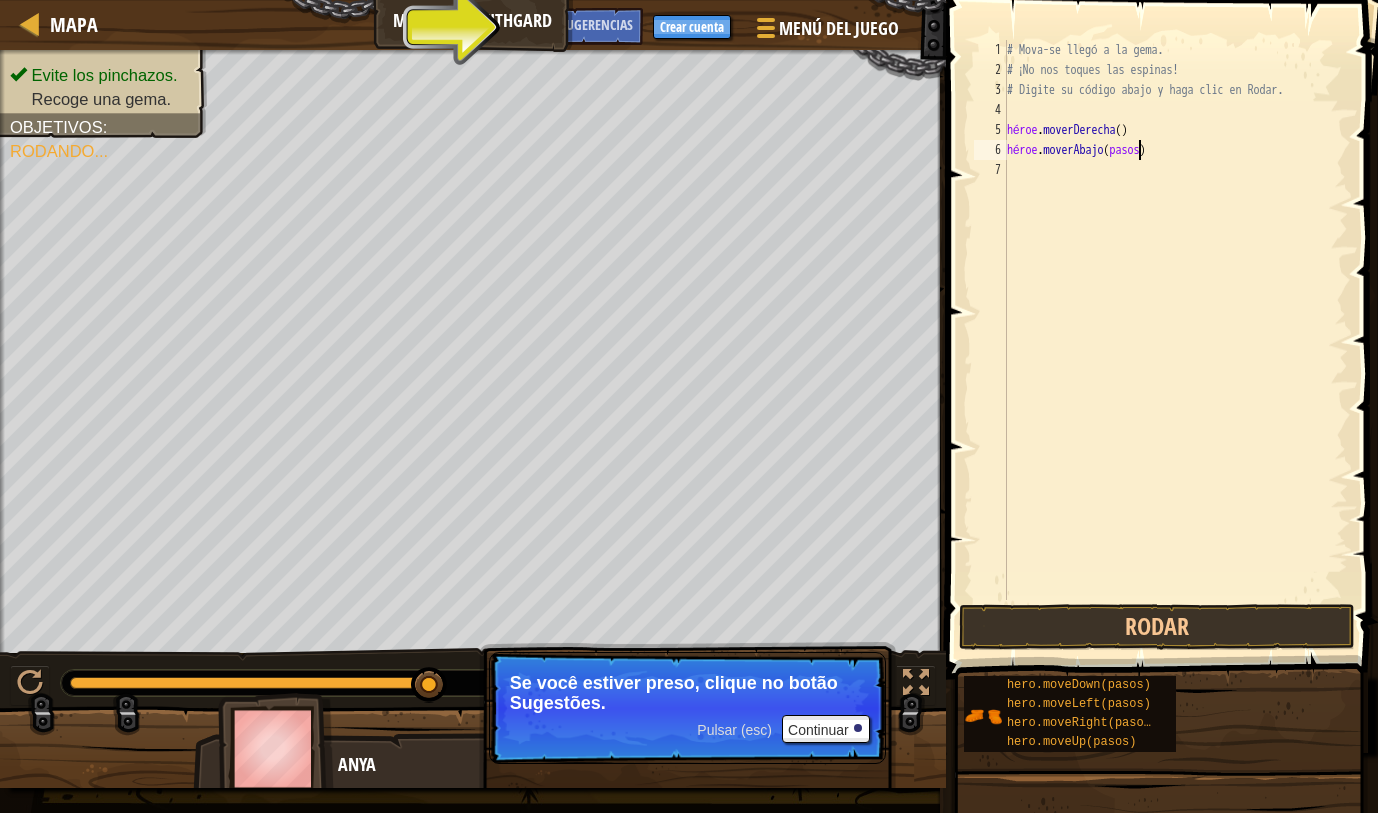 click on "# Mova-se llegó a la gema. # ¡No nos toques las espinas! # Digite su código abajo y haga clic en Rodar. héroe  .  moverDerecha  (  ) héroe  .  moverAbajo  (  pasos  )" at bounding box center (1175, 340) 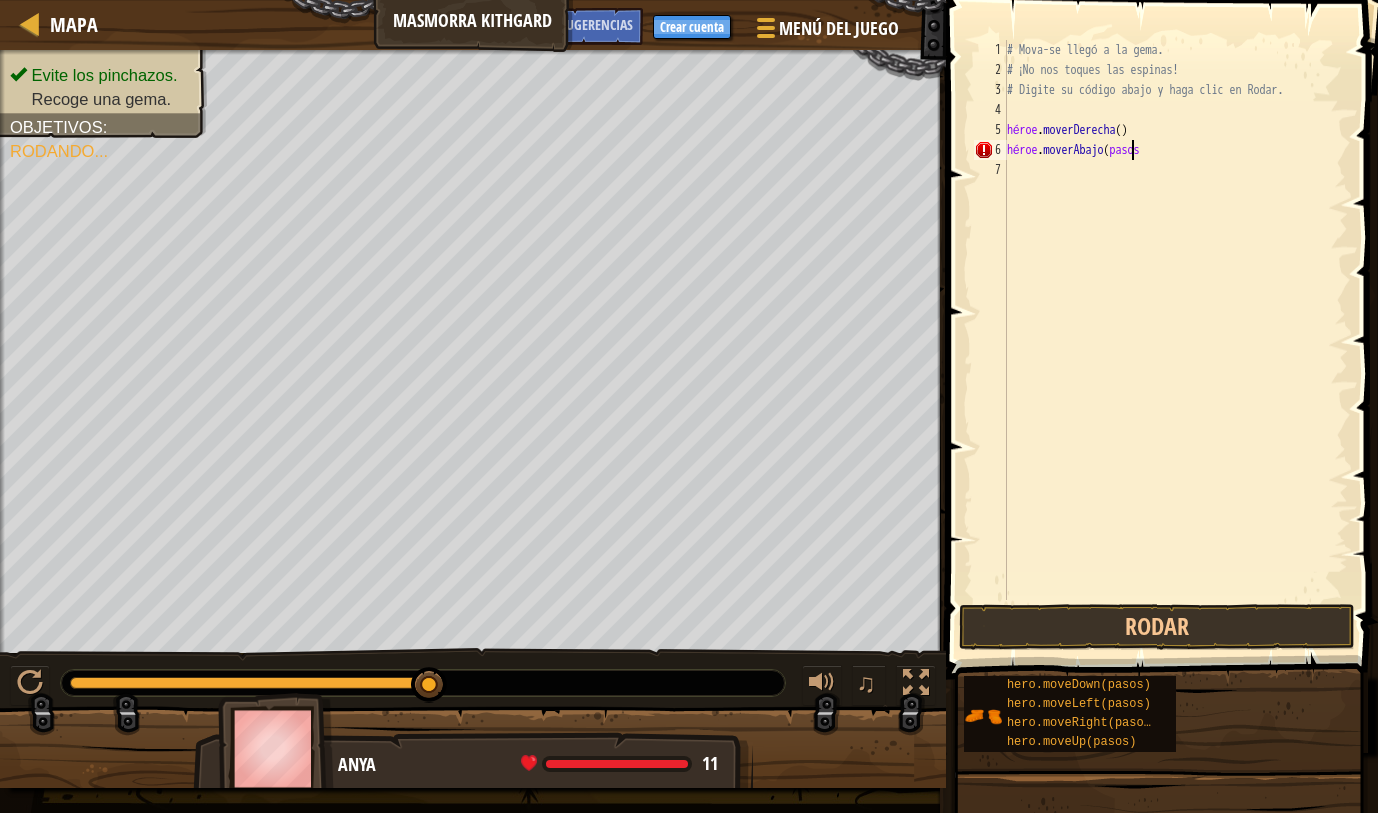 type on "hero.moveDown(paso" 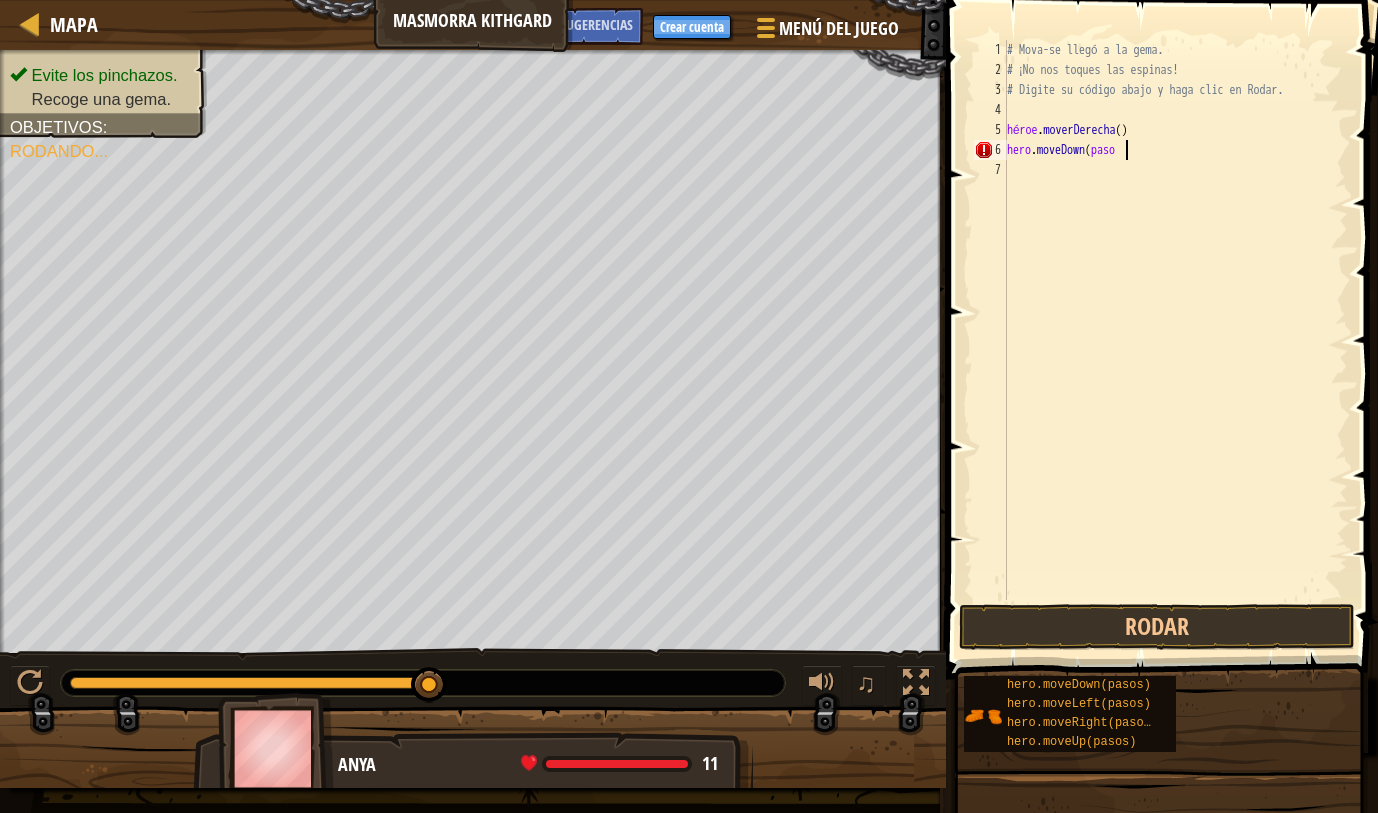 type 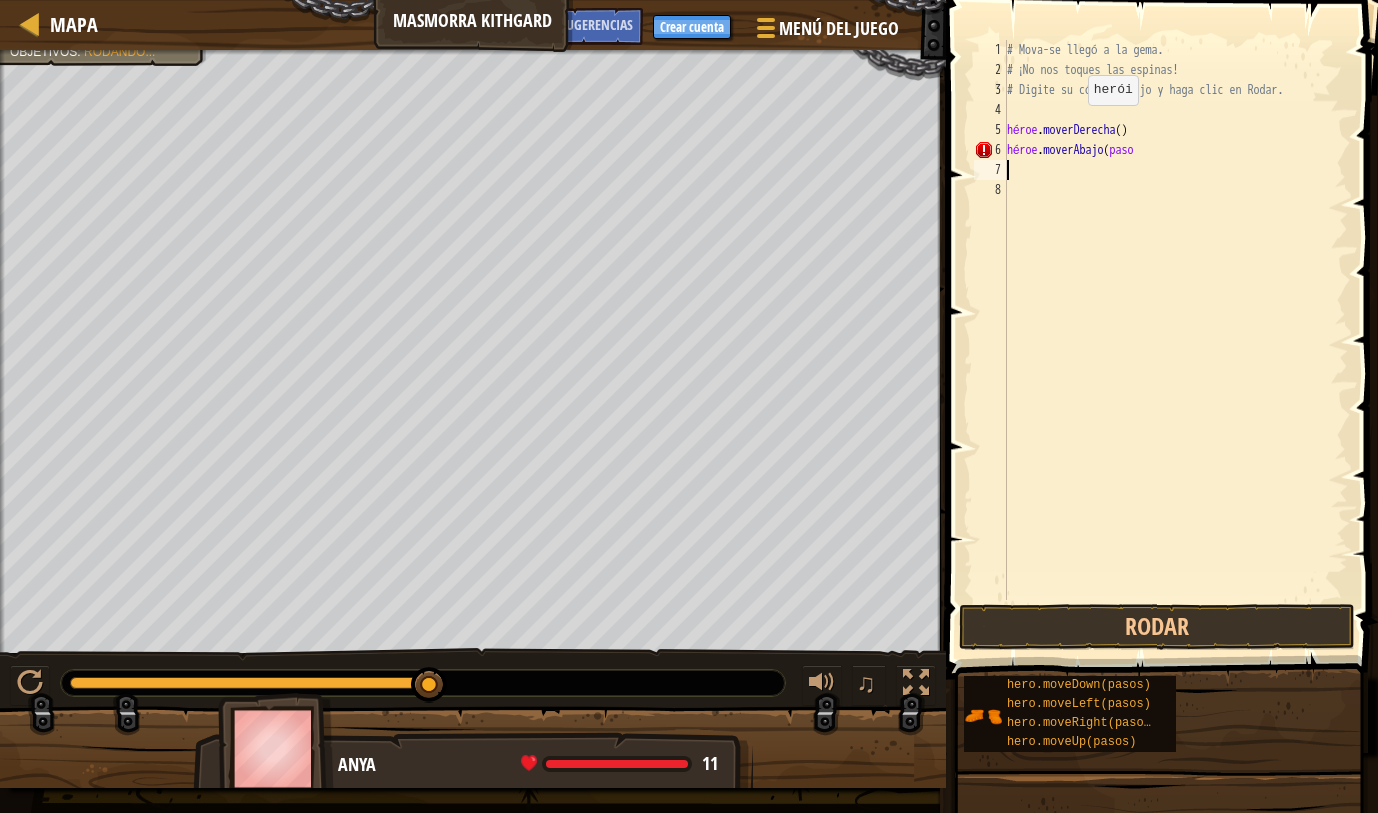 select on "pt-BR" 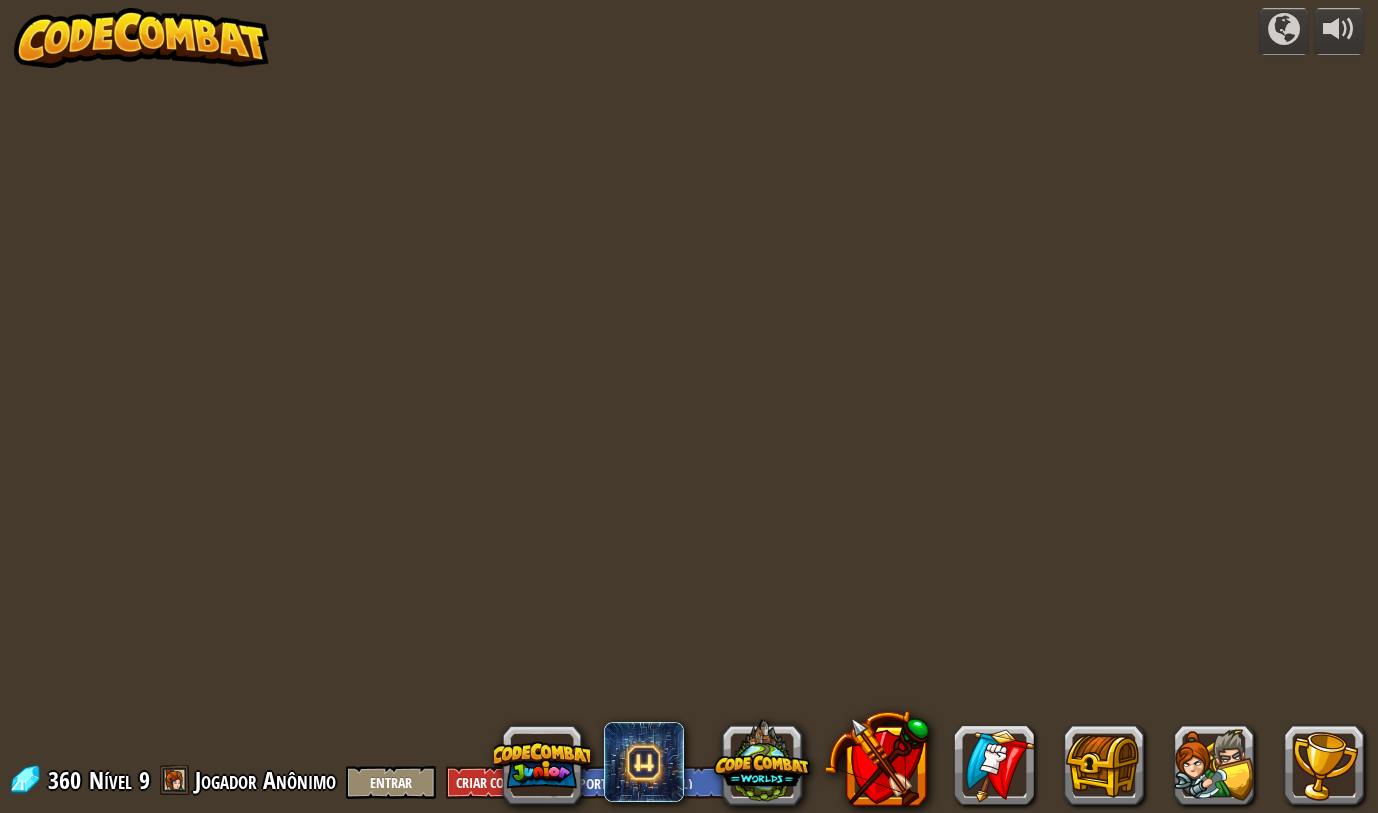 select on "pt-BR" 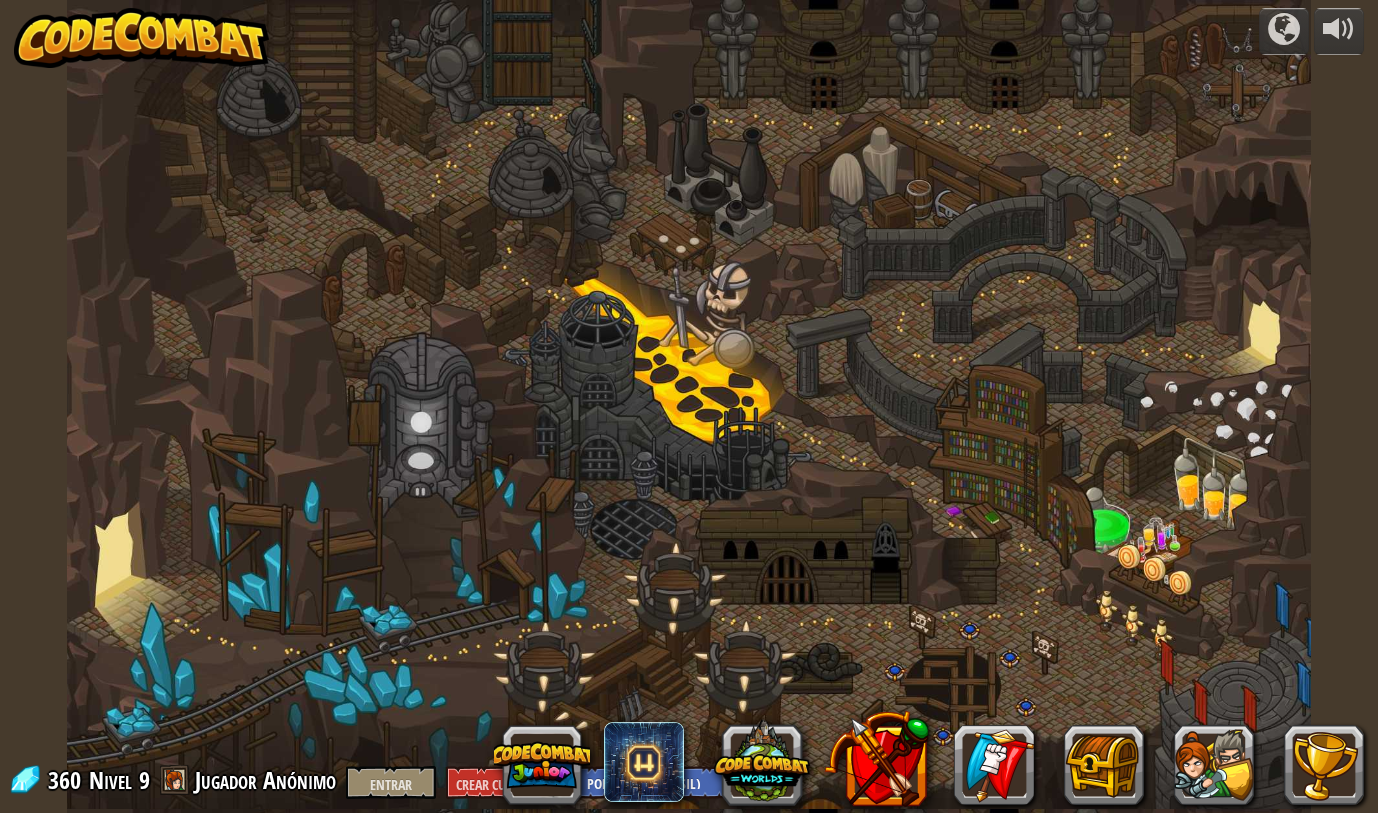 select on "pt-BR" 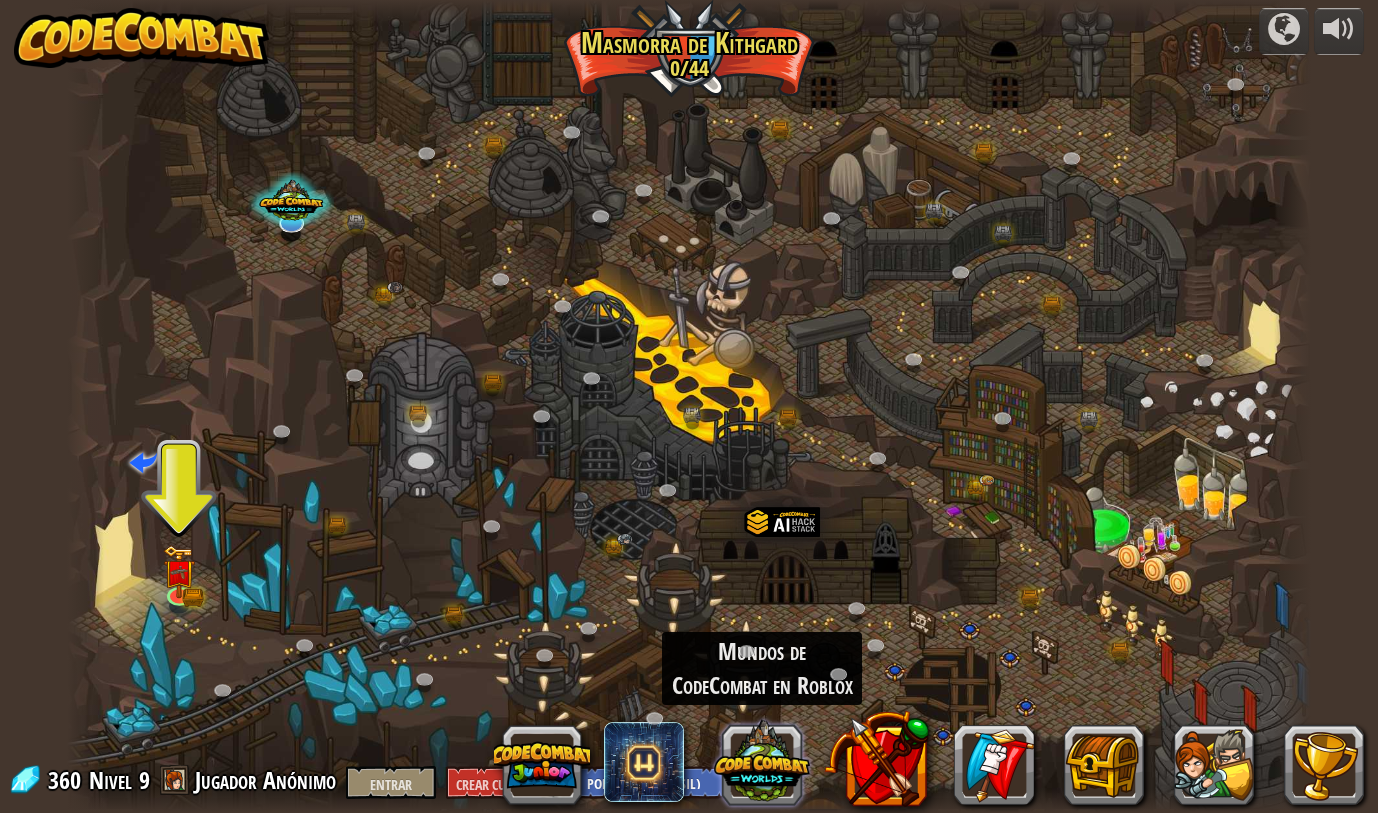 click at bounding box center (762, 761) 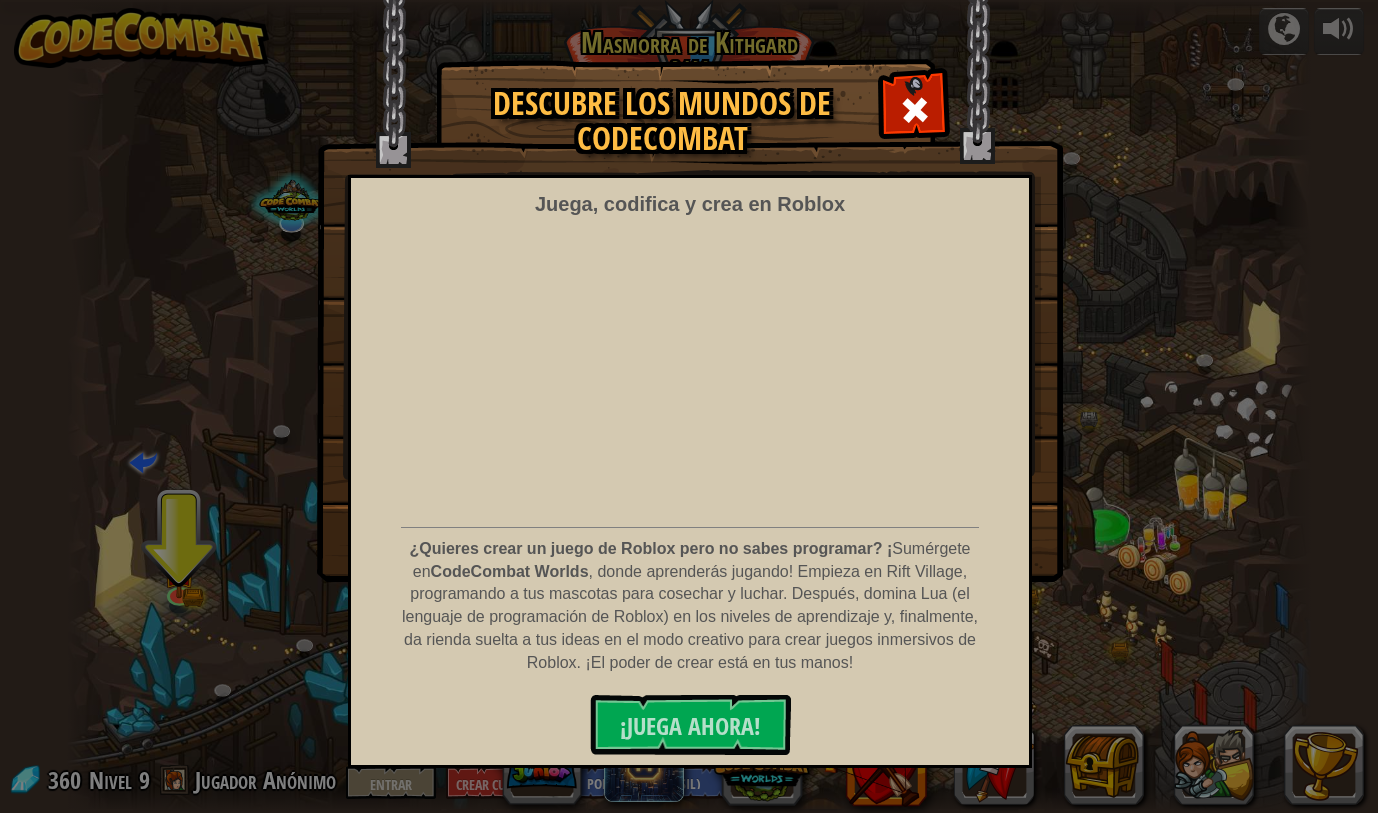 click at bounding box center [690, 291] 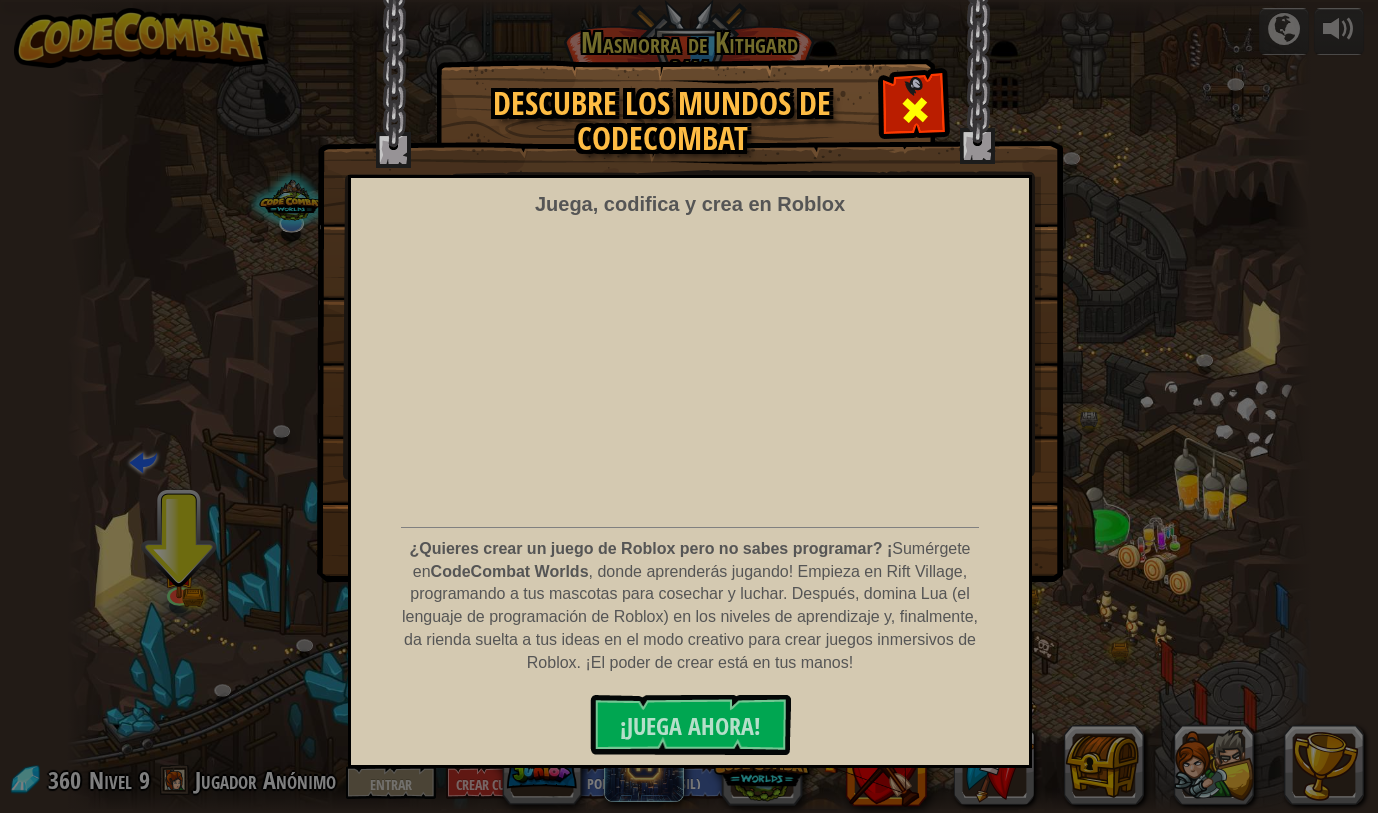 click at bounding box center [914, 107] 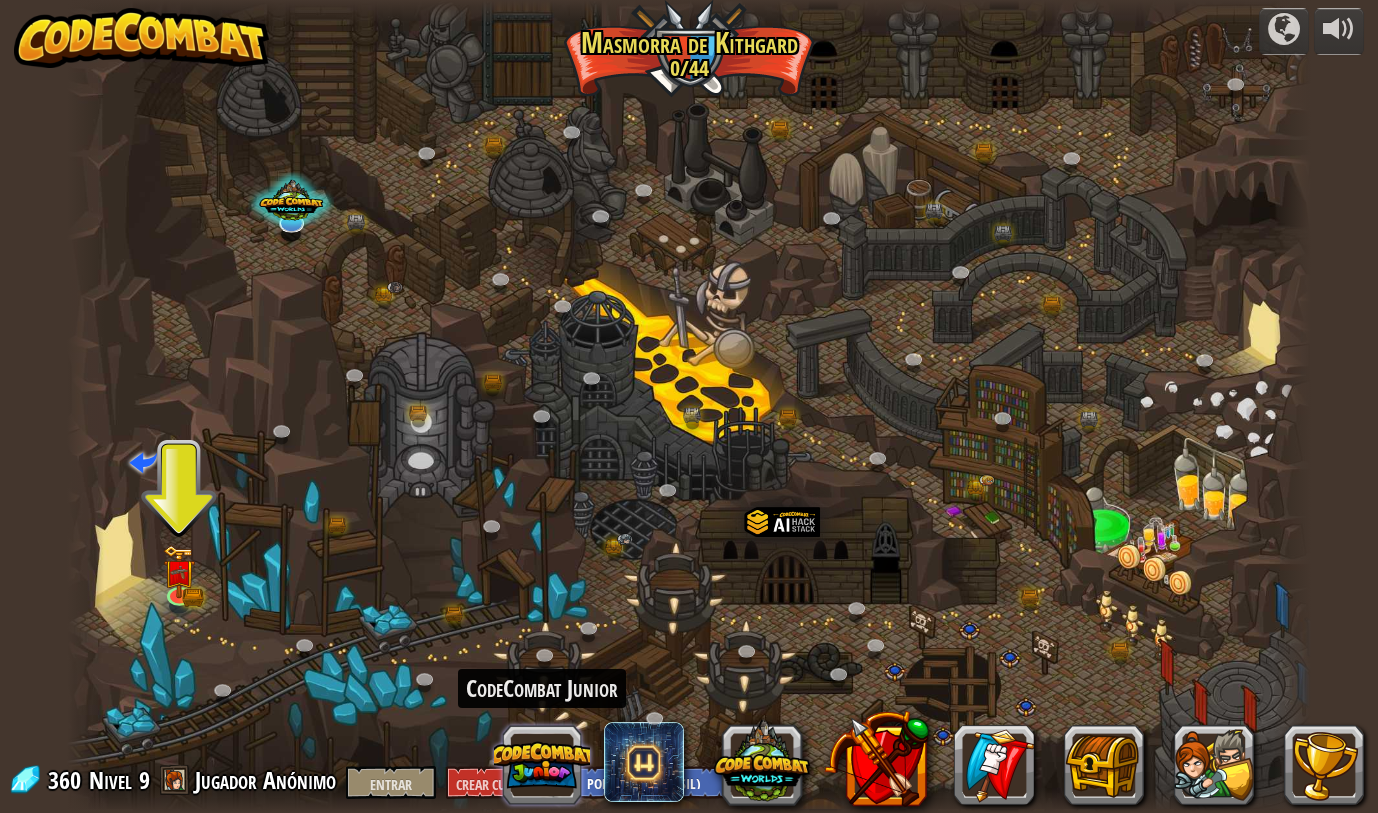 click at bounding box center [542, 765] 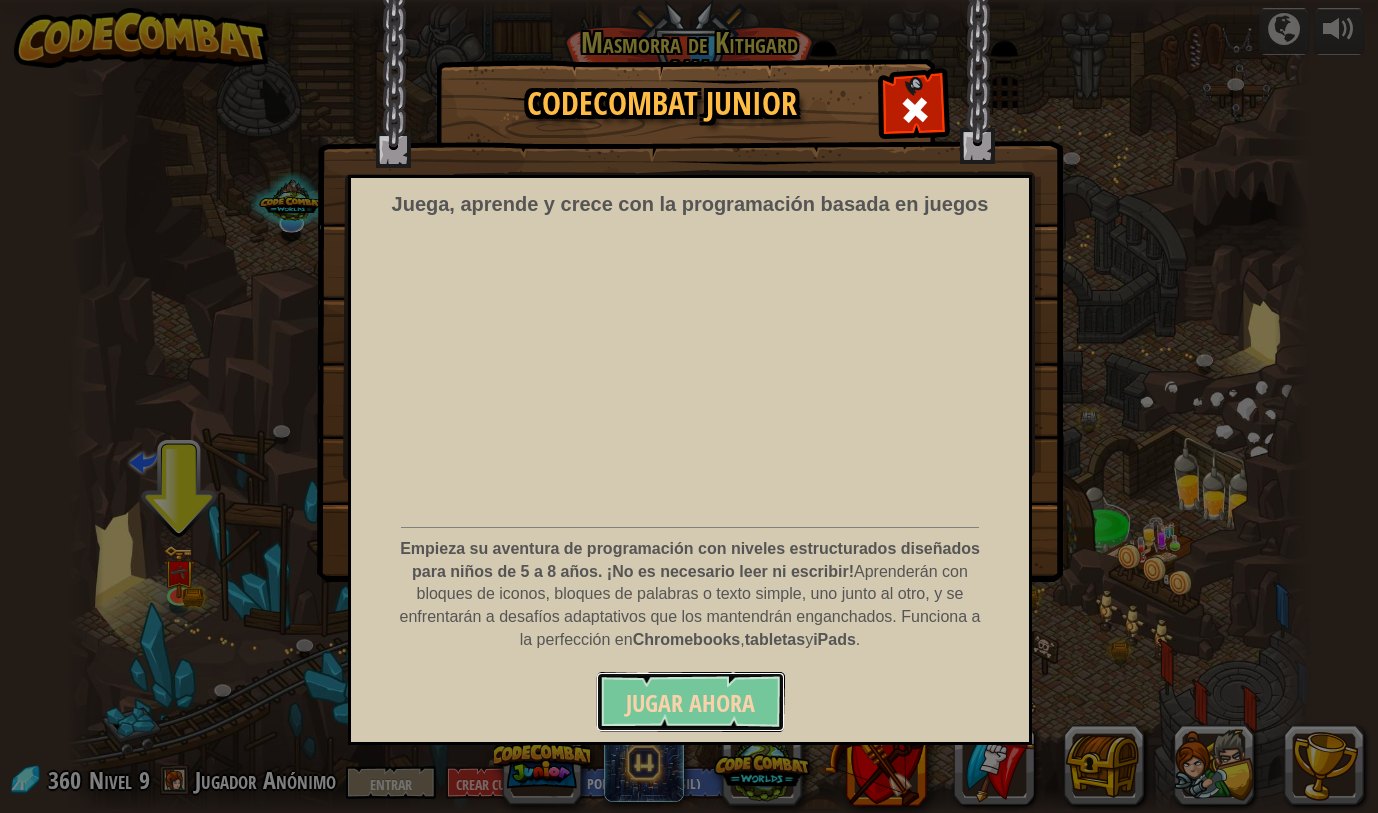 click on "Jugar ahora" at bounding box center [690, 702] 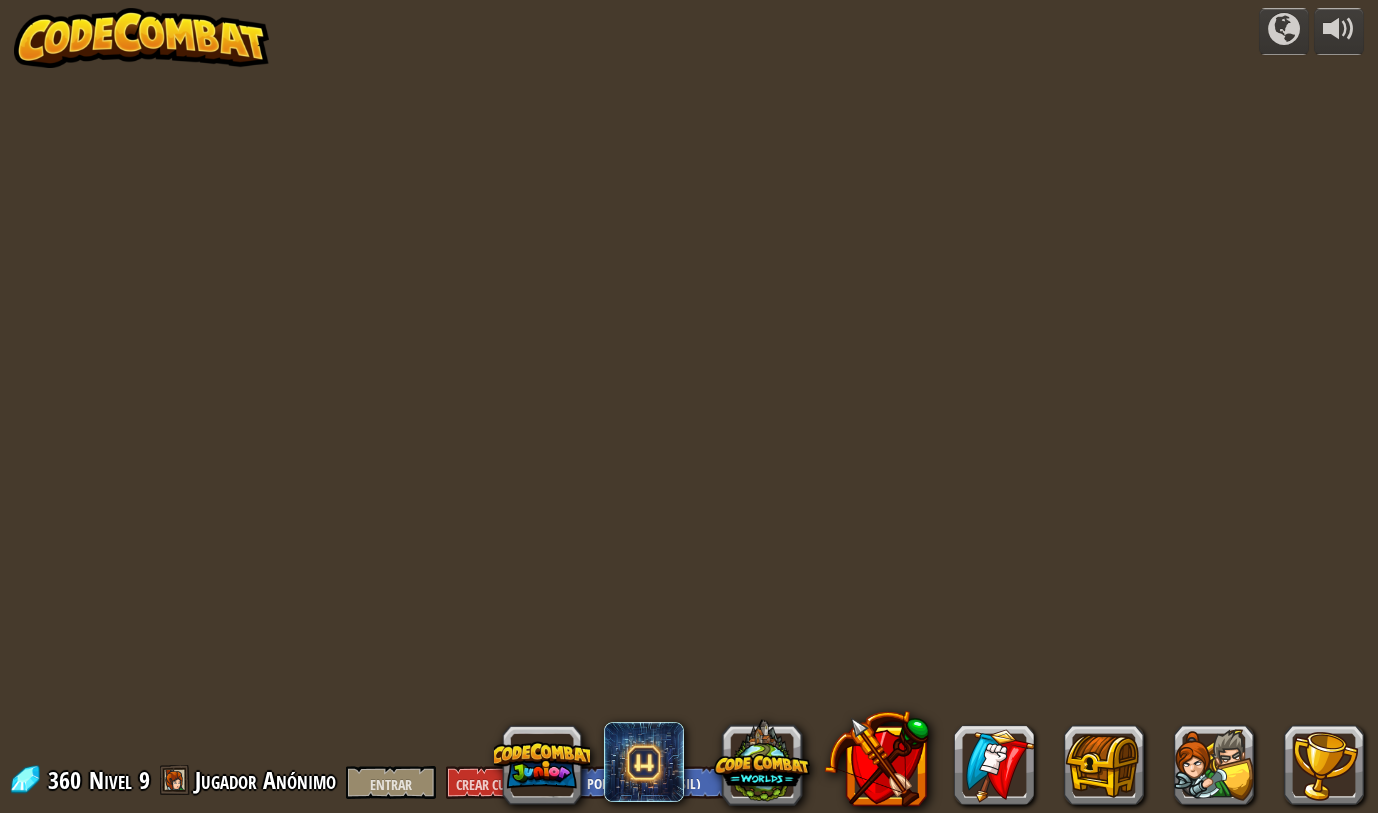select on "pt-BR" 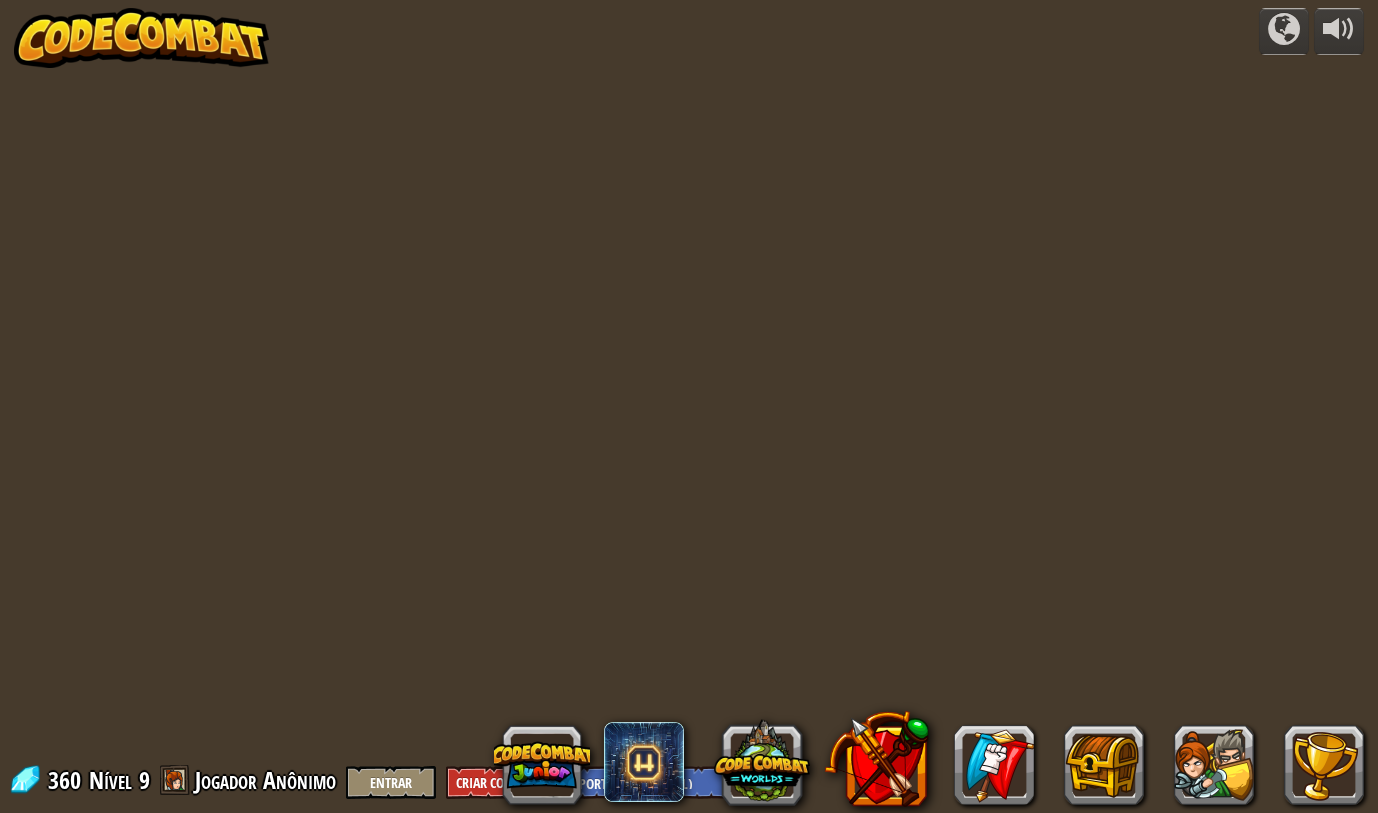 select on "pt-BR" 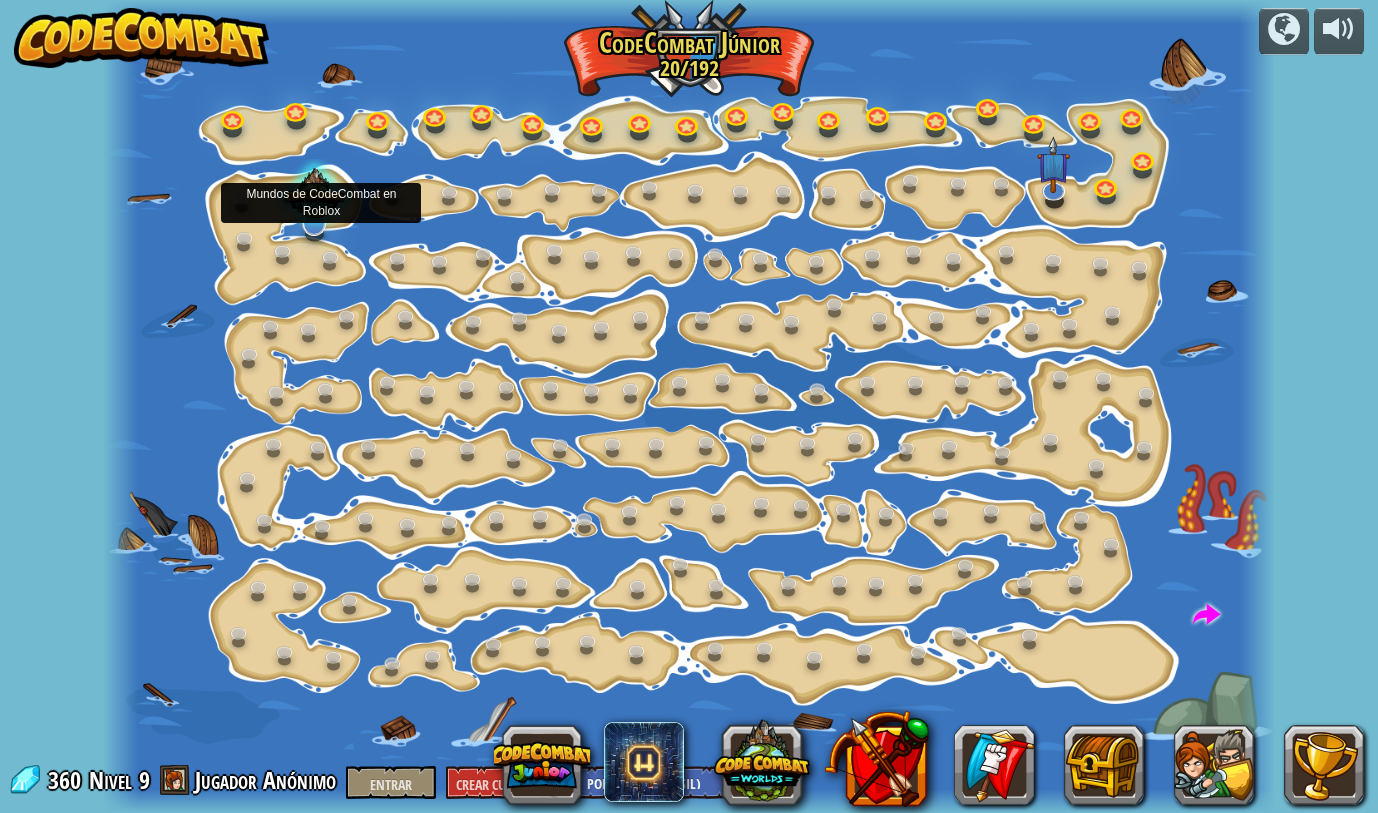 click at bounding box center [314, 197] 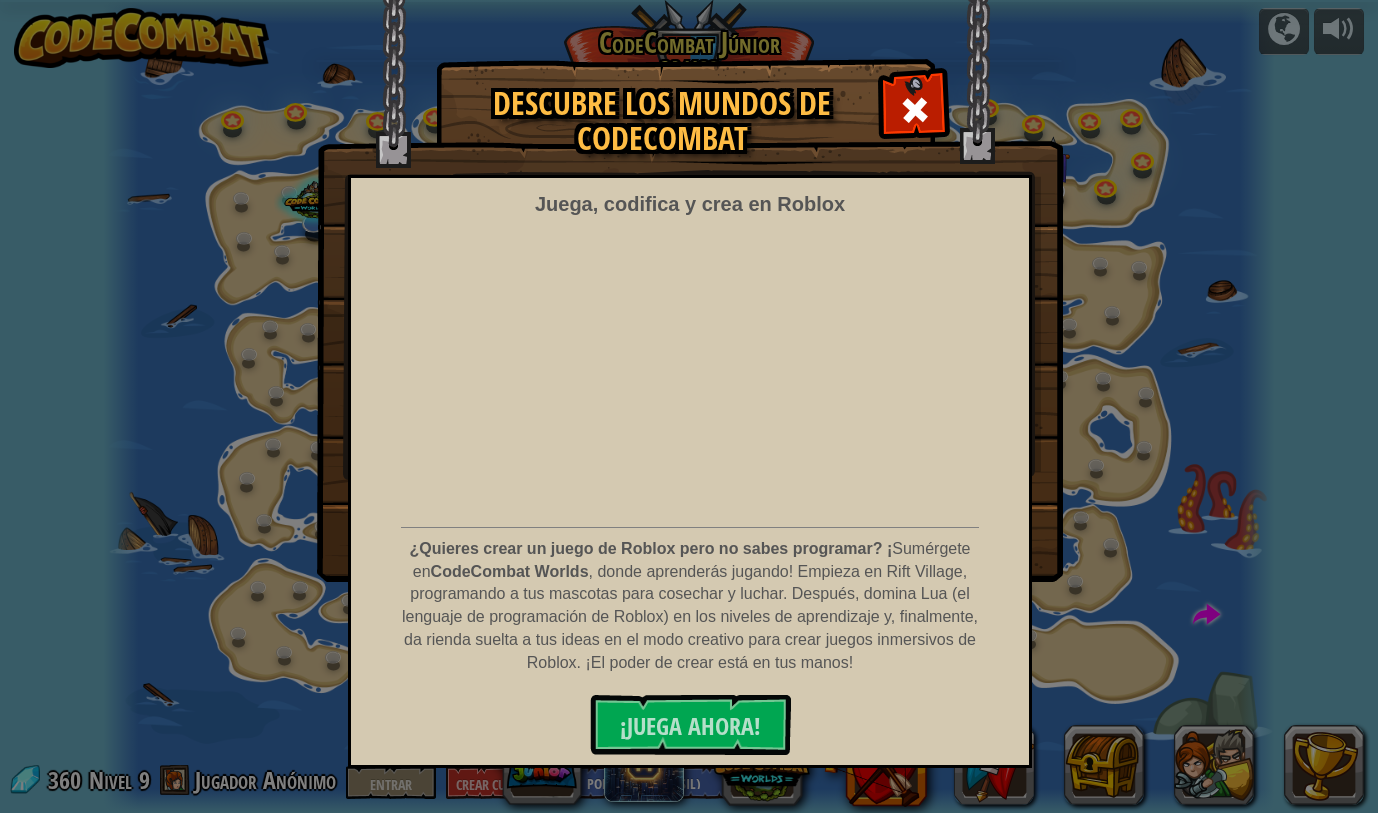 click at bounding box center (690, 291) 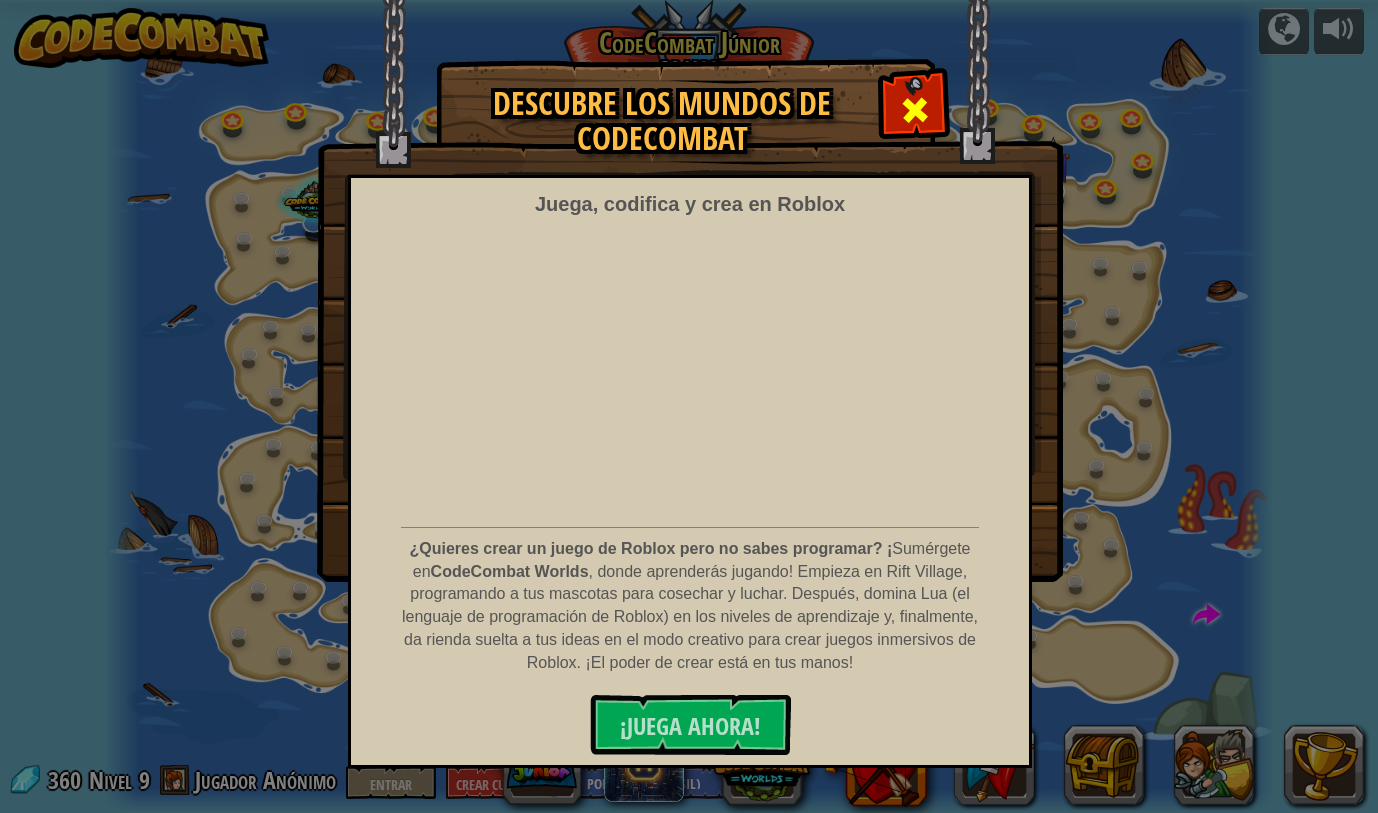 click at bounding box center (914, 107) 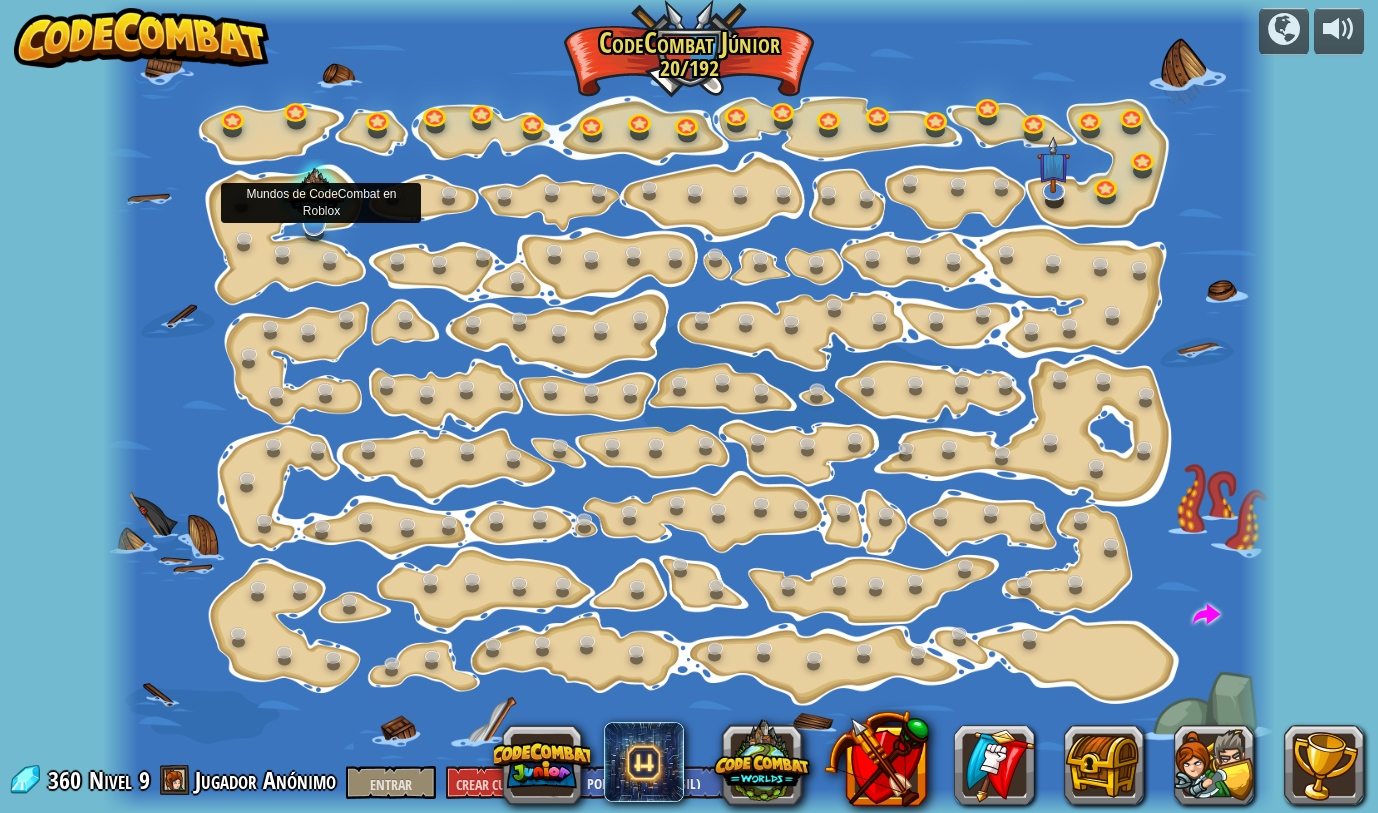 click at bounding box center (314, 197) 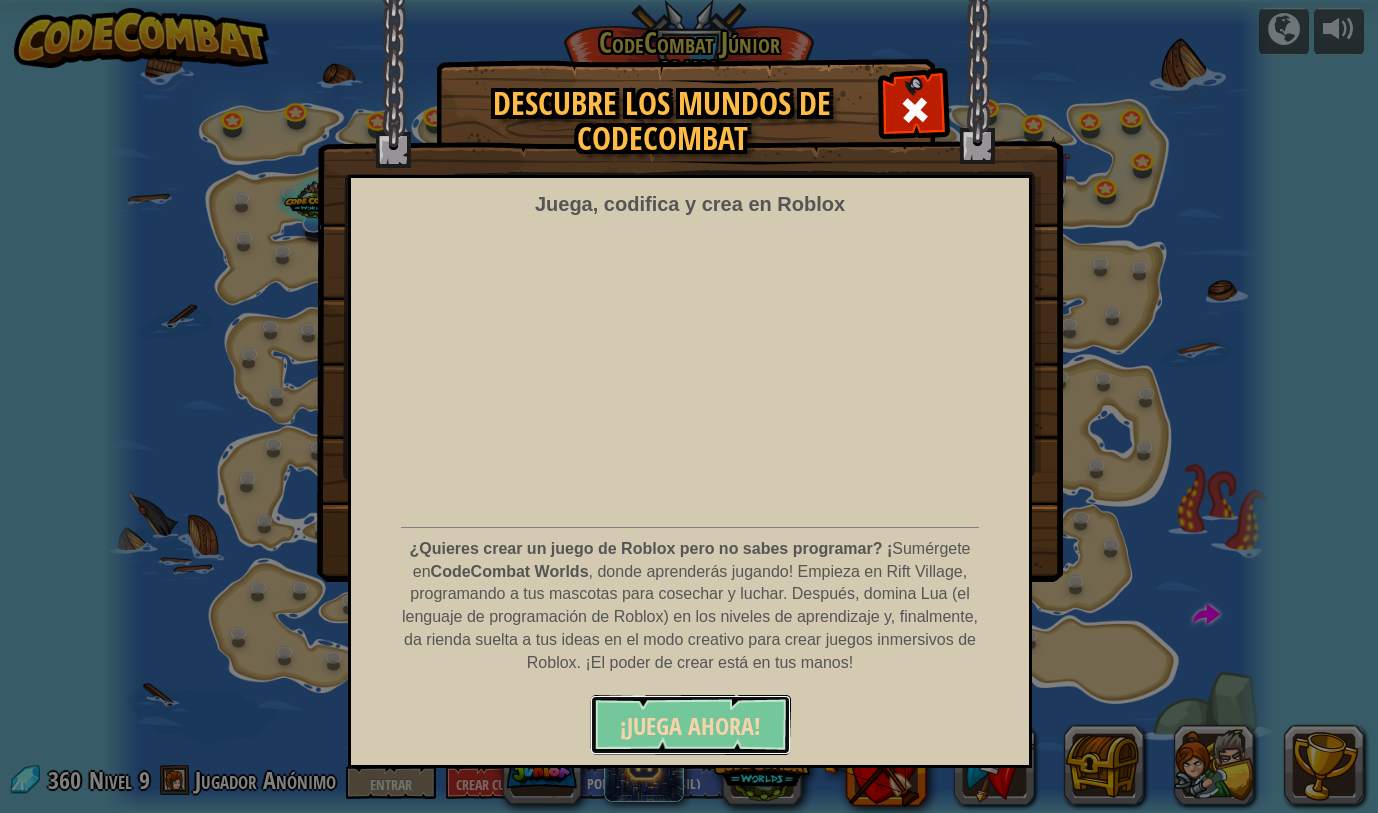 click on "¡JUEGA AHORA!" at bounding box center (690, 725) 